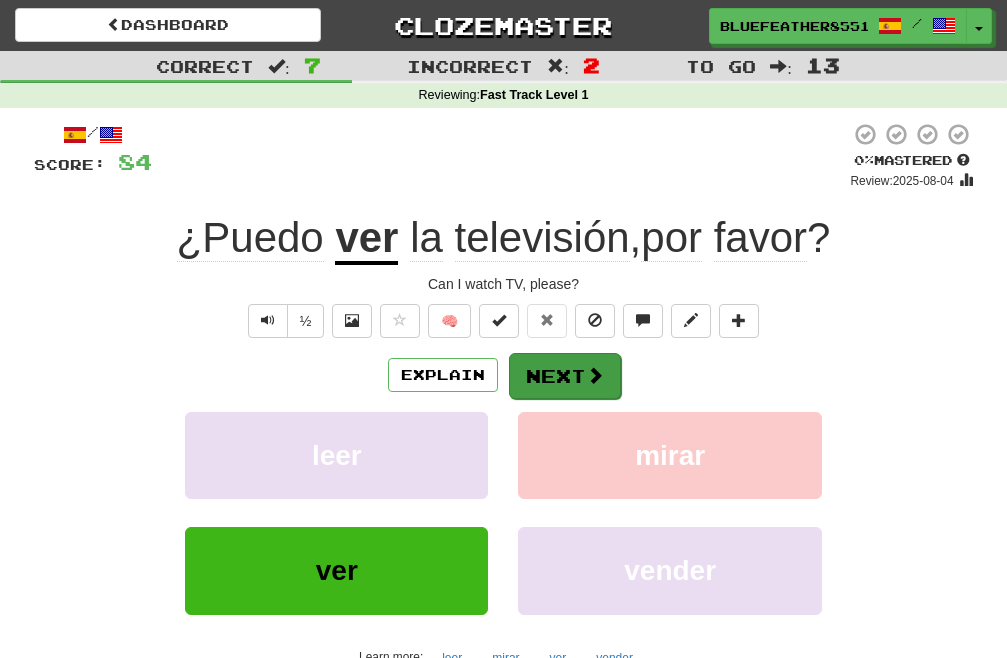 scroll, scrollTop: 0, scrollLeft: 0, axis: both 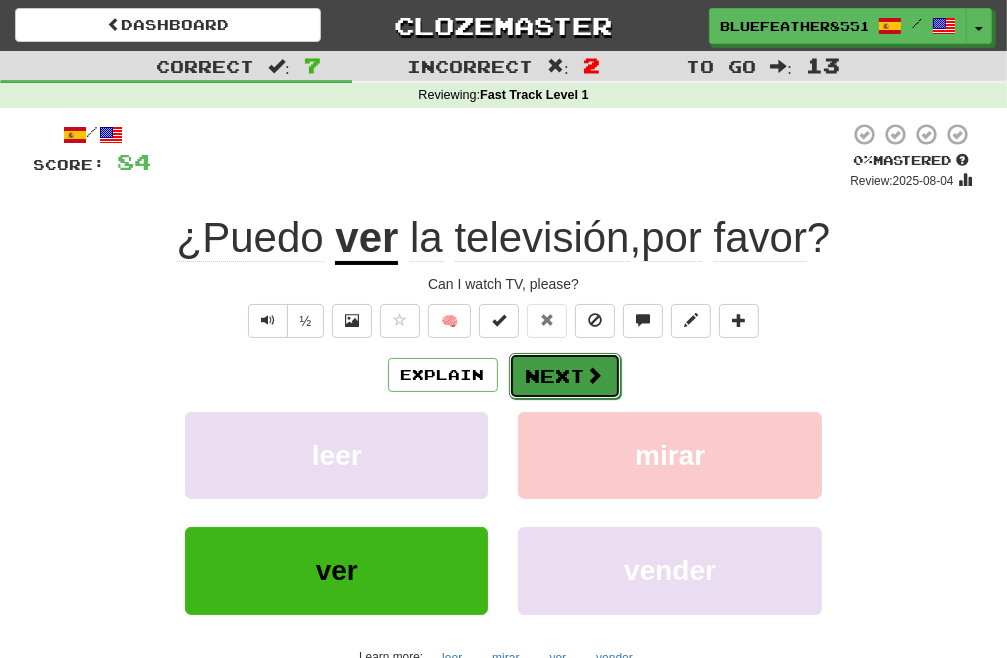 click on "Next" at bounding box center [565, 376] 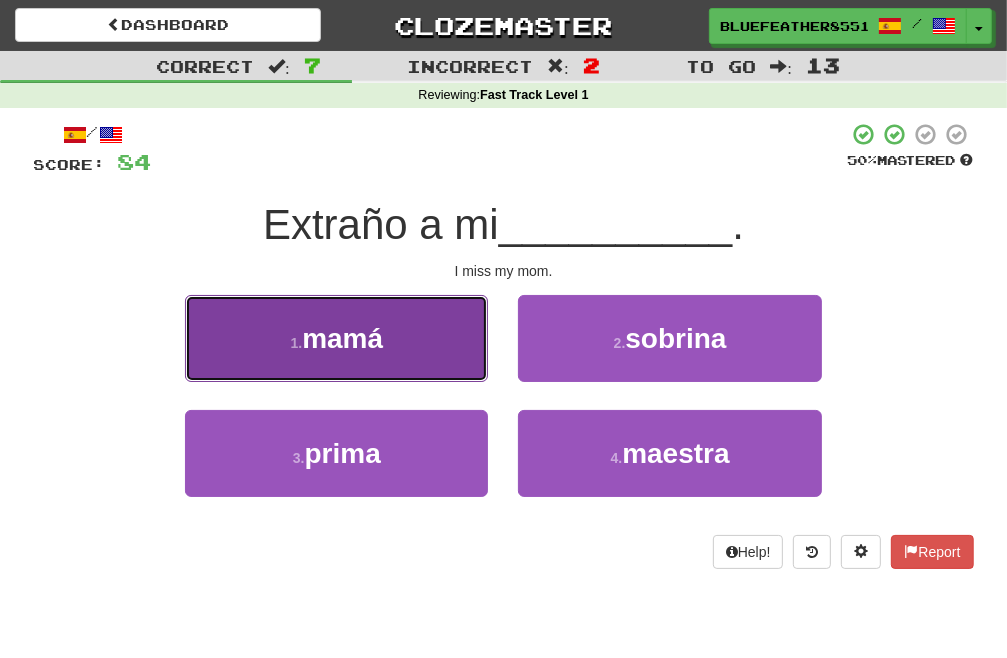click on "1 .  mamá" at bounding box center [336, 338] 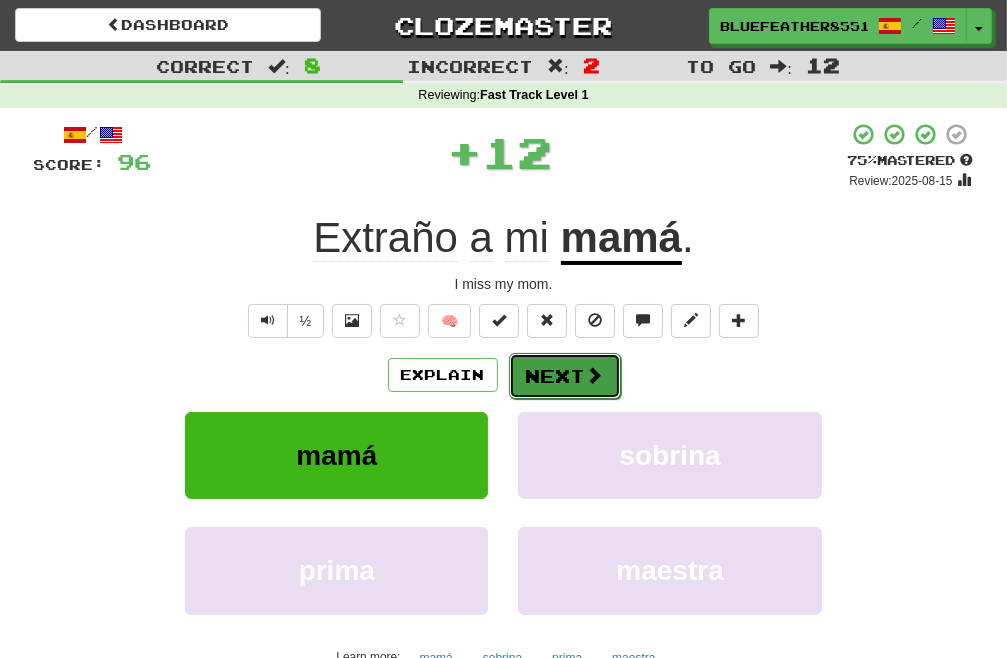 click on "Next" at bounding box center [565, 376] 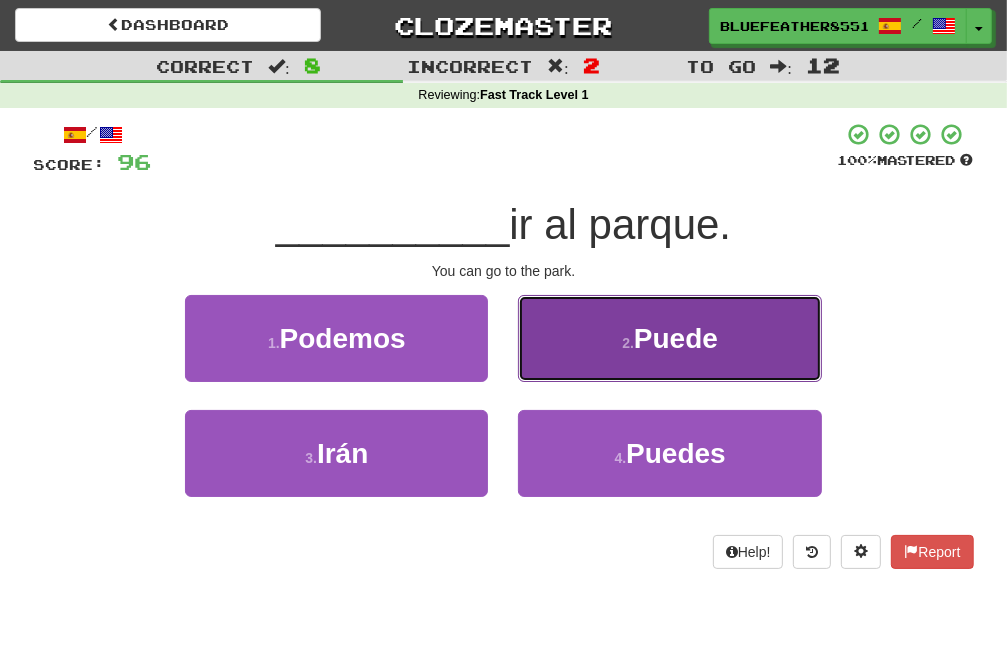 click on "2 .  Puede" at bounding box center (669, 338) 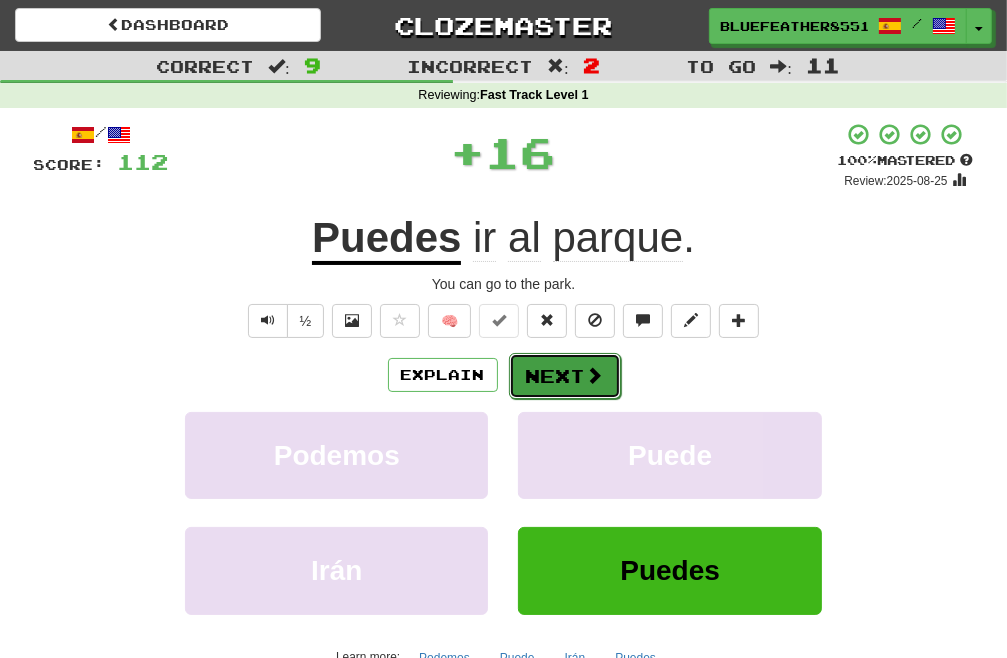 click on "Next" at bounding box center (565, 376) 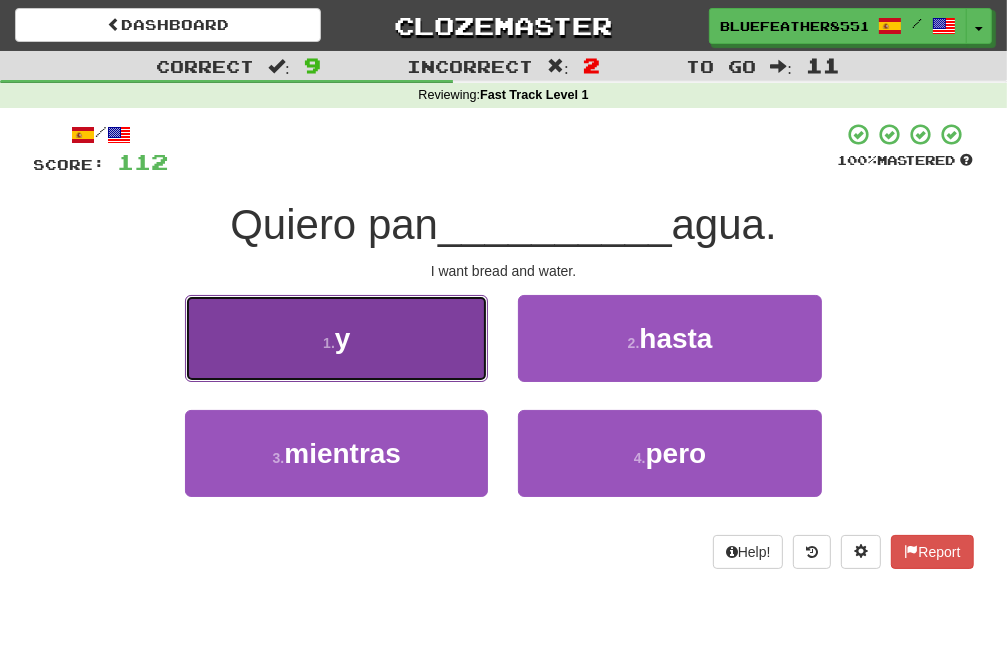 click on "1 .  y" at bounding box center [336, 338] 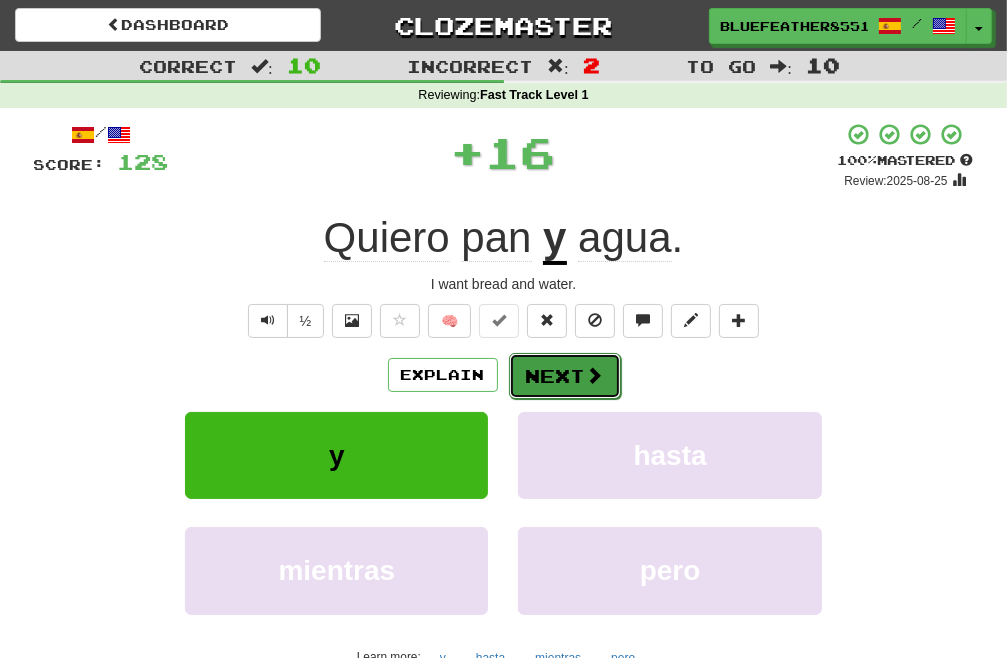 click on "Next" at bounding box center [565, 376] 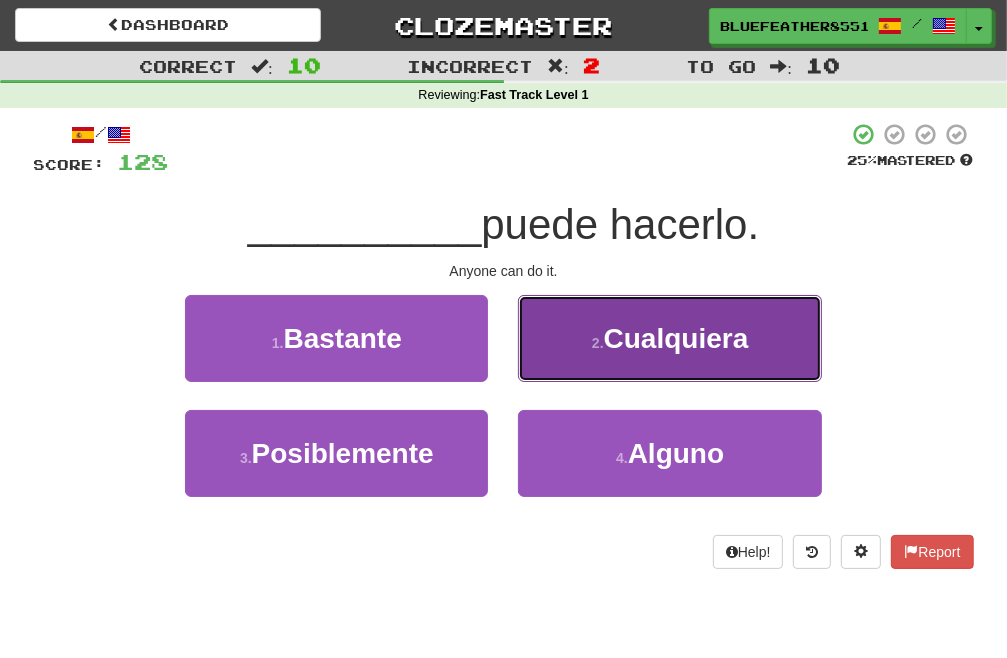 click on "2 .  Cualquiera" at bounding box center (669, 338) 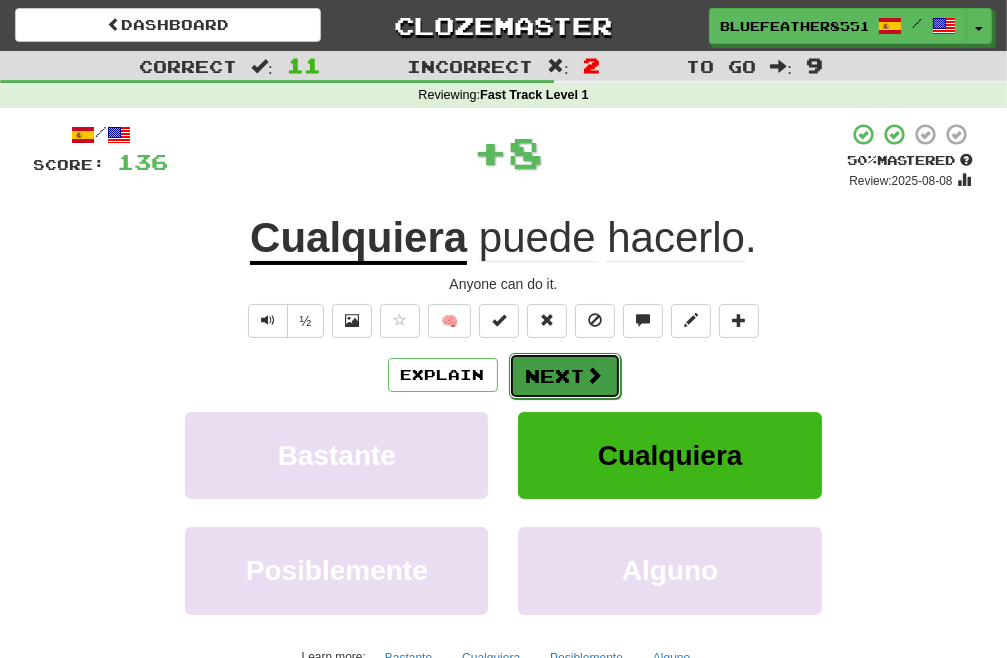 click on "Next" at bounding box center (565, 376) 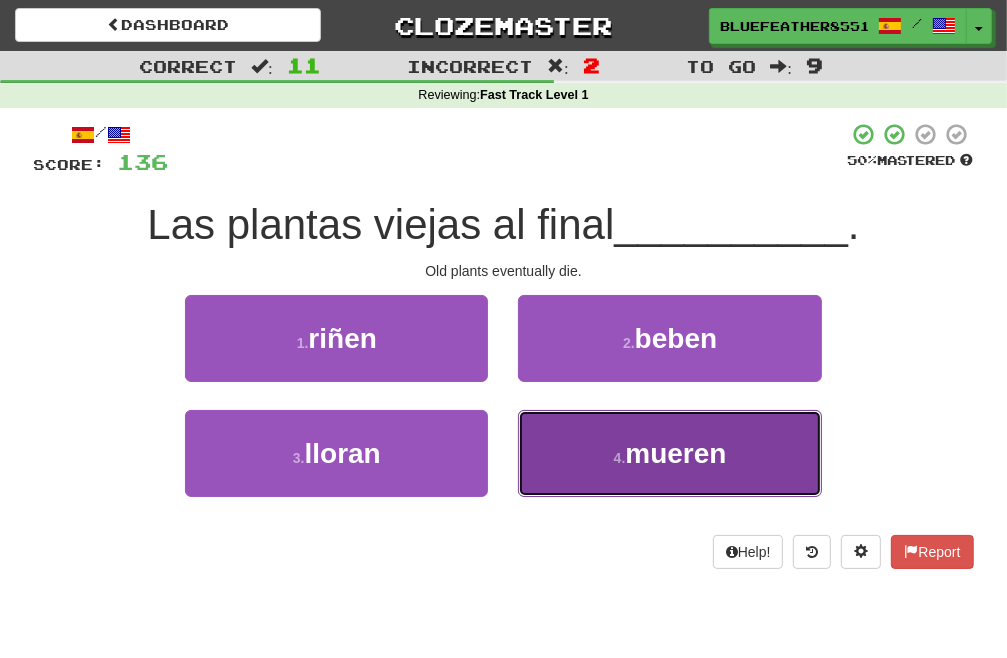 click on "4 .  mueren" at bounding box center [669, 453] 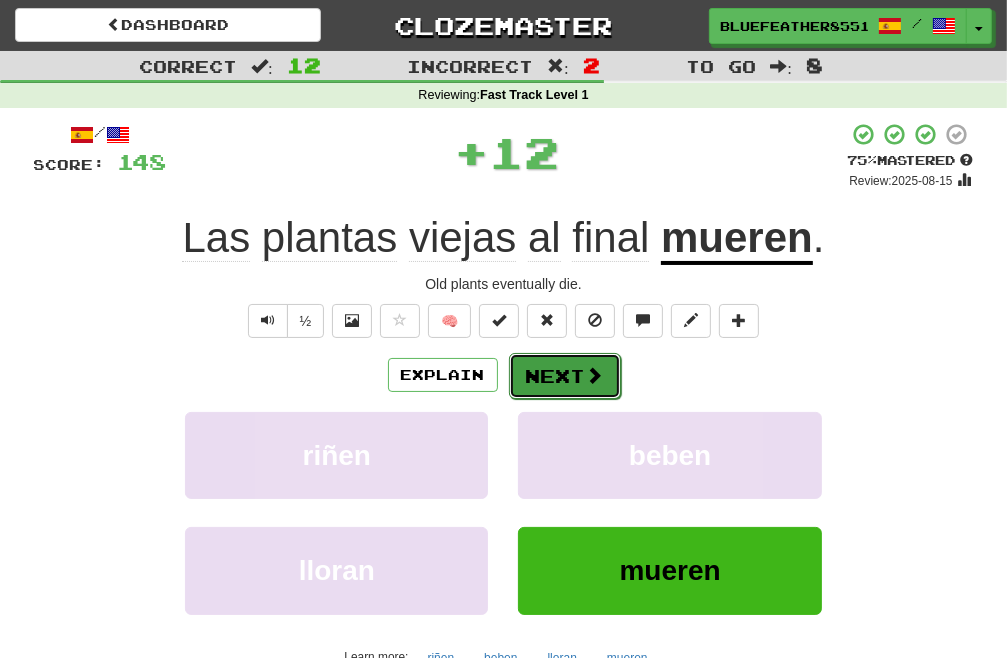 click on "Next" at bounding box center (565, 376) 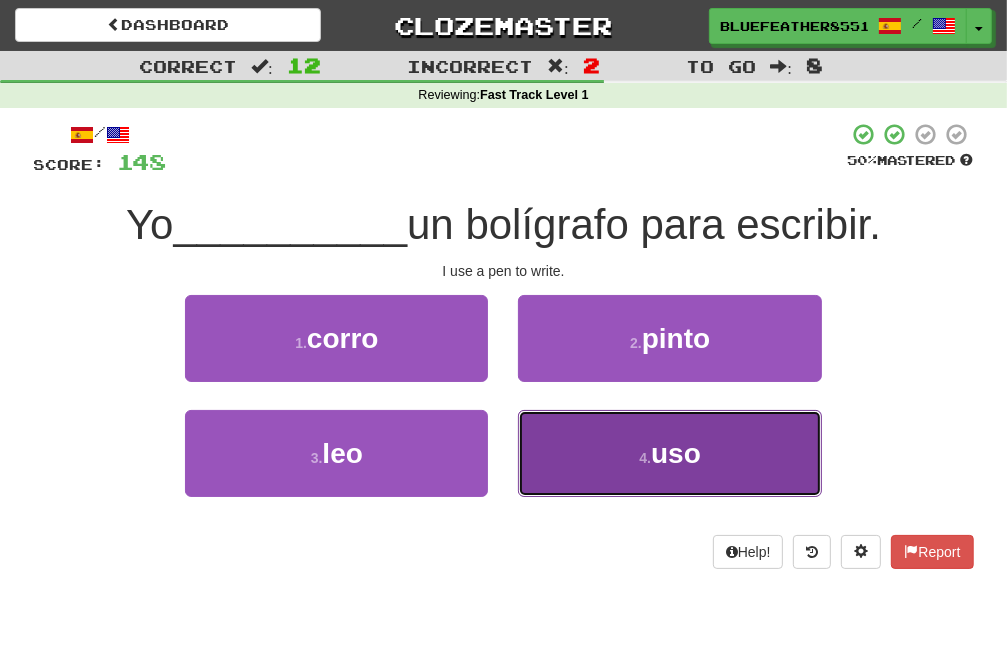 click on "4 .  uso" at bounding box center [669, 453] 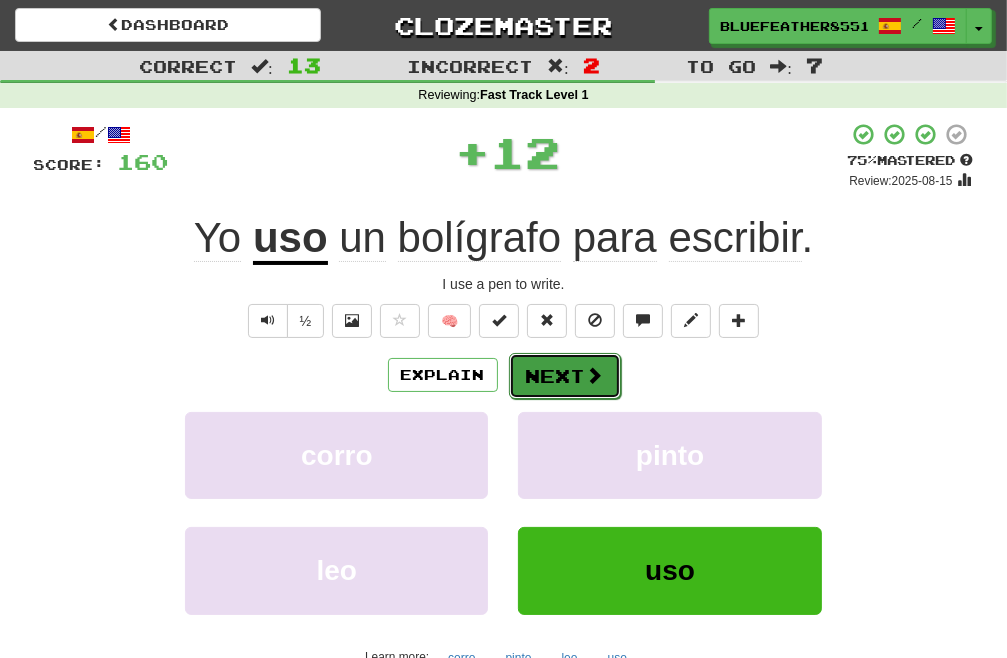 click on "Next" at bounding box center (565, 376) 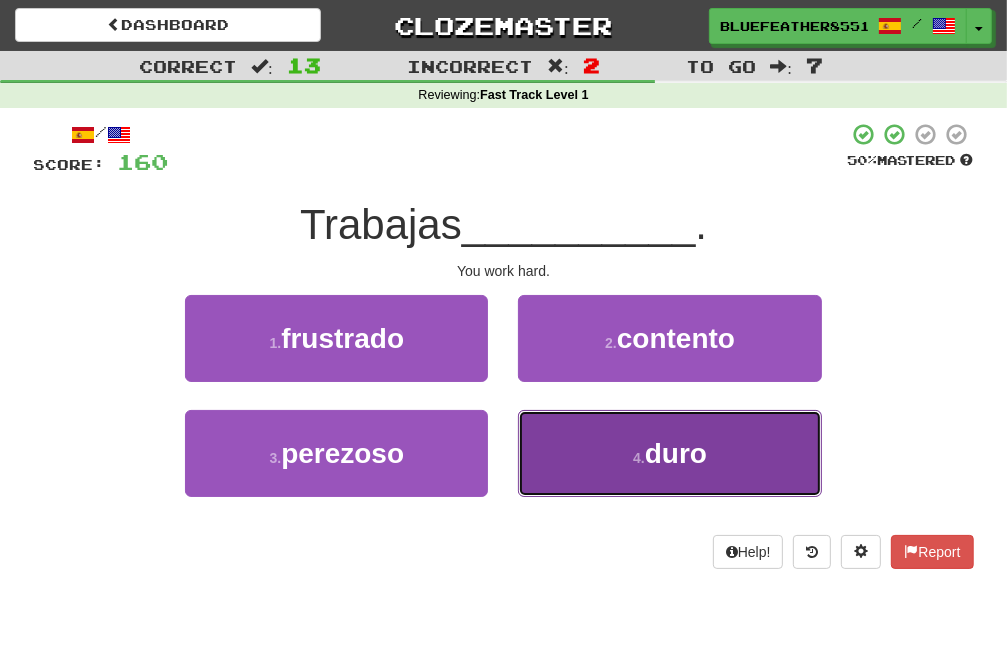 click on "4 .  duro" at bounding box center [669, 453] 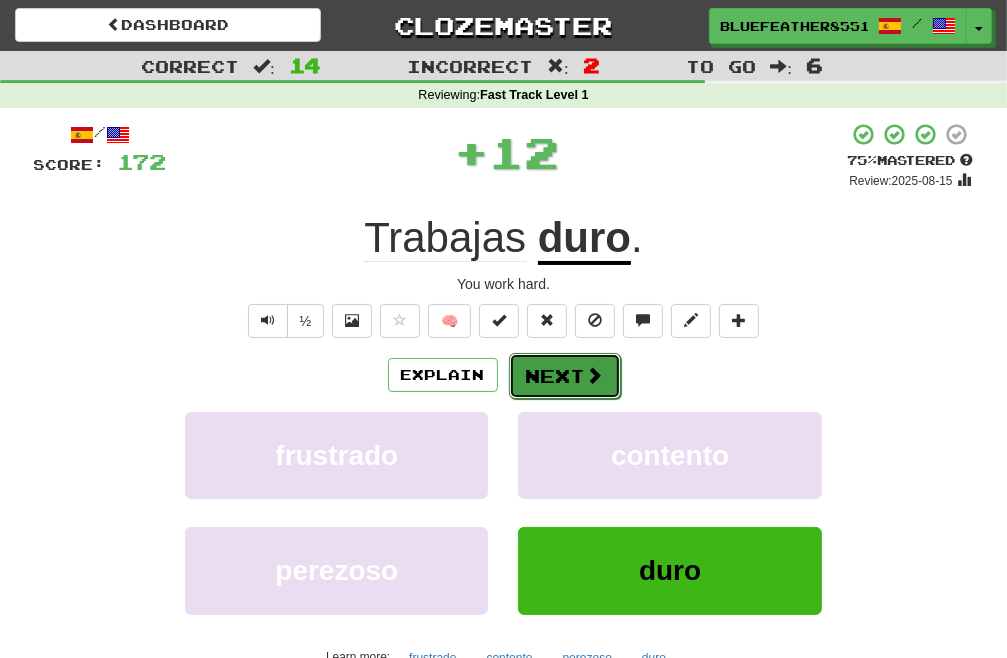 click on "Next" at bounding box center (565, 376) 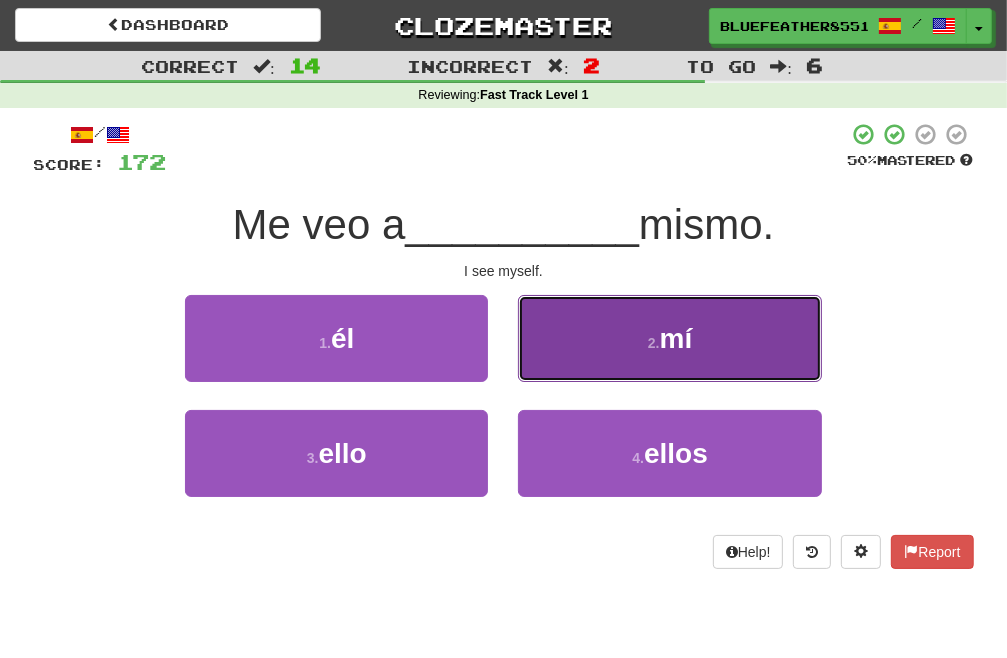 click on "2 .  mí" at bounding box center (669, 338) 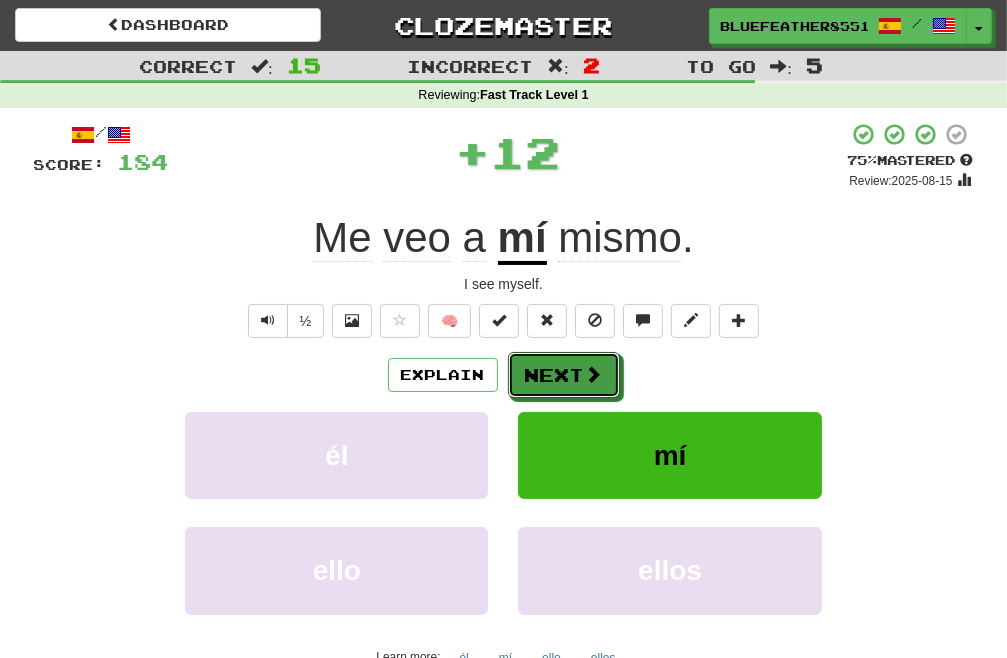click at bounding box center (594, 374) 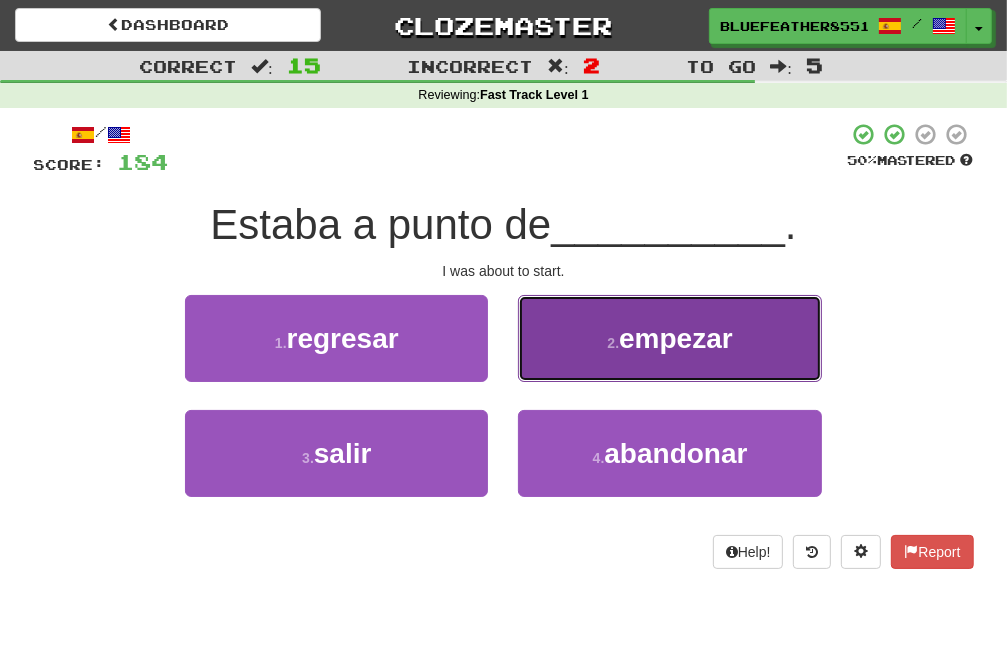 click on "2 .  empezar" at bounding box center [669, 338] 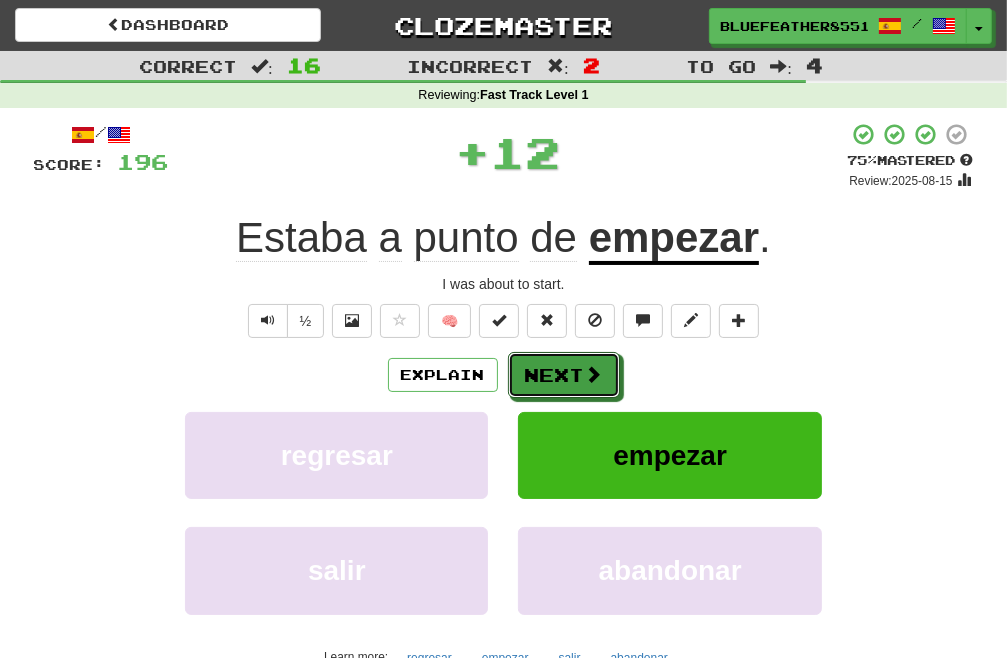 click on "Next" at bounding box center (564, 375) 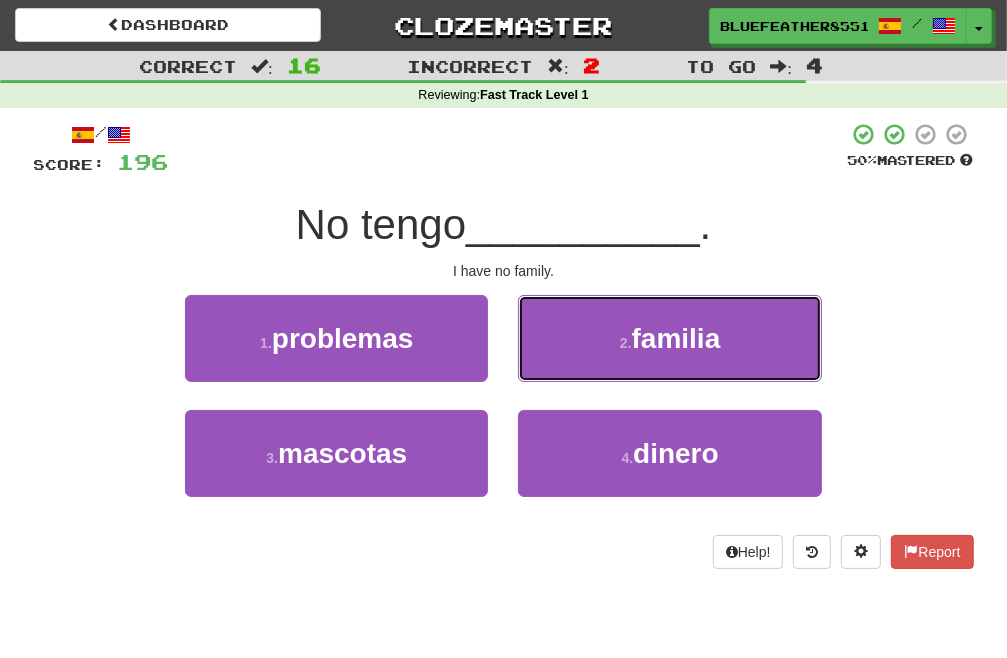 click on "2 .  familia" at bounding box center (669, 338) 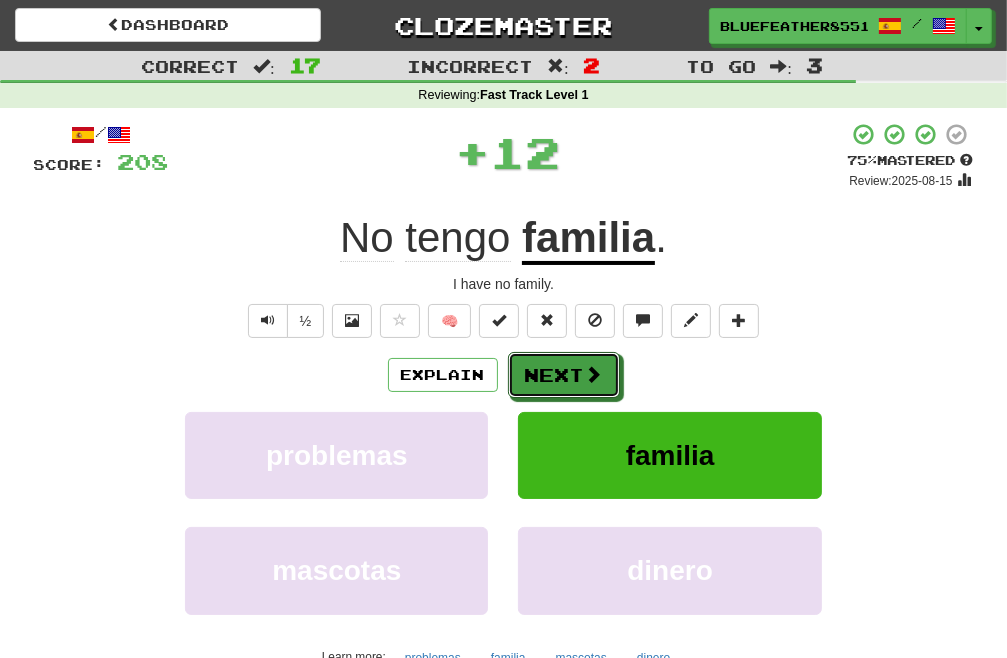 click on "Next" at bounding box center [564, 375] 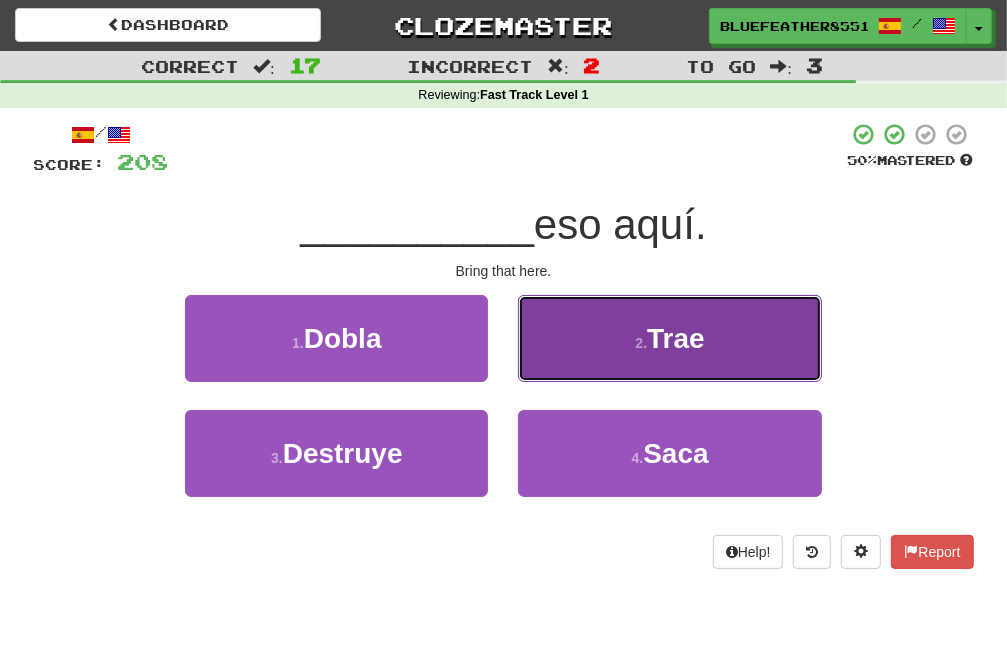 click on "2 .  Trae" at bounding box center (669, 338) 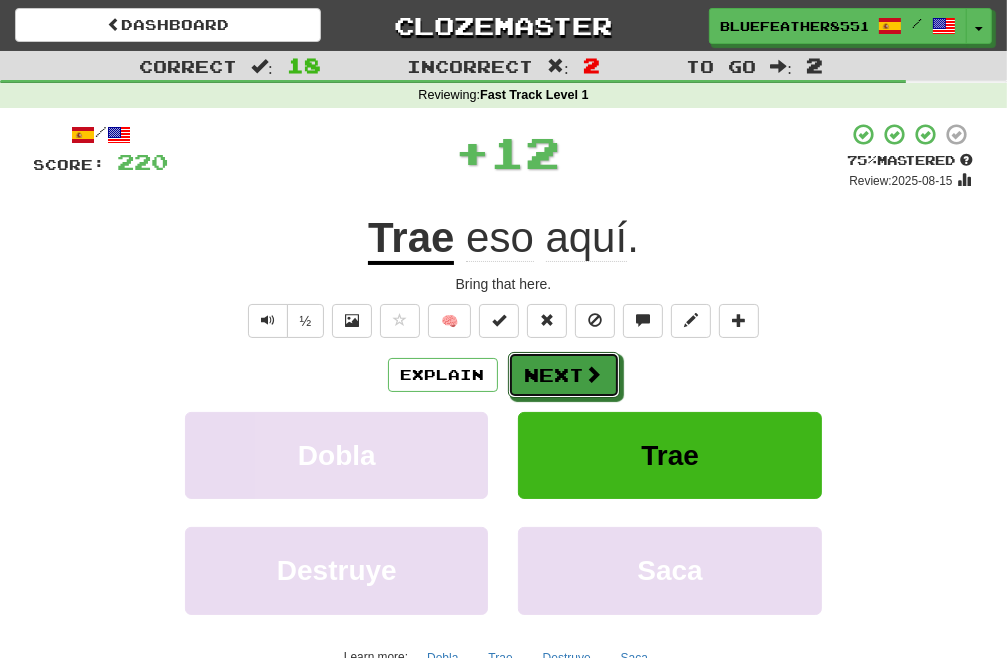 click on "Next" at bounding box center (564, 375) 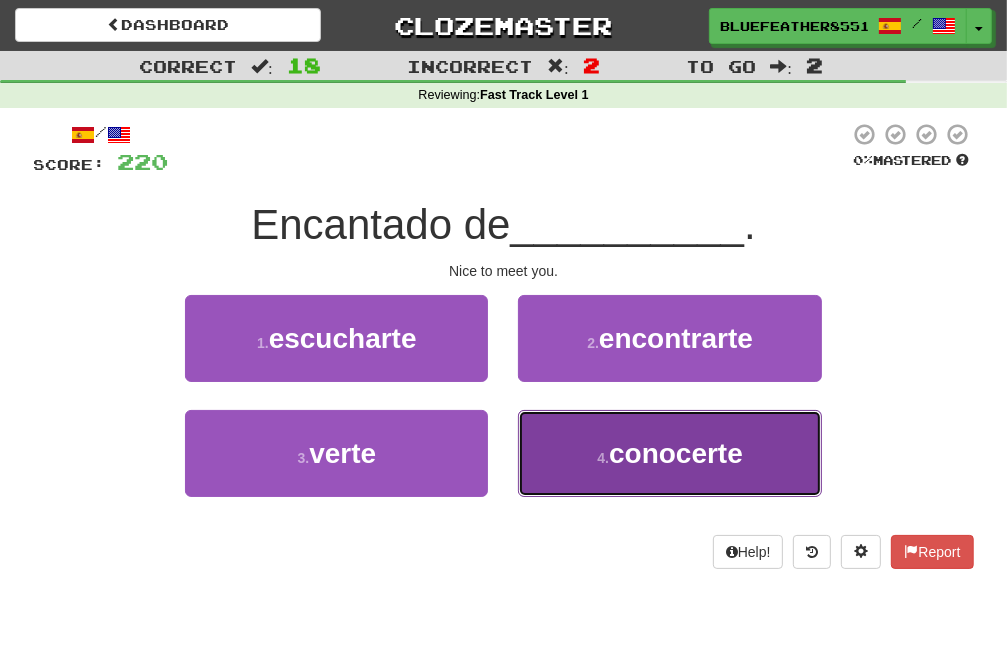 click on "4 .  conocerte" at bounding box center [669, 453] 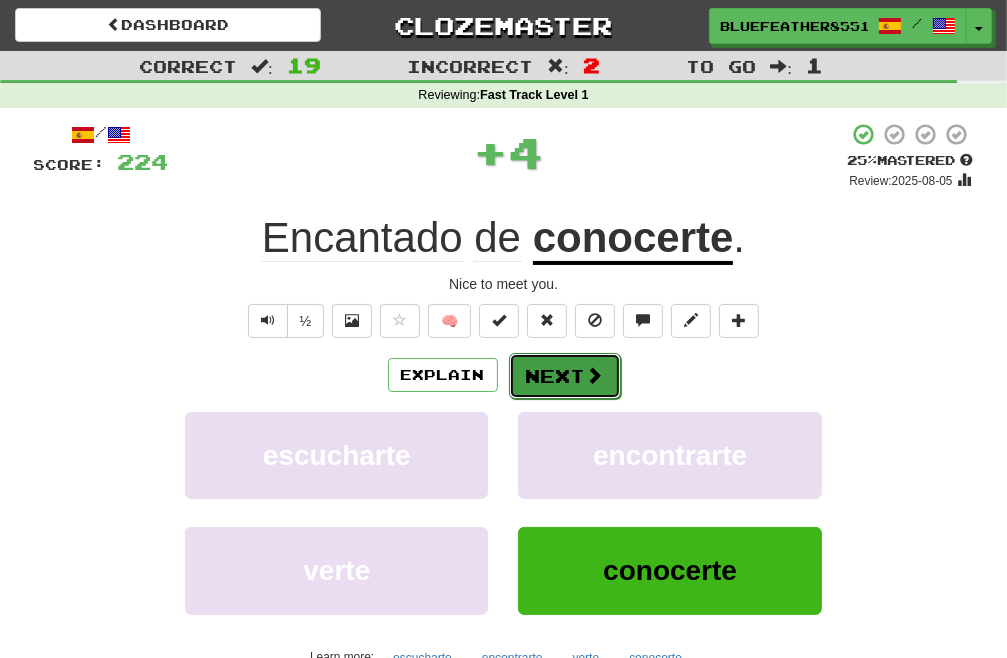 click on "Next" at bounding box center (565, 376) 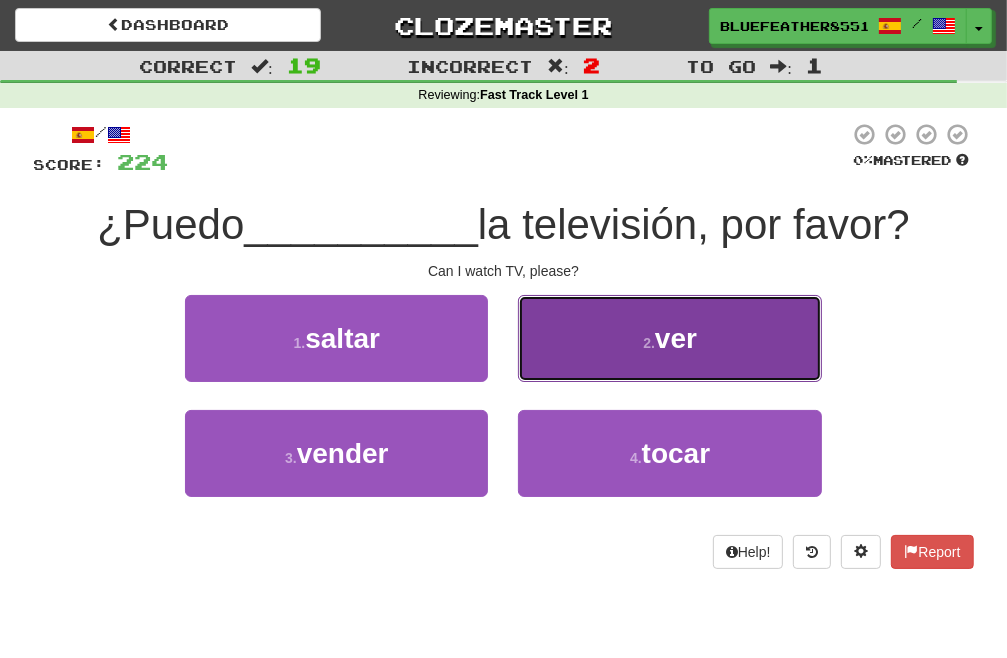 click on "2 .  ver" at bounding box center (669, 338) 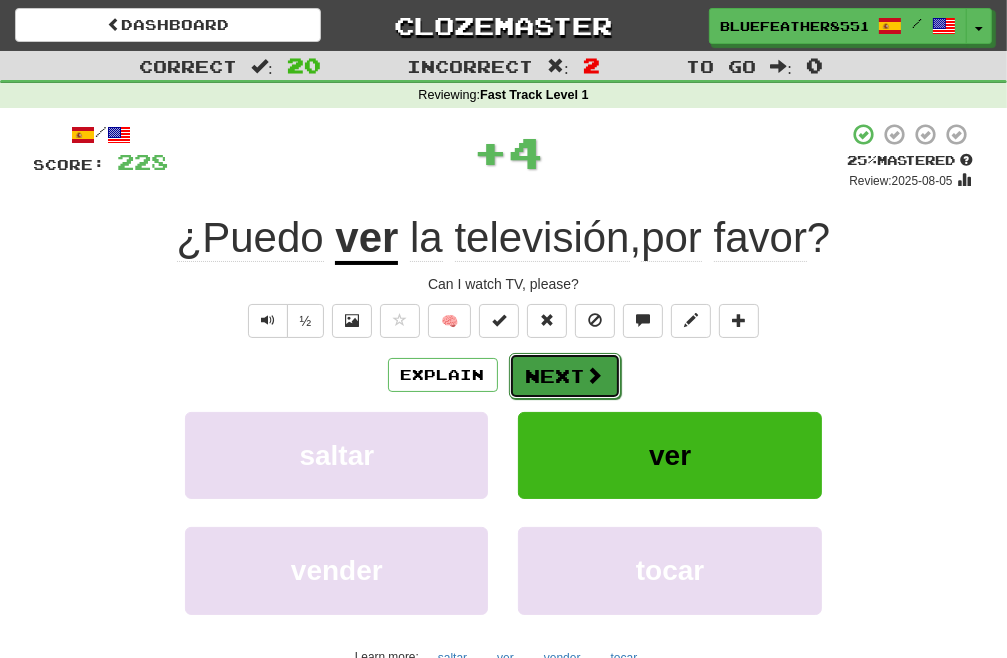 click on "Next" at bounding box center (565, 376) 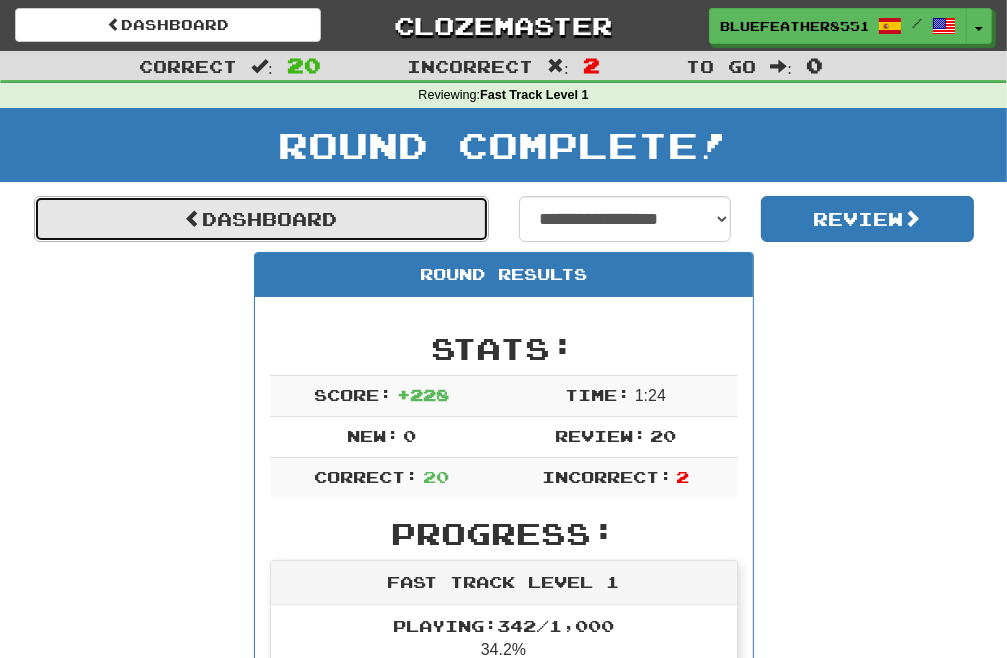 click on "Dashboard" at bounding box center (261, 219) 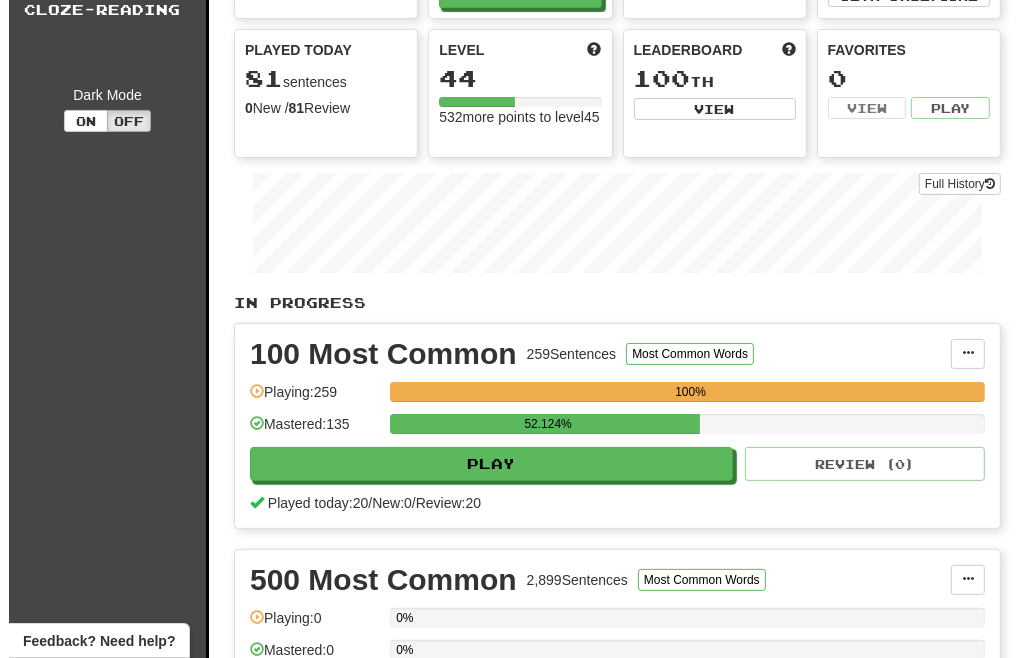 scroll, scrollTop: 0, scrollLeft: 0, axis: both 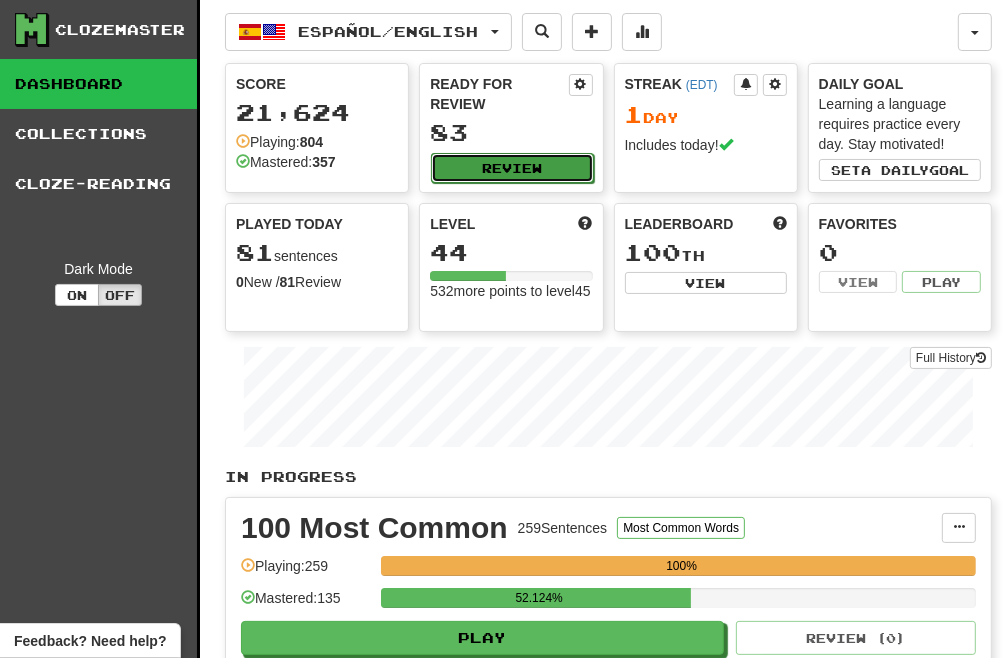 click on "Review" at bounding box center (512, 168) 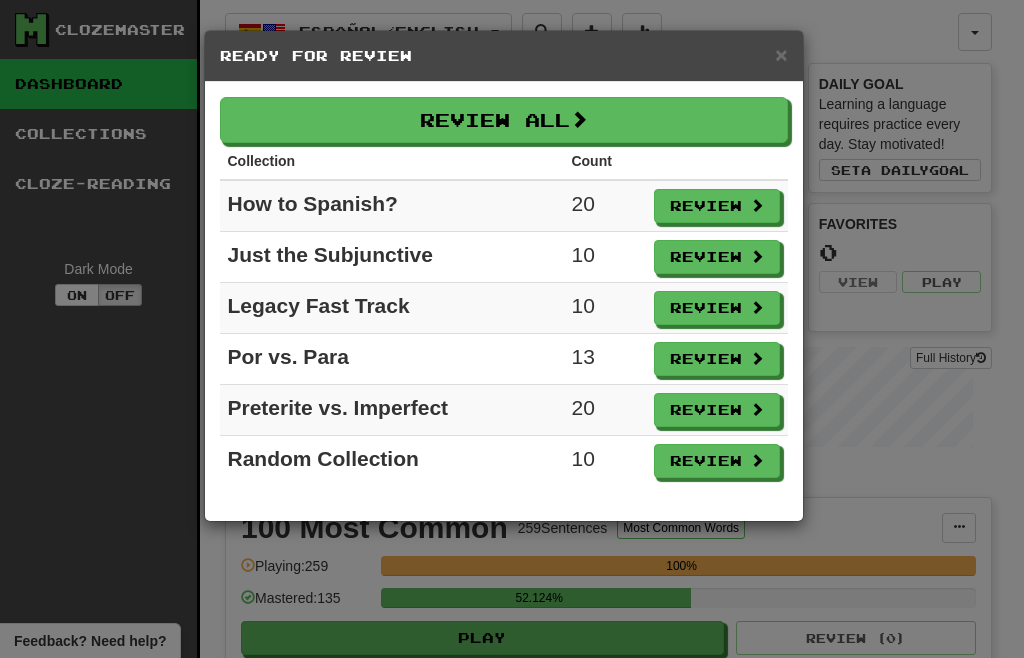 click on "Review" at bounding box center (717, 206) 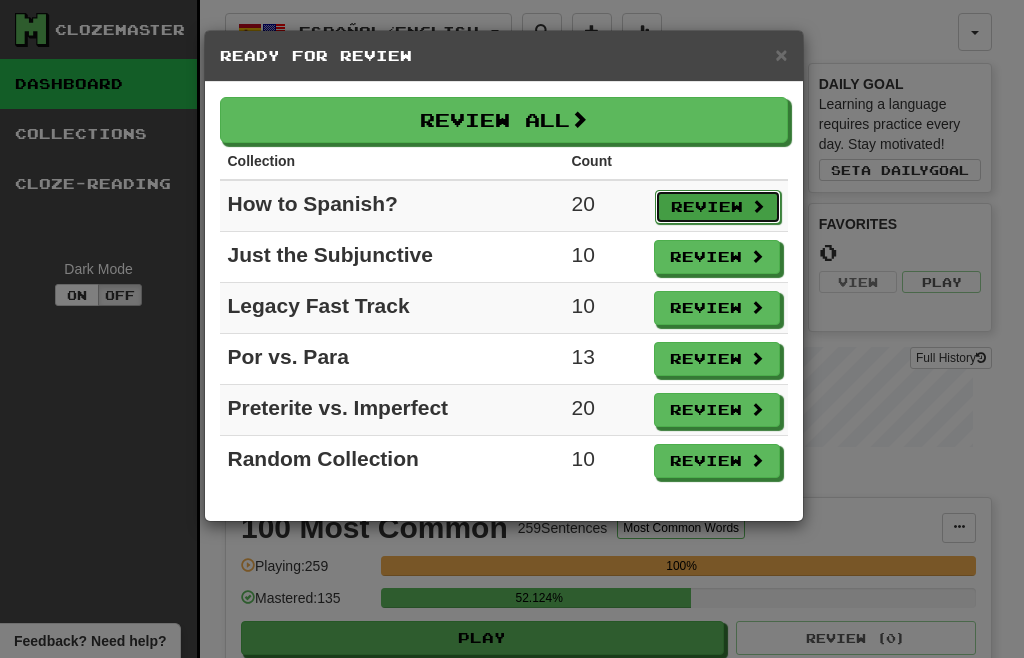 click on "Review" at bounding box center (718, 207) 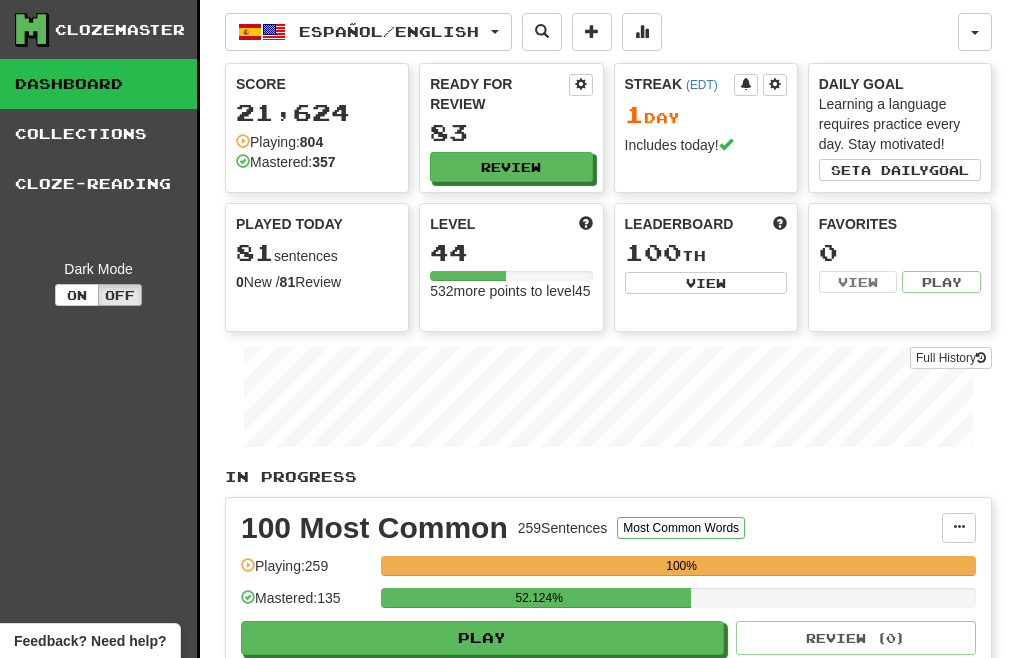 select on "**" 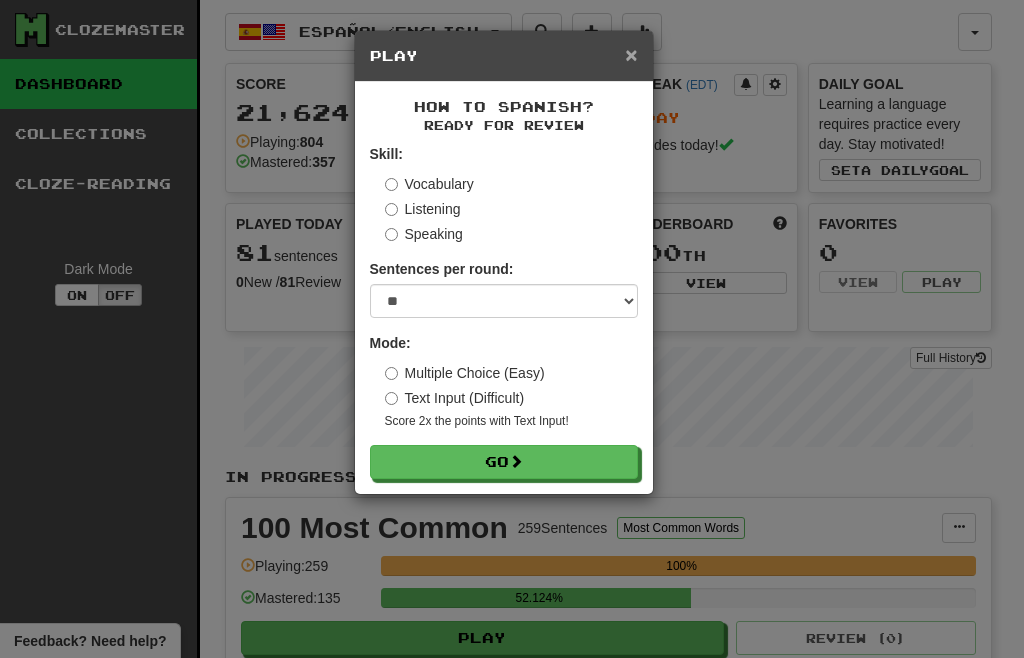 click on "×" at bounding box center (631, 54) 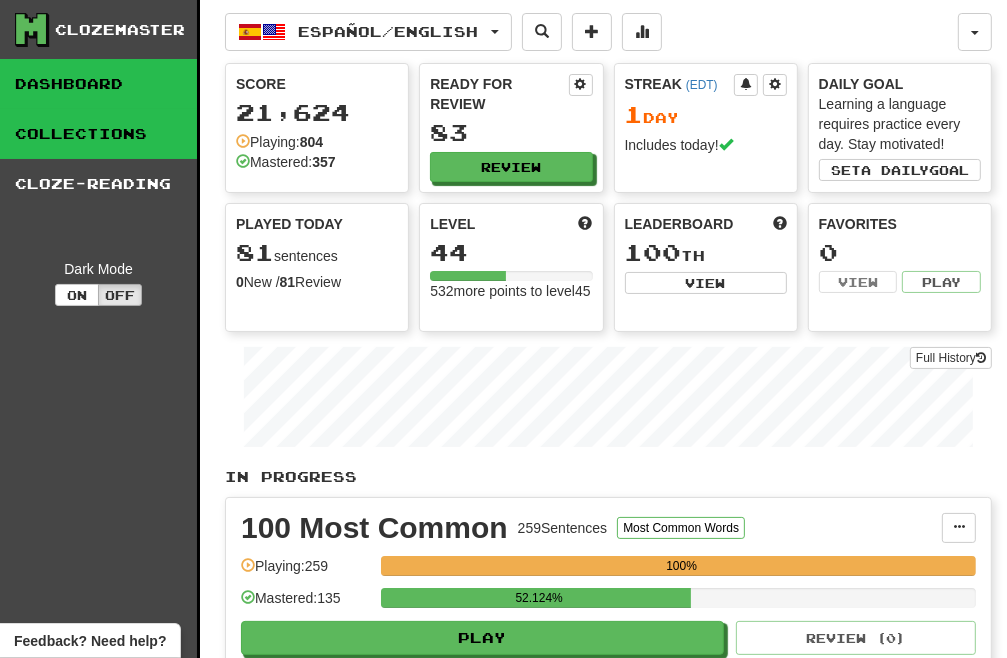 click on "Collections" at bounding box center [98, 134] 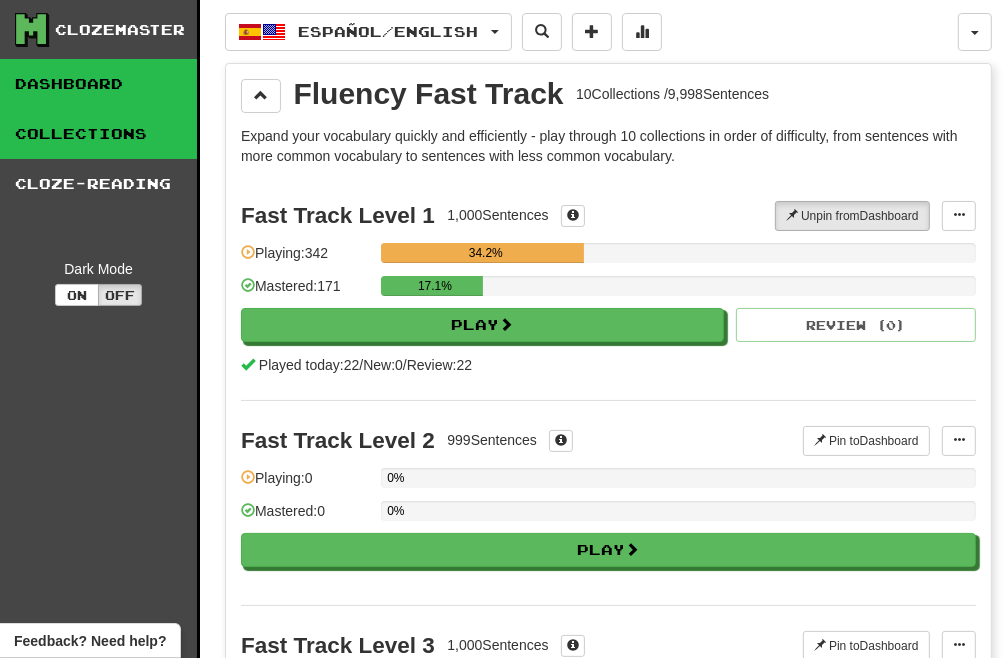 click on "Dashboard" at bounding box center (98, 84) 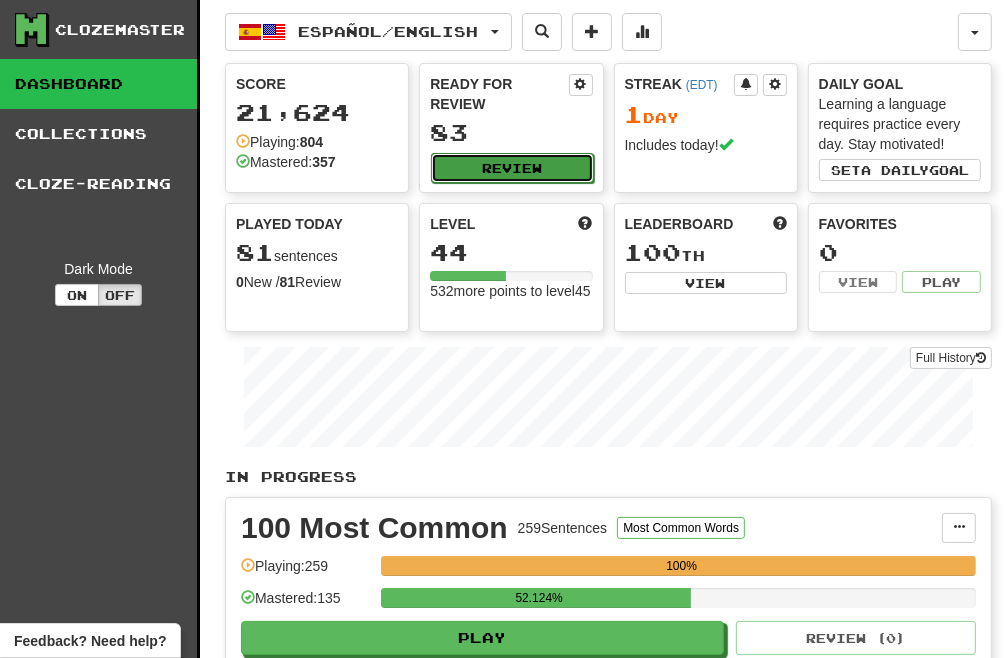click on "Review" at bounding box center (512, 168) 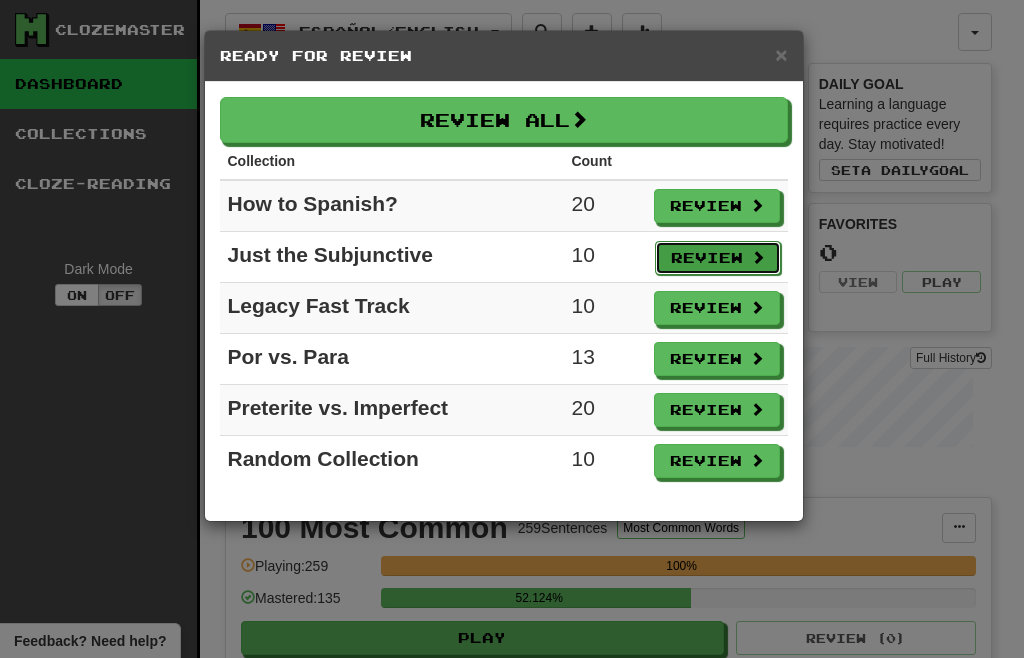 click on "Review" at bounding box center [718, 258] 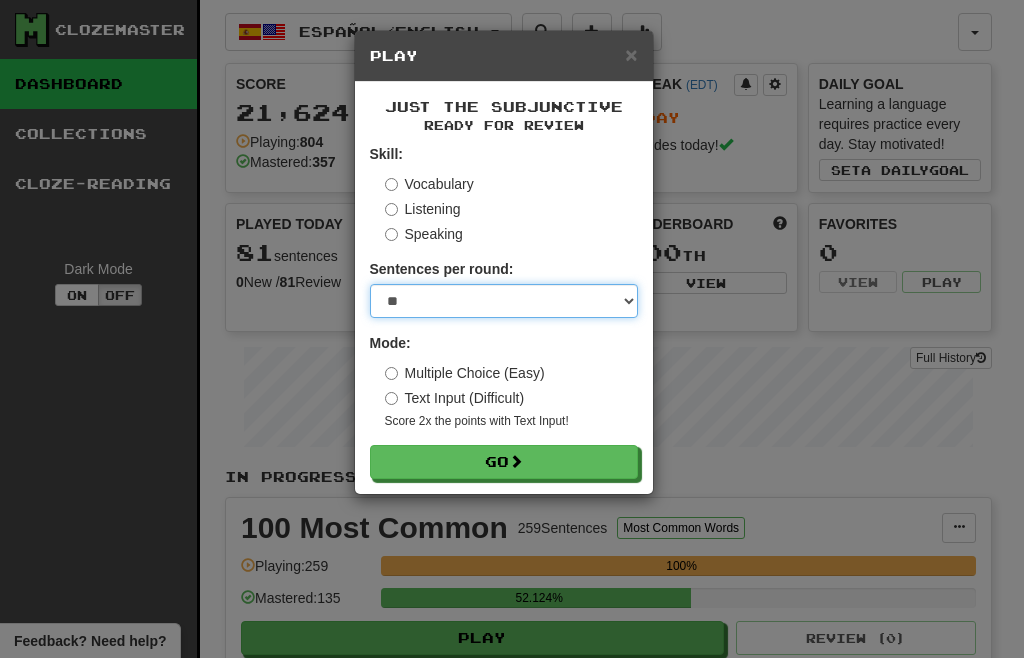 click on "* ** ** ** ** ** *** ********" at bounding box center [504, 301] 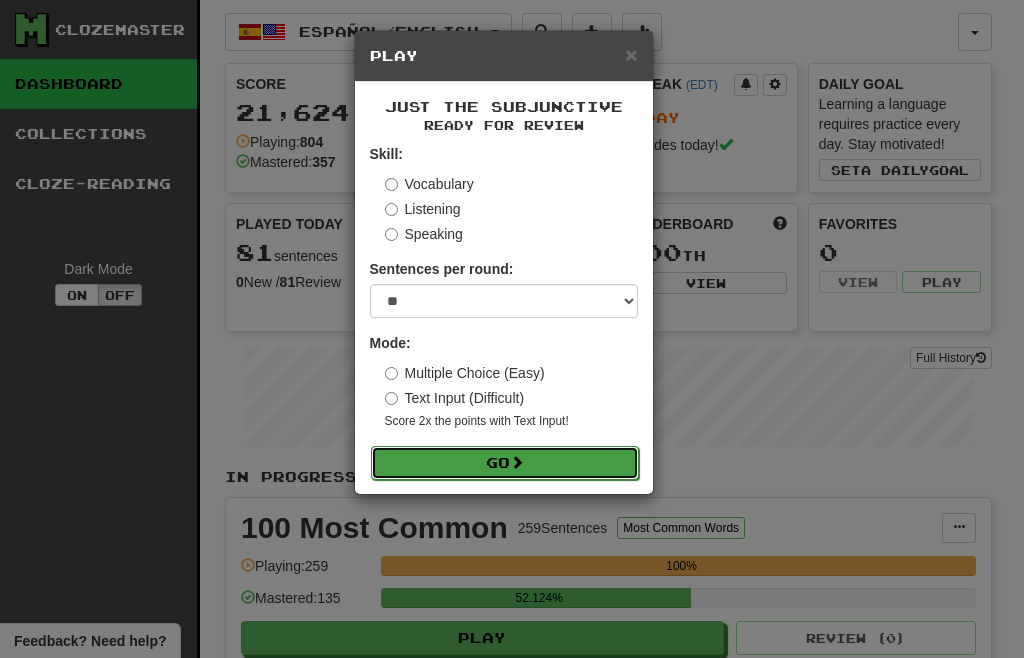 click on "Go" at bounding box center (505, 463) 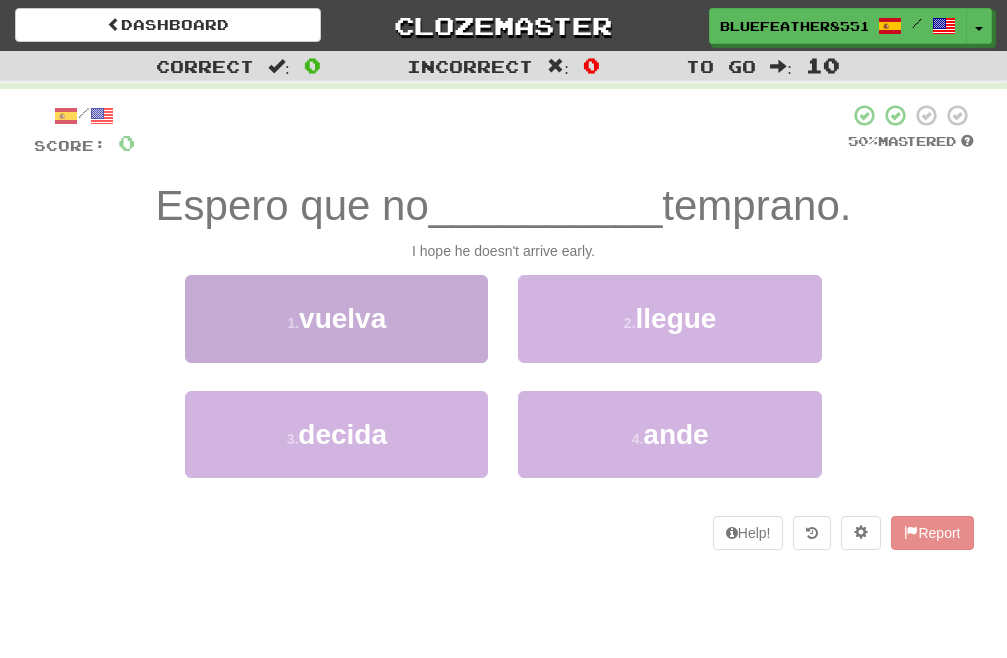 scroll, scrollTop: 0, scrollLeft: 0, axis: both 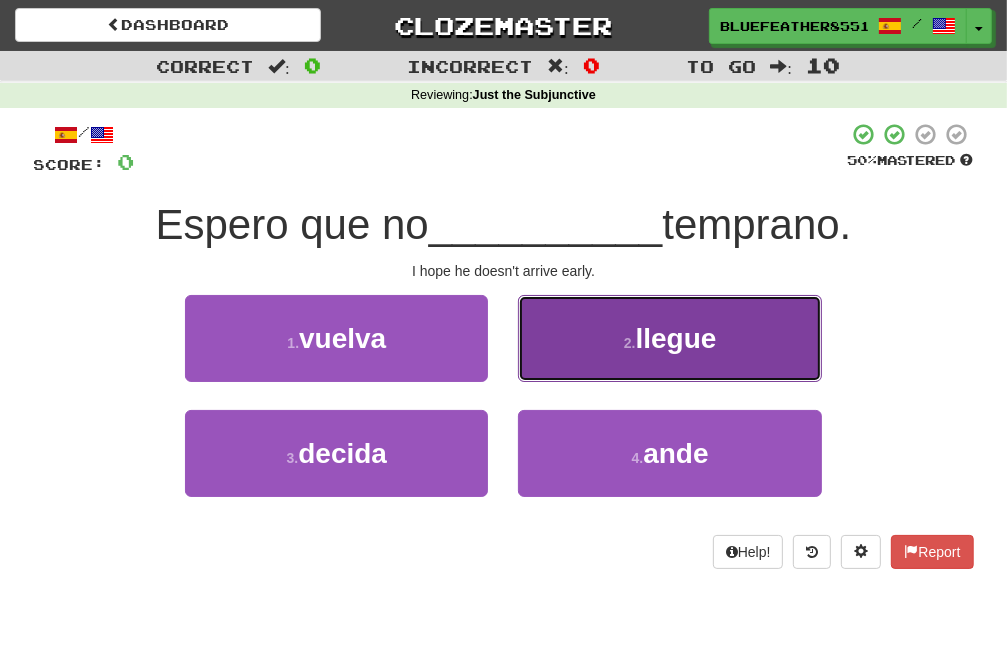 click on "2 .  llegue" at bounding box center [669, 338] 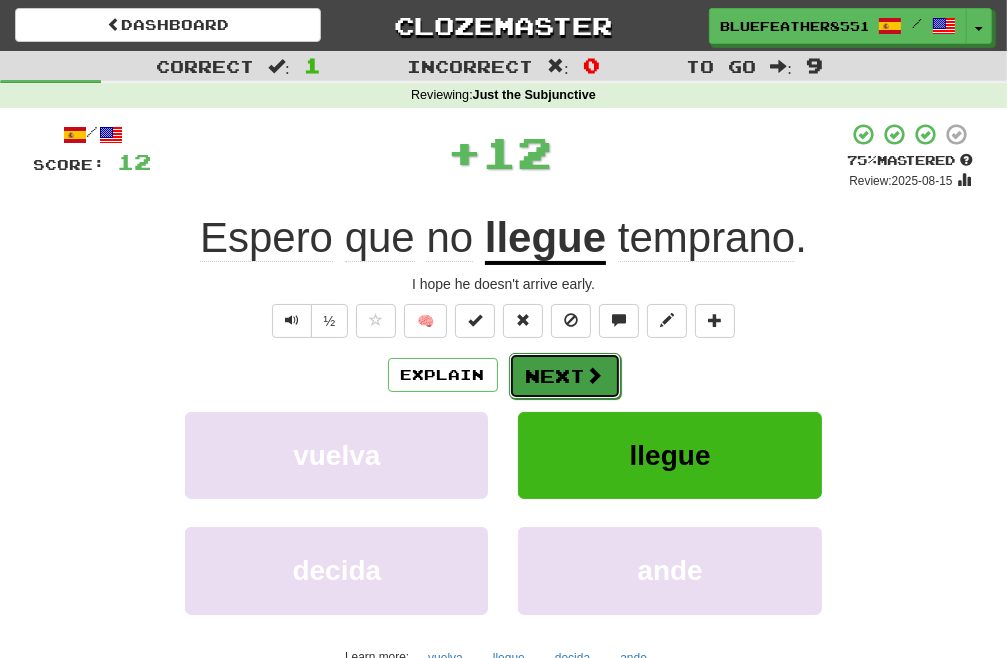 click at bounding box center (595, 375) 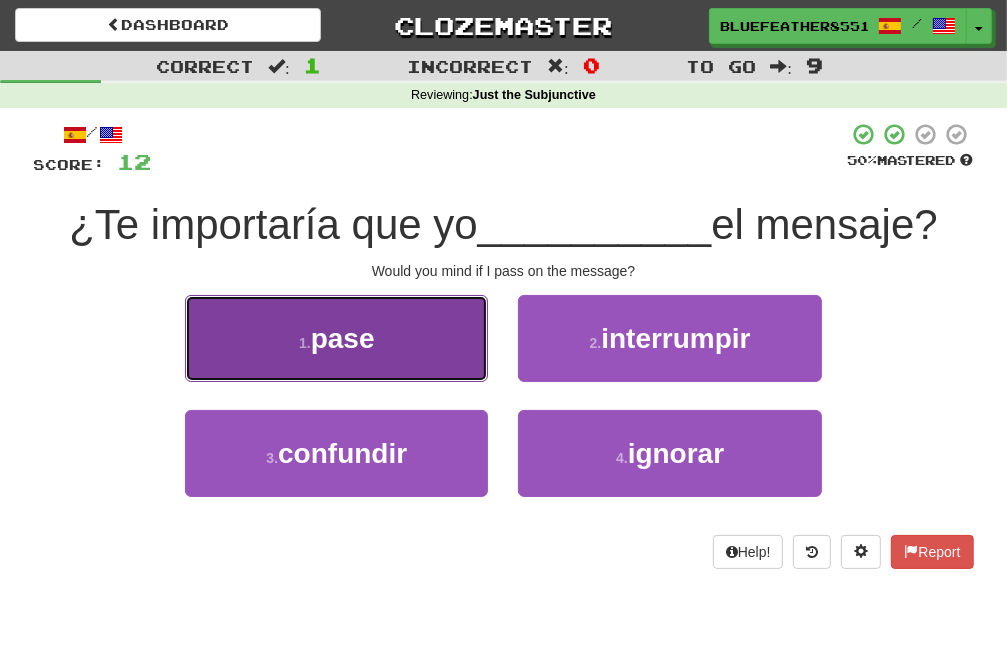 click on "1 .  pase" at bounding box center (336, 338) 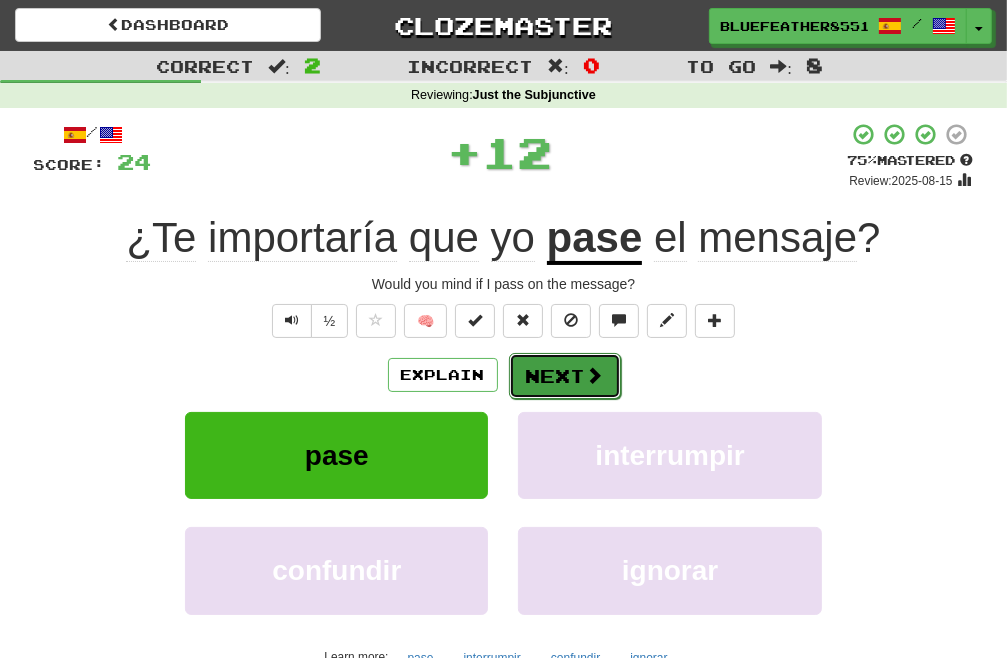 click on "Next" at bounding box center [565, 376] 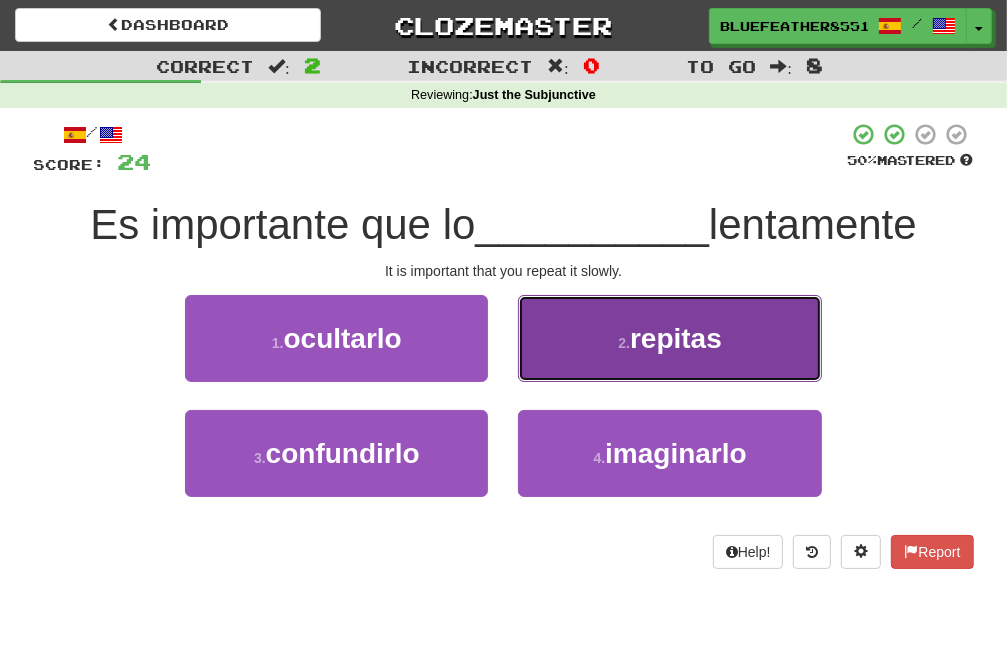 click on "2 .  repitas" at bounding box center [669, 338] 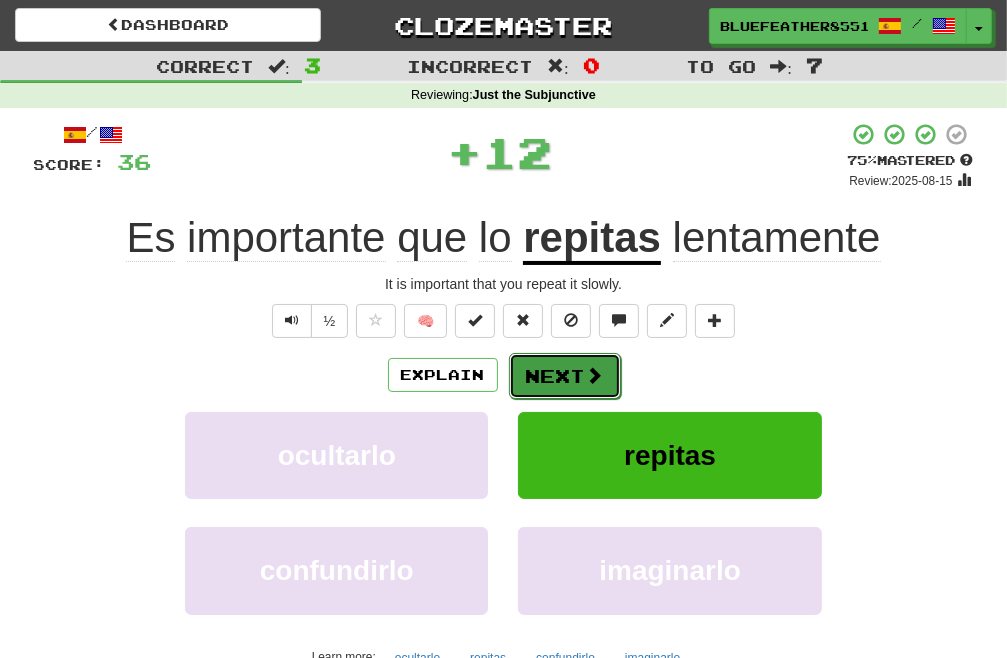 click on "Next" at bounding box center [565, 376] 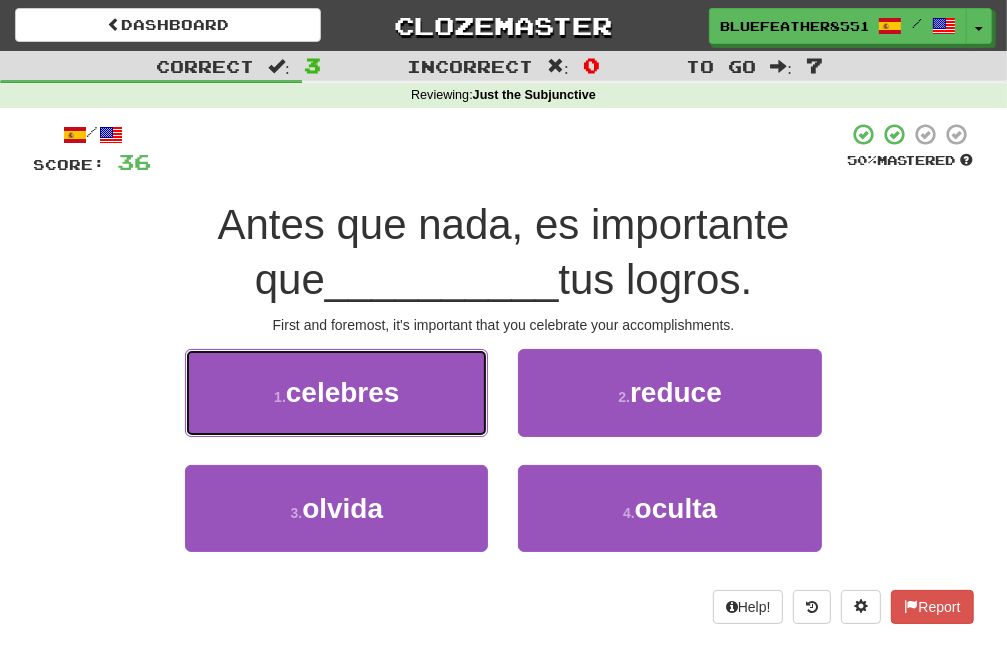 click on "1 .  celebres" at bounding box center [336, 392] 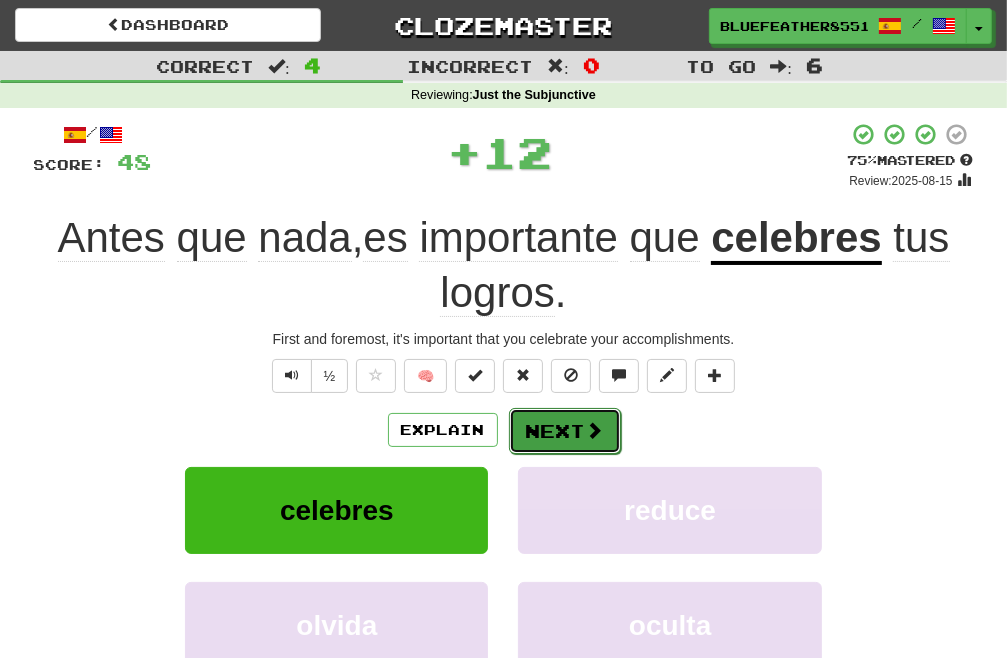 click on "Next" at bounding box center (565, 431) 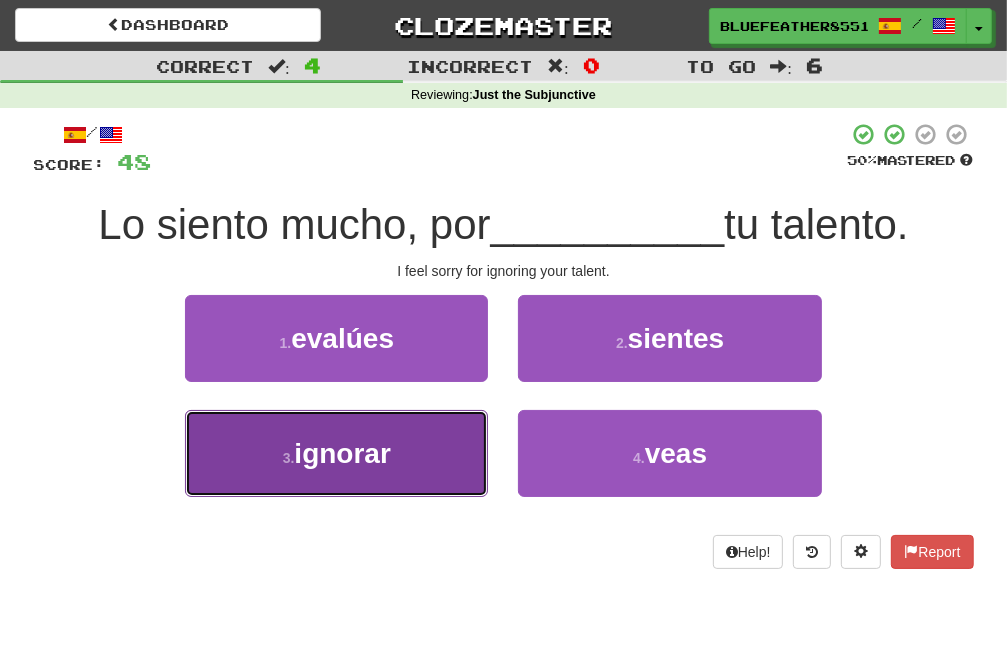 click on "3 .  ignorar" at bounding box center [336, 453] 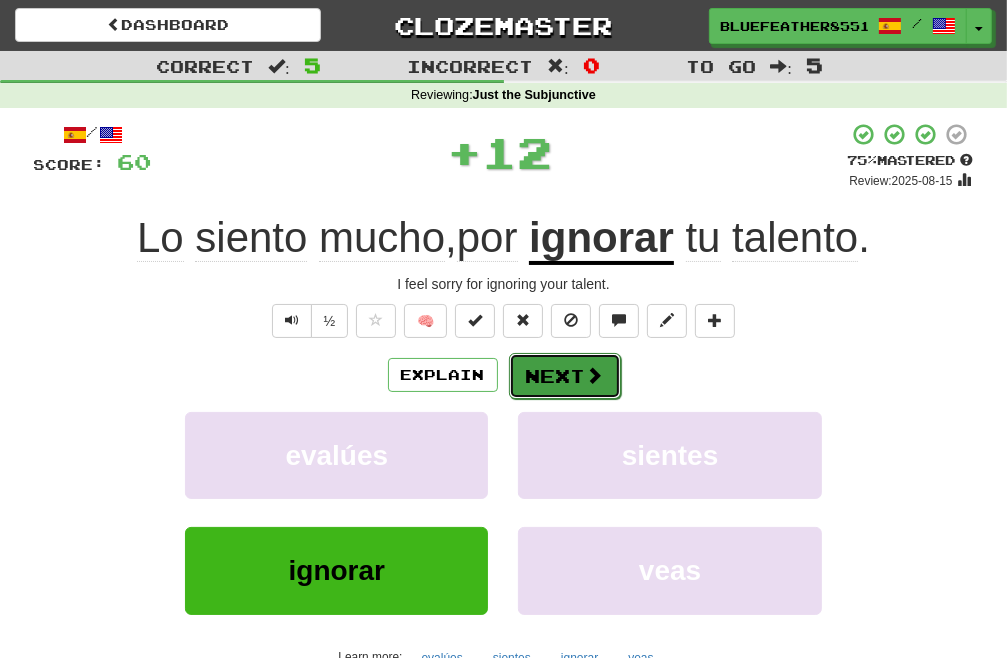 click on "Next" at bounding box center [565, 376] 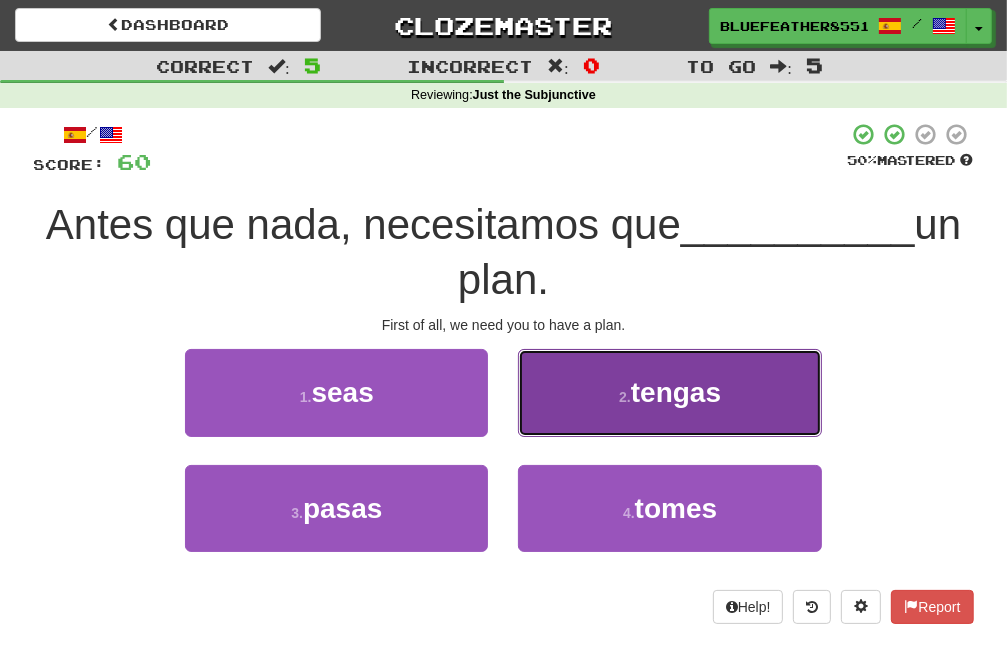 click on "2 .  tengas" at bounding box center [669, 392] 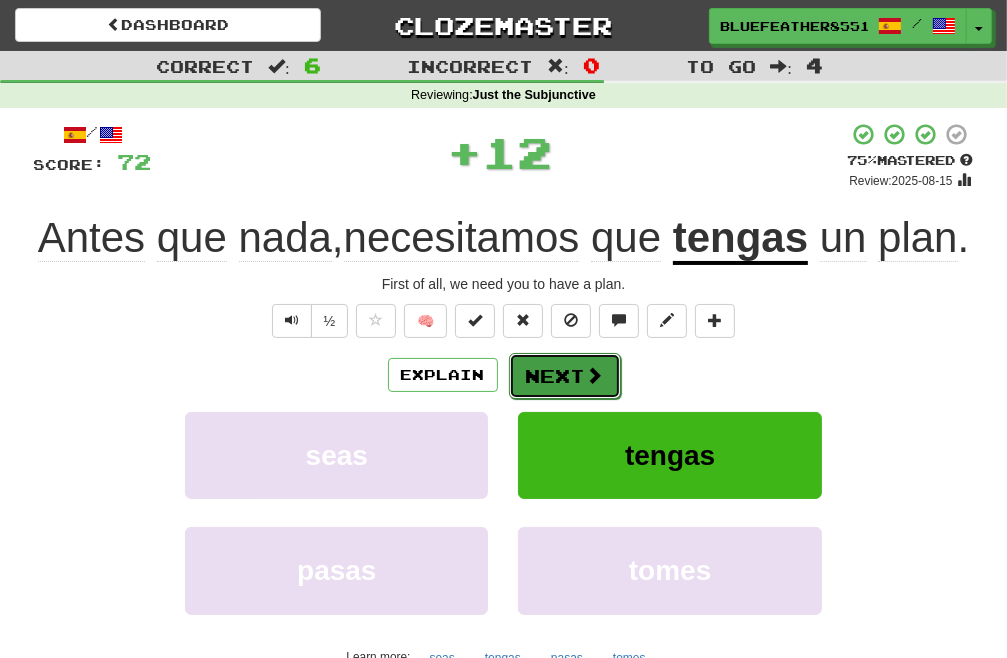 click on "Next" at bounding box center [565, 376] 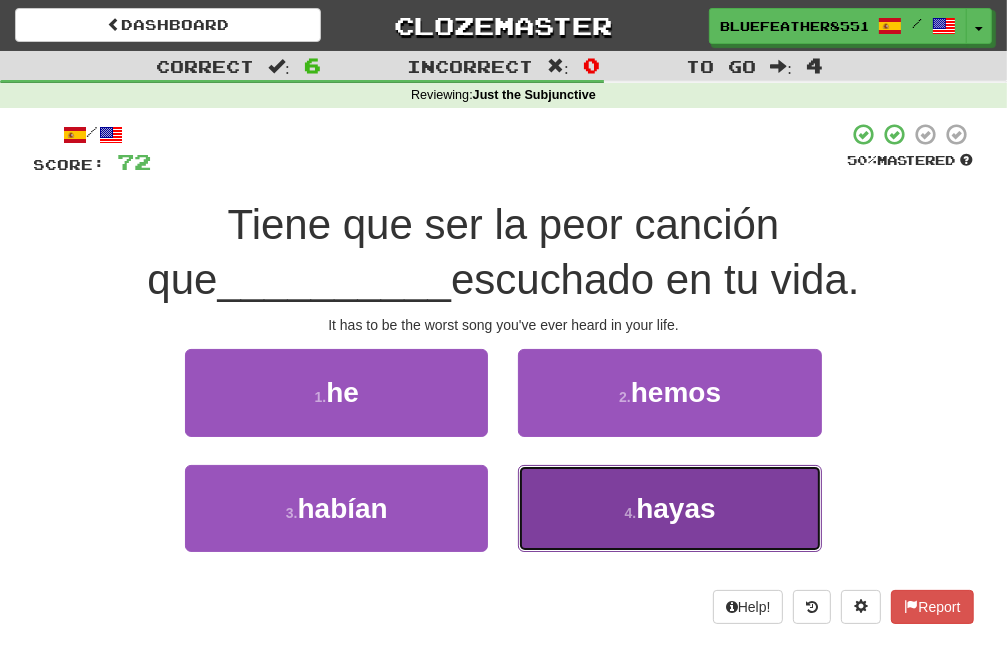 click on "4 .  hayas" at bounding box center [669, 508] 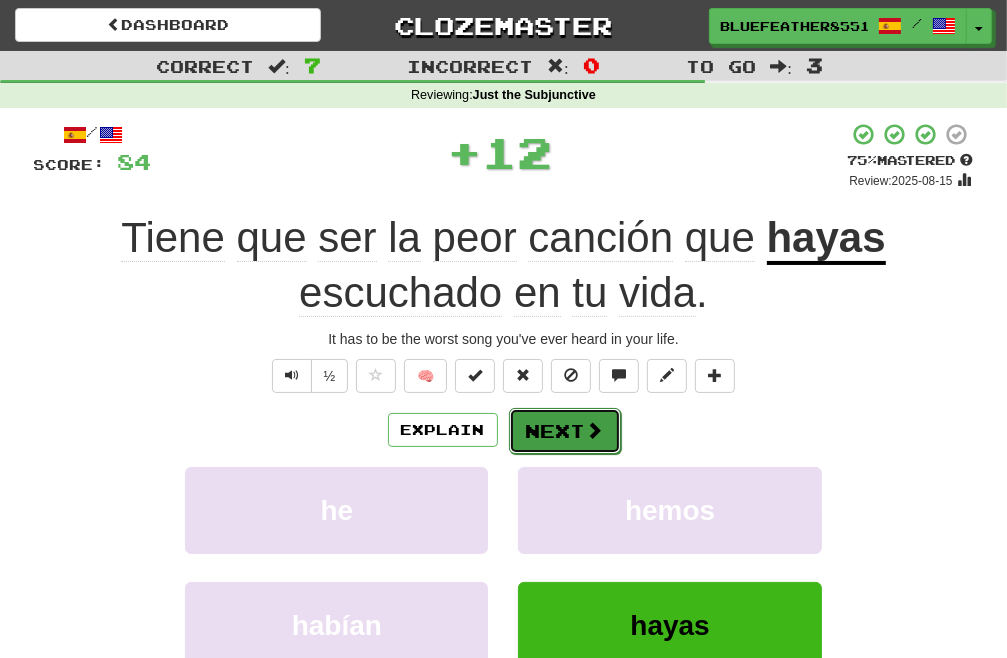 click on "Next" at bounding box center [565, 431] 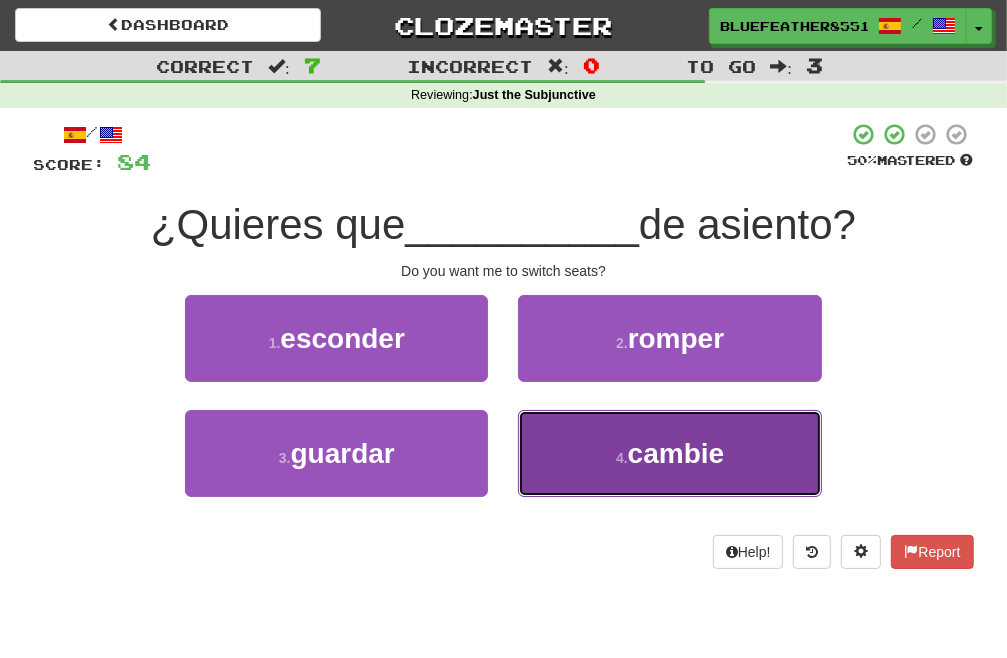 click on "4 .  cambie" at bounding box center (669, 453) 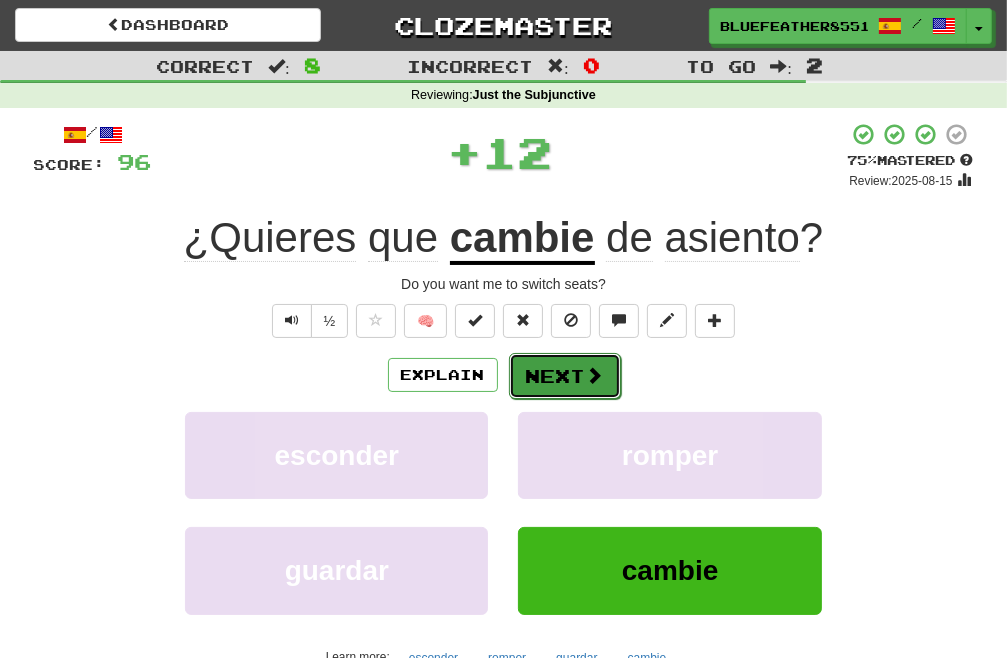 click on "Next" at bounding box center [565, 376] 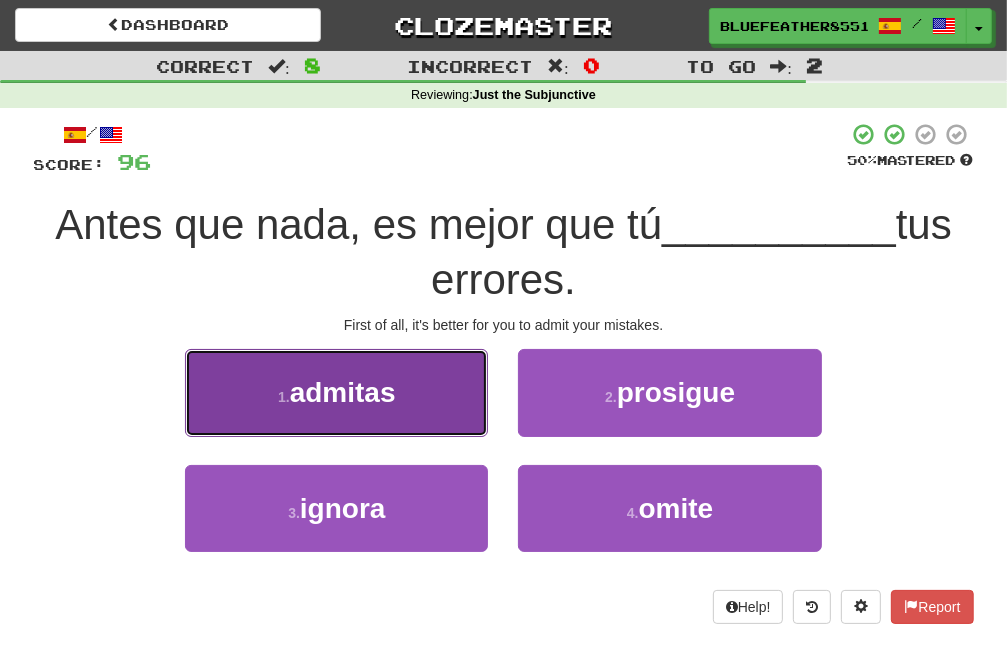 click on "1 .  admitas" at bounding box center (336, 392) 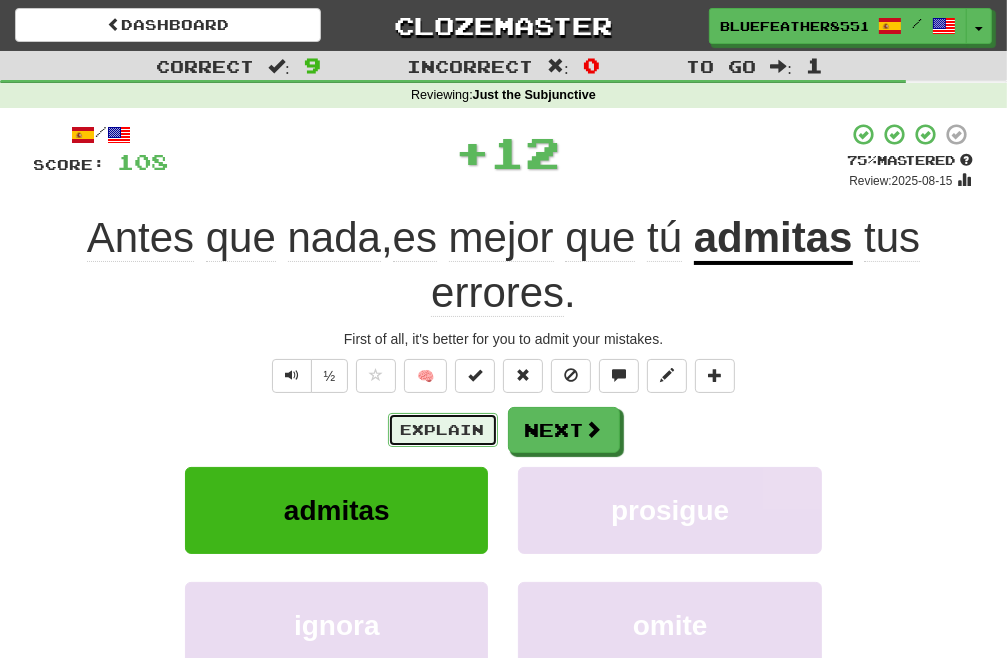 click on "Explain" at bounding box center [443, 430] 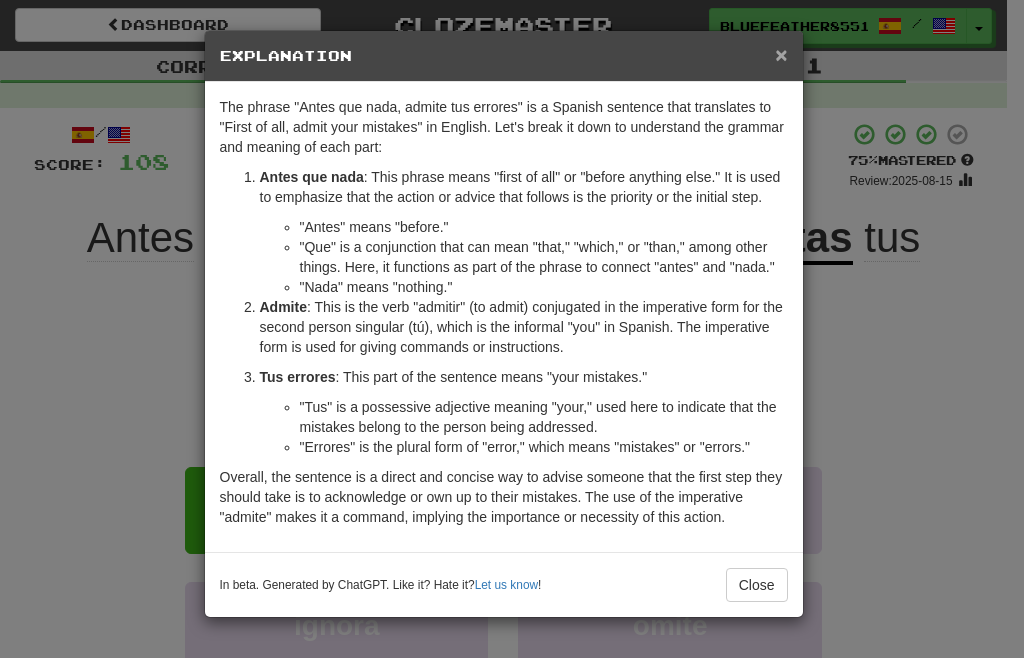 click on "×" at bounding box center (781, 54) 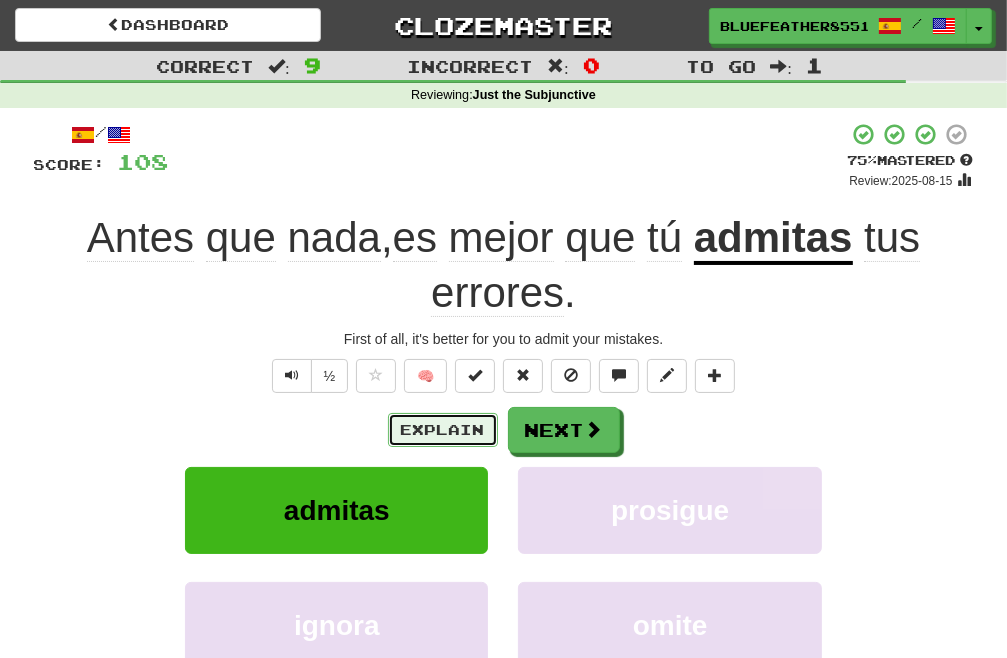 click on "Explain" at bounding box center [443, 430] 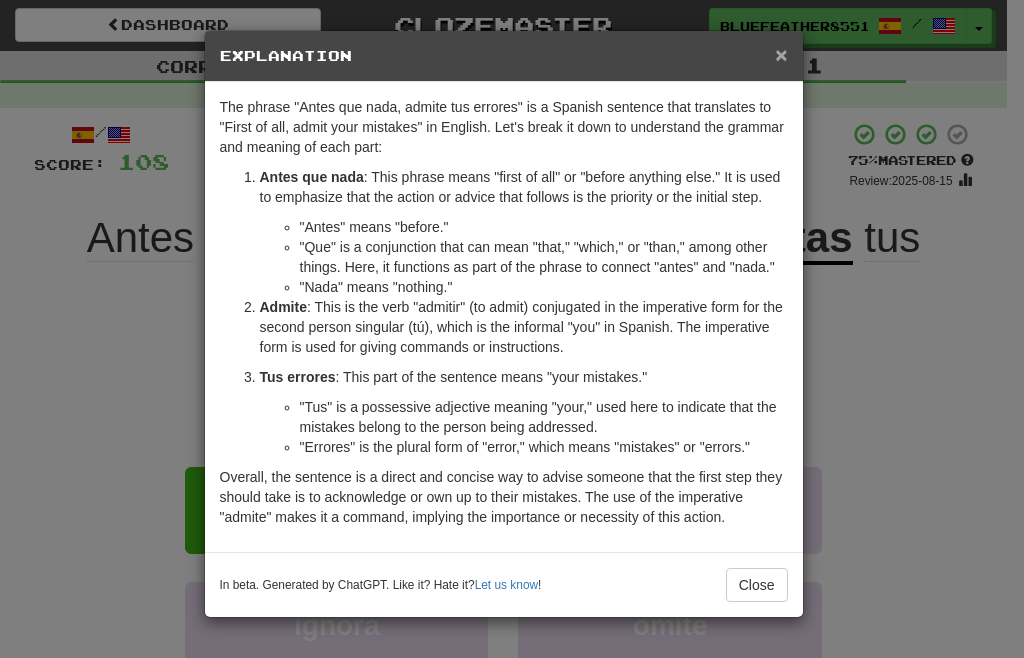 click on "×" at bounding box center (781, 54) 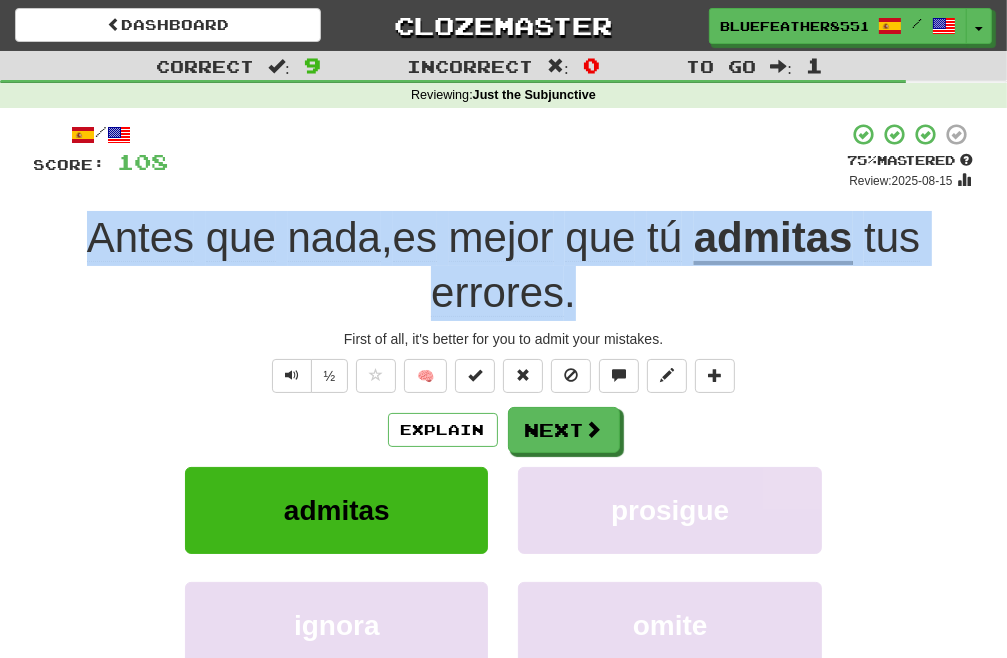 drag, startPoint x: 603, startPoint y: 309, endPoint x: 86, endPoint y: 219, distance: 524.7752 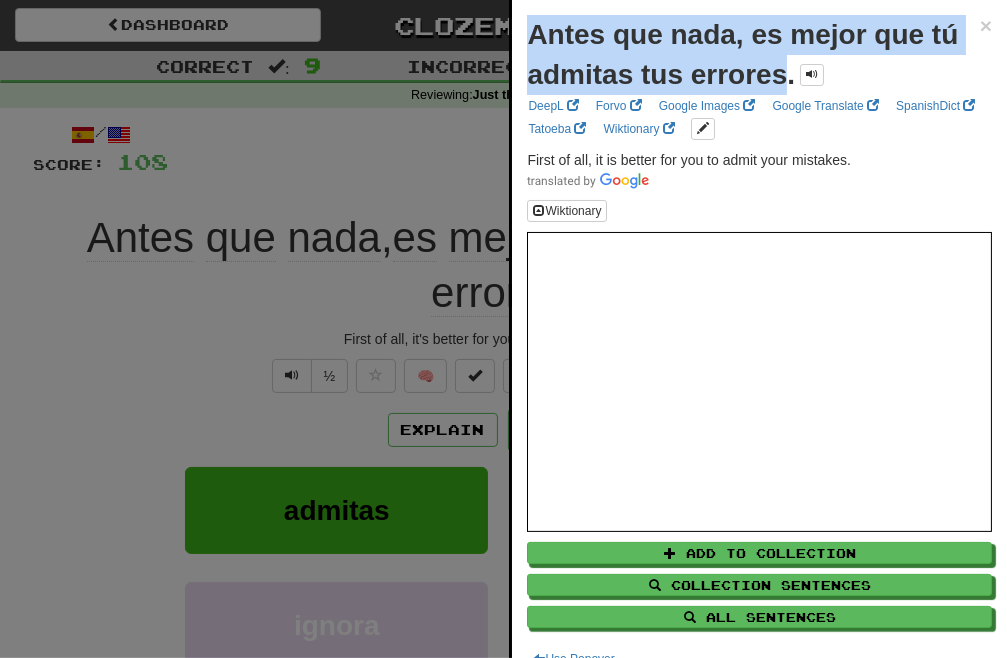 drag, startPoint x: 160, startPoint y: 231, endPoint x: 532, endPoint y: 41, distance: 417.71283 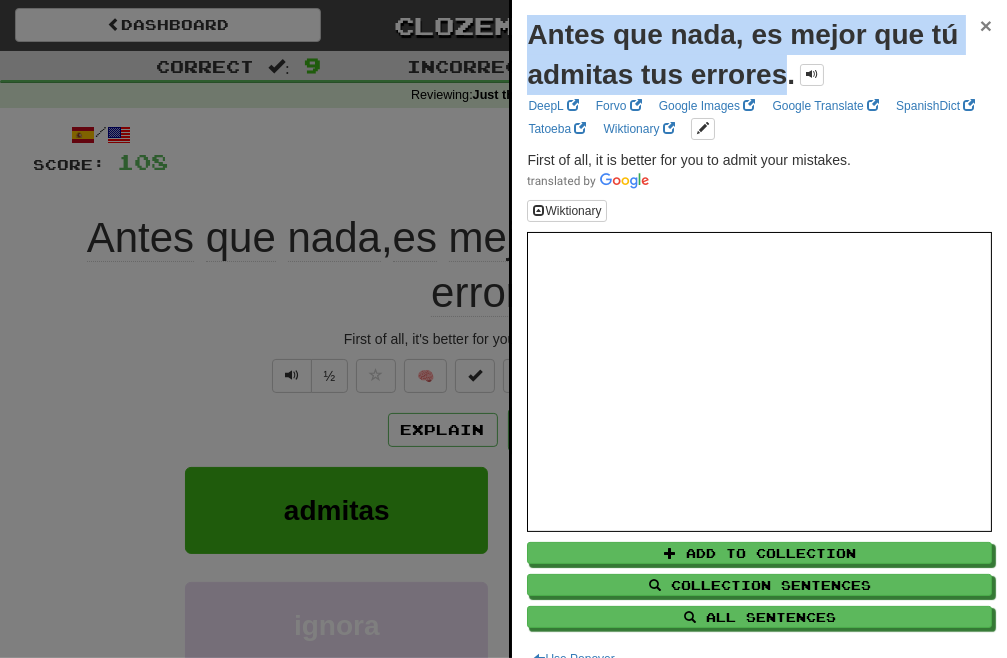 click on "×" at bounding box center [986, 25] 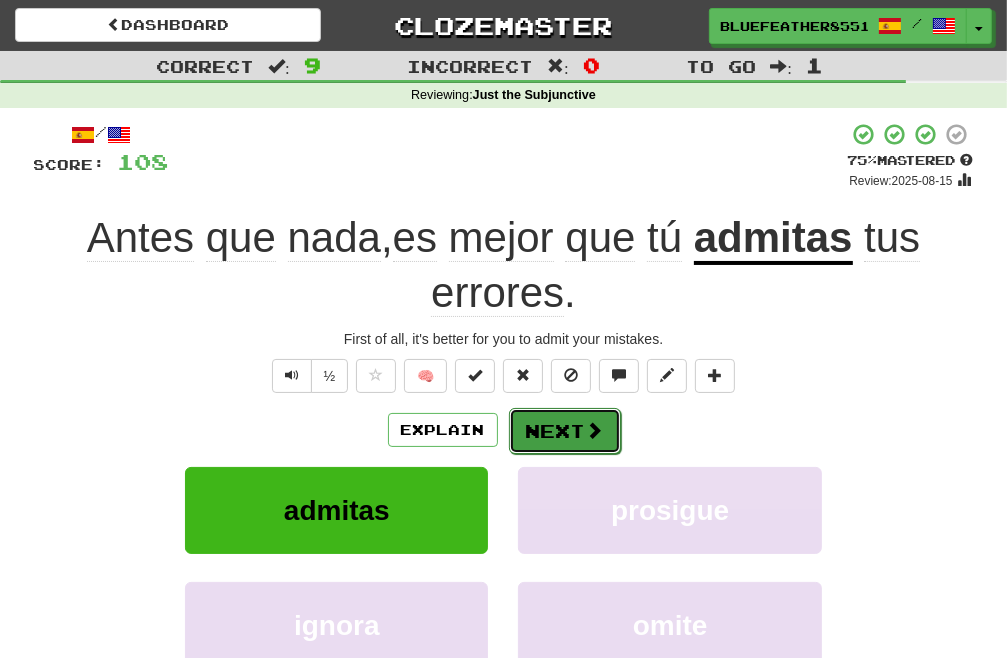 click on "Next" at bounding box center [565, 431] 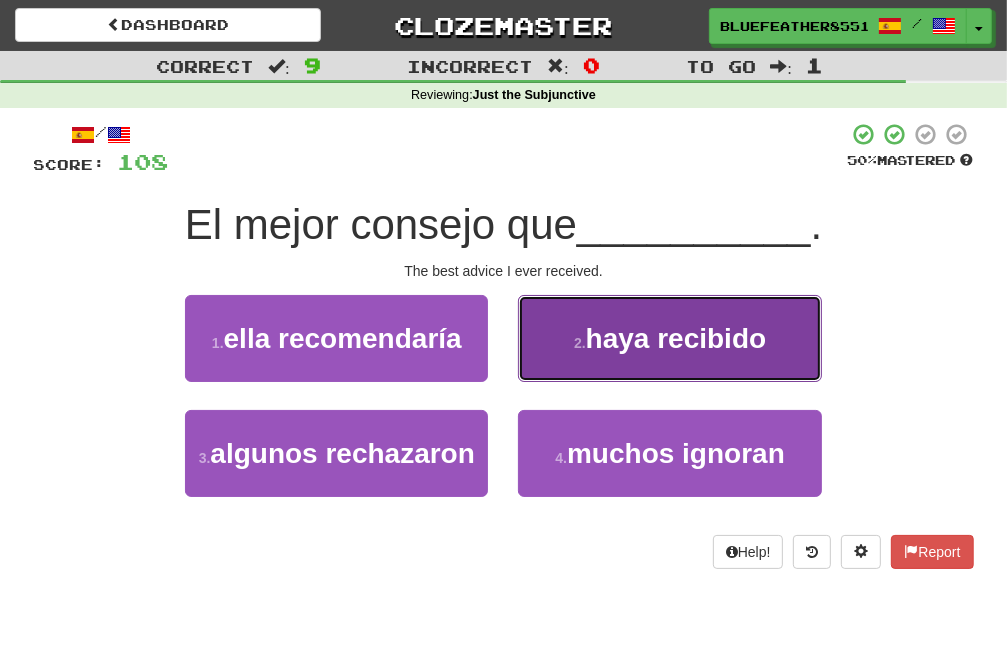 click on "2 .  haya recibido" at bounding box center (669, 338) 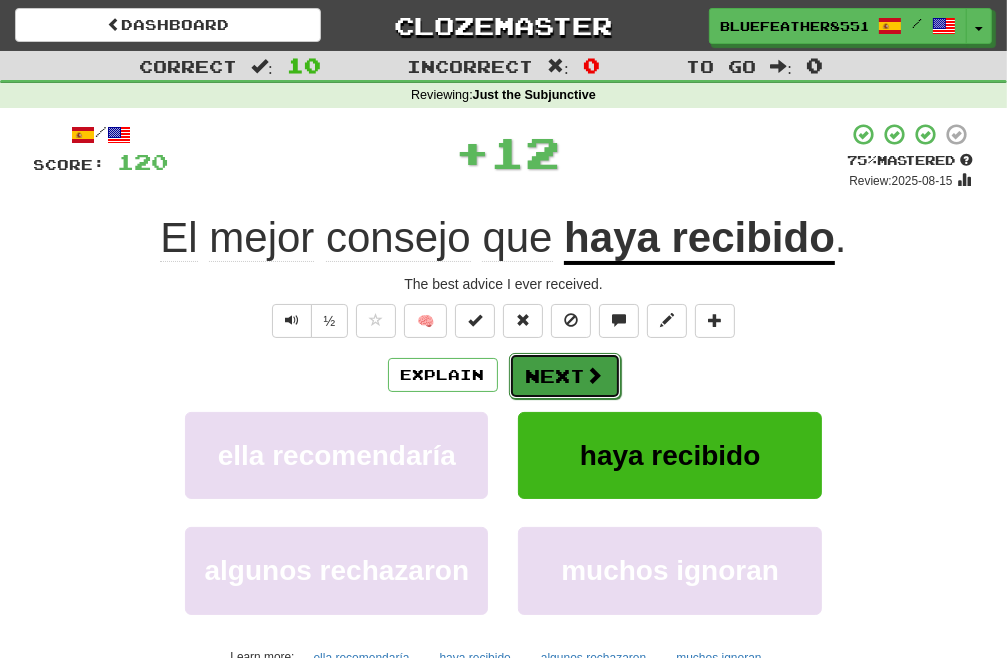 click on "Next" at bounding box center [565, 376] 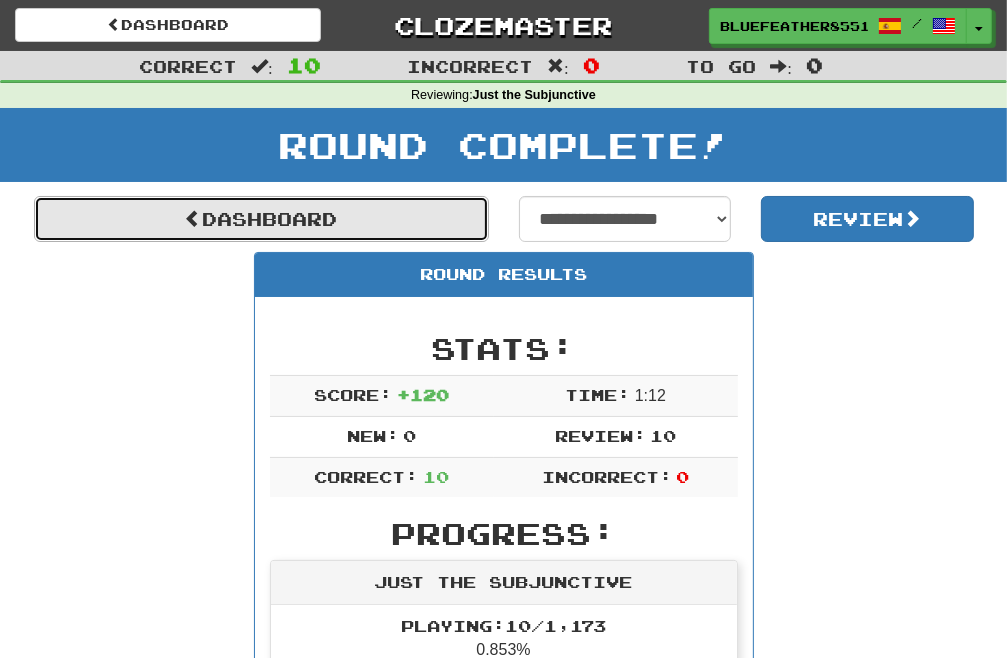 click on "Dashboard" at bounding box center (261, 219) 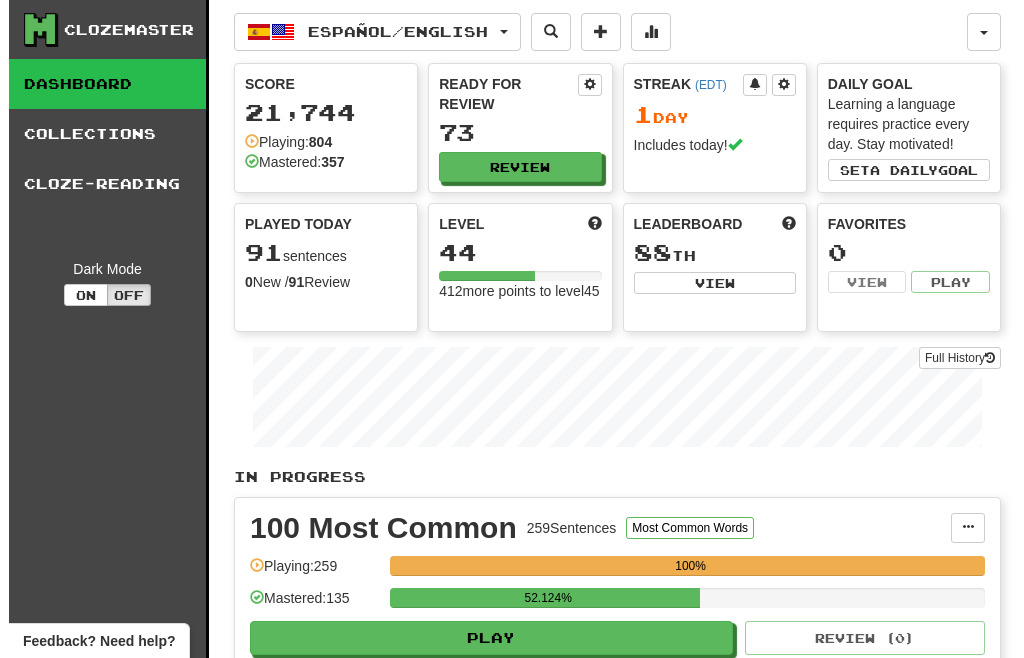 scroll, scrollTop: 0, scrollLeft: 0, axis: both 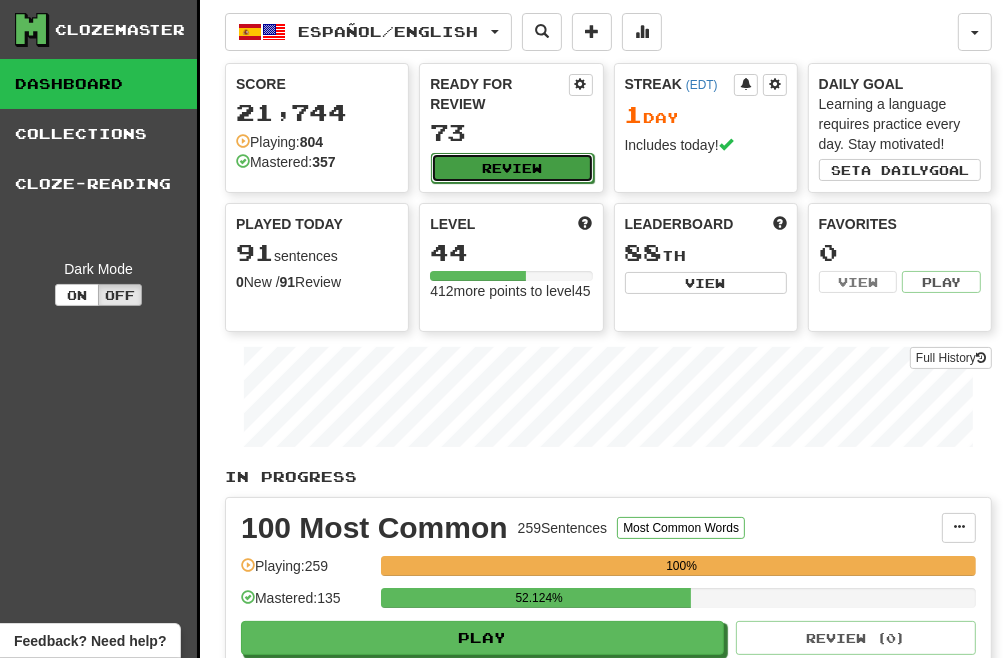 click on "Review" at bounding box center [512, 168] 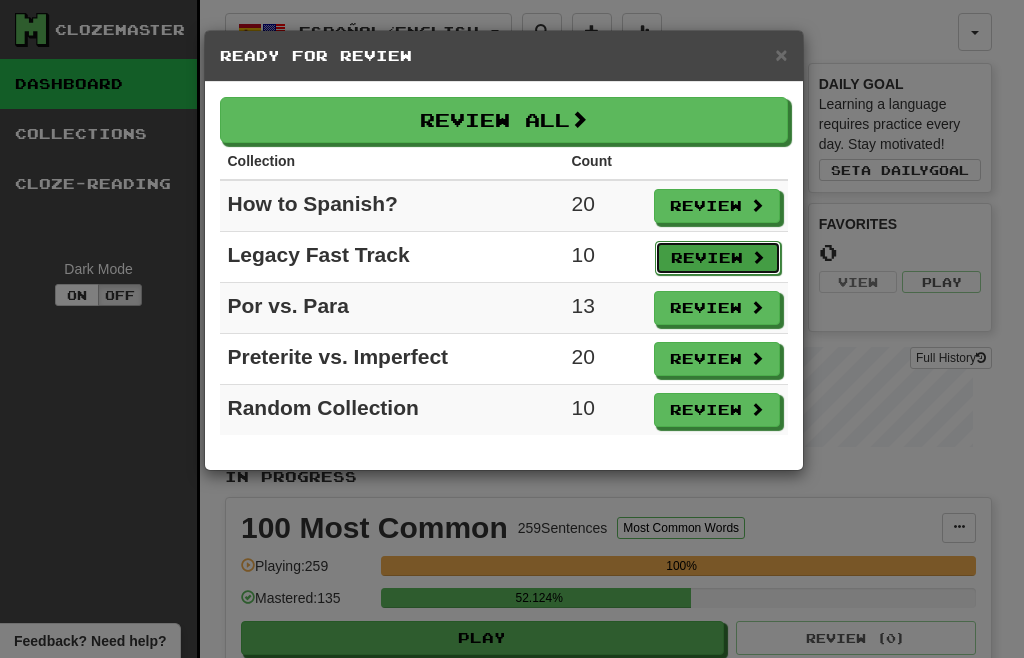click on "Review" at bounding box center [718, 258] 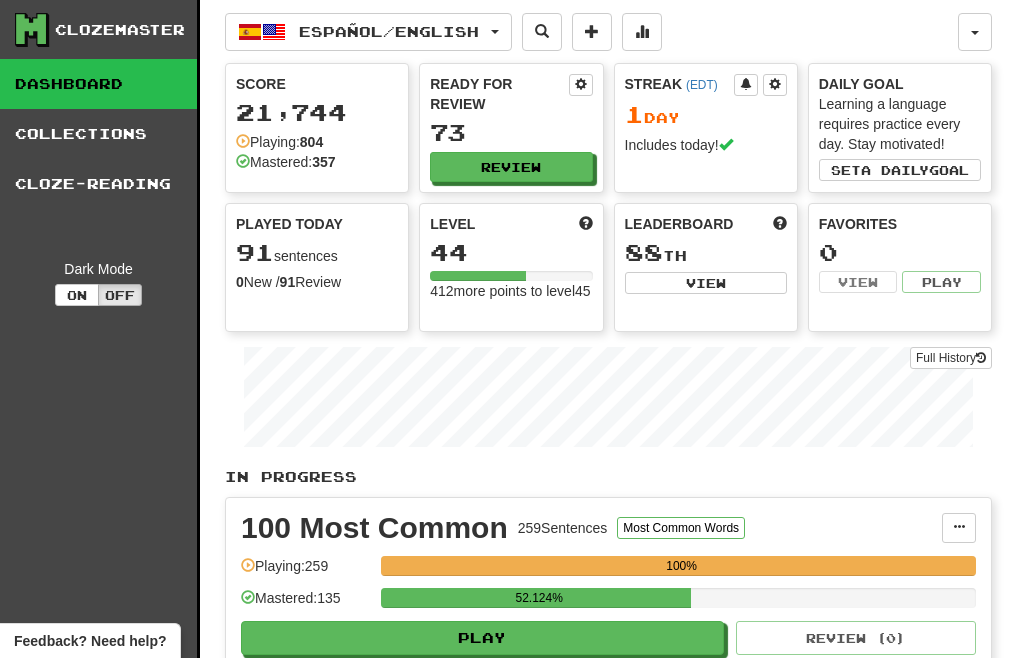 select on "**" 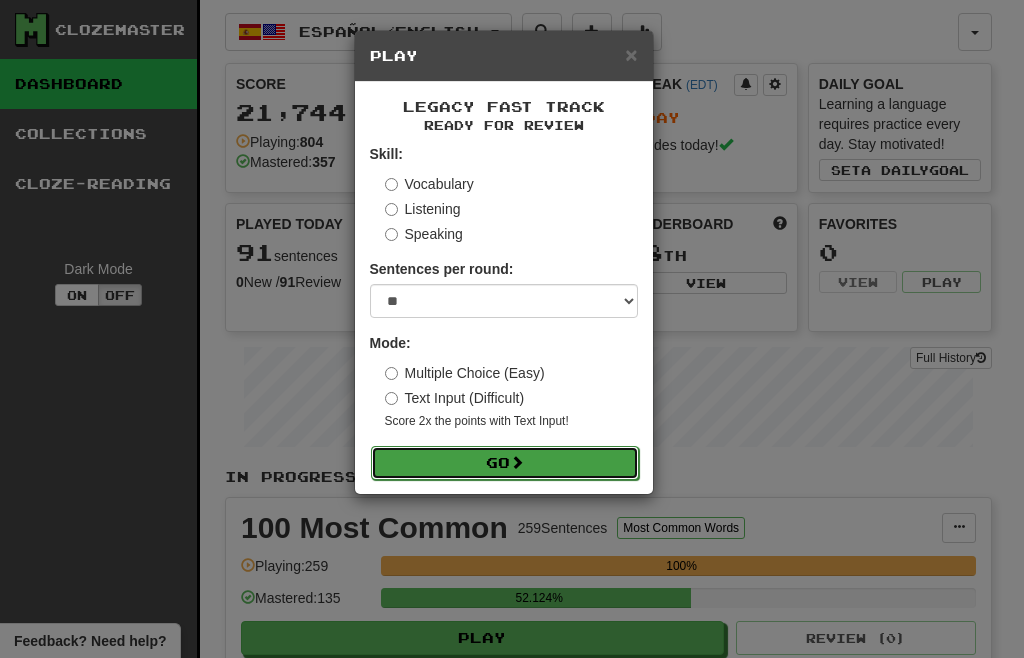 click on "Go" at bounding box center (505, 463) 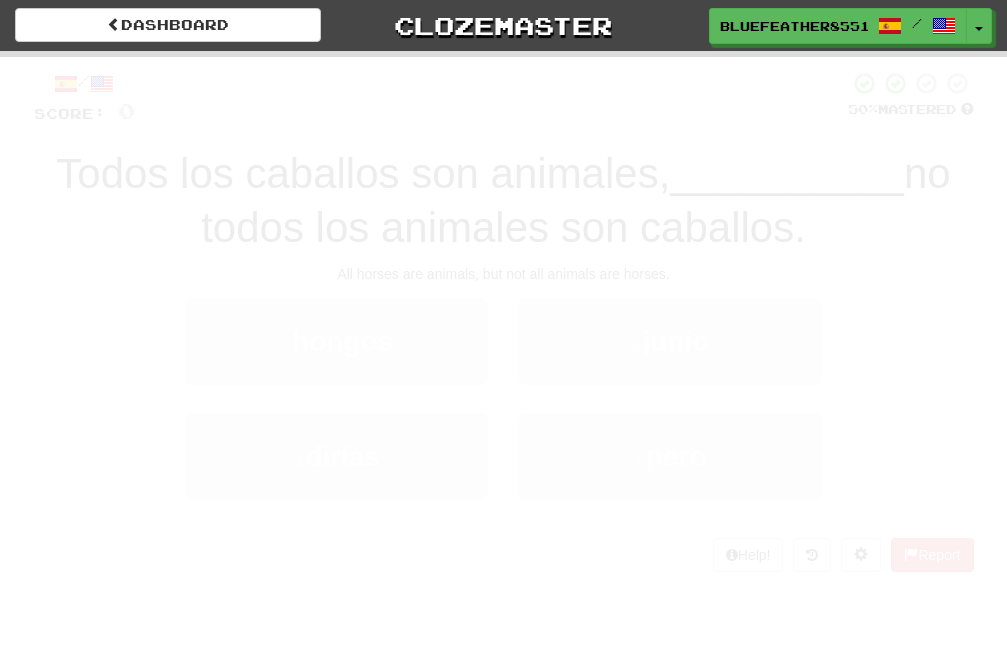 scroll, scrollTop: 0, scrollLeft: 0, axis: both 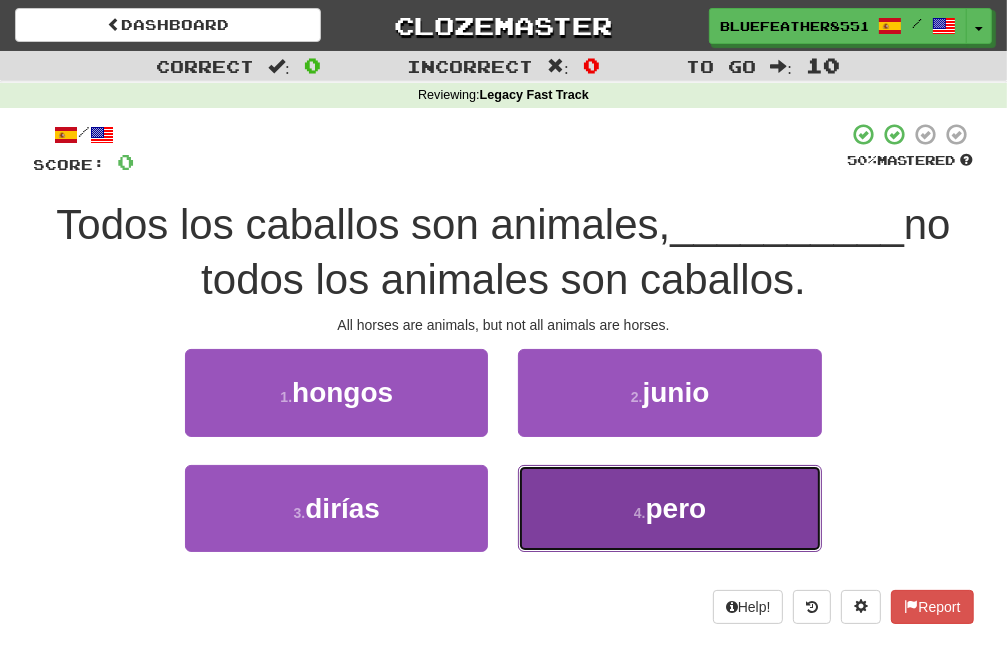 click on "4 .  pero" at bounding box center [669, 508] 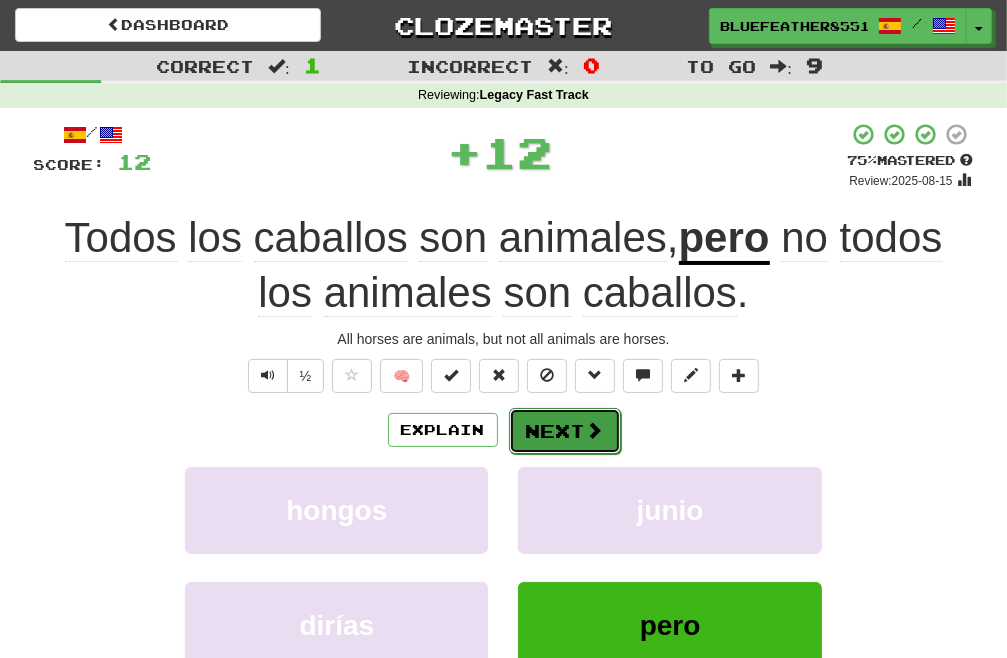 click on "Next" at bounding box center (565, 431) 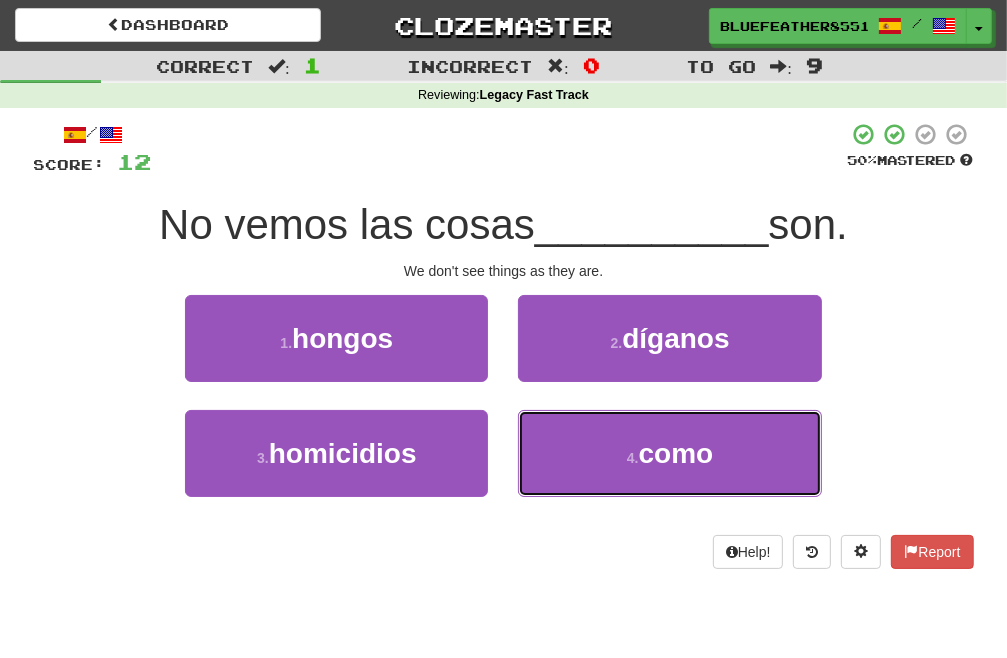 click on "4 .  como" at bounding box center [669, 453] 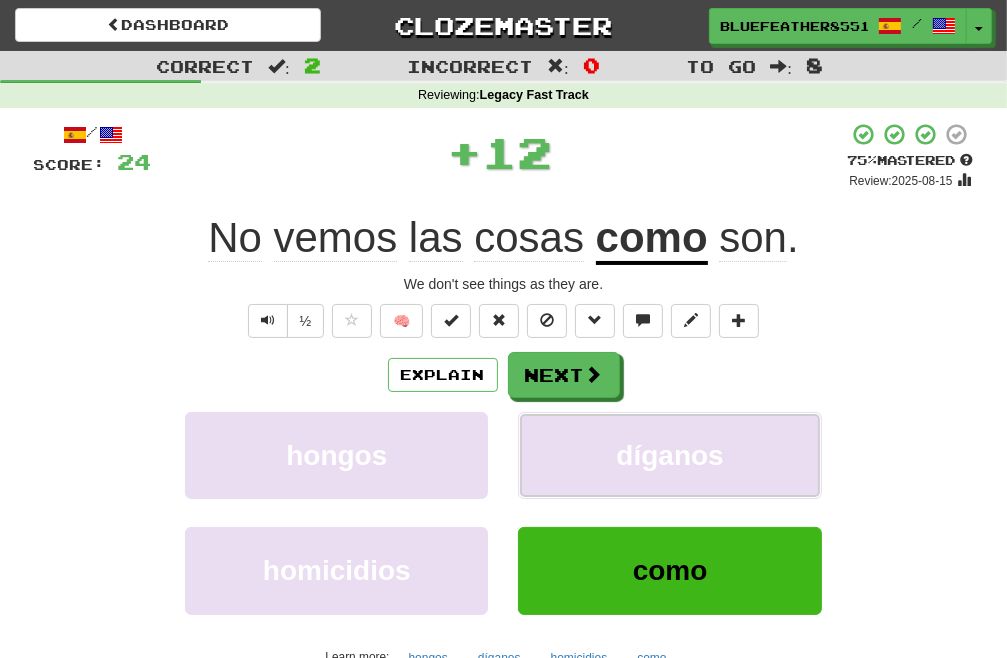 click on "díganos" at bounding box center (669, 455) 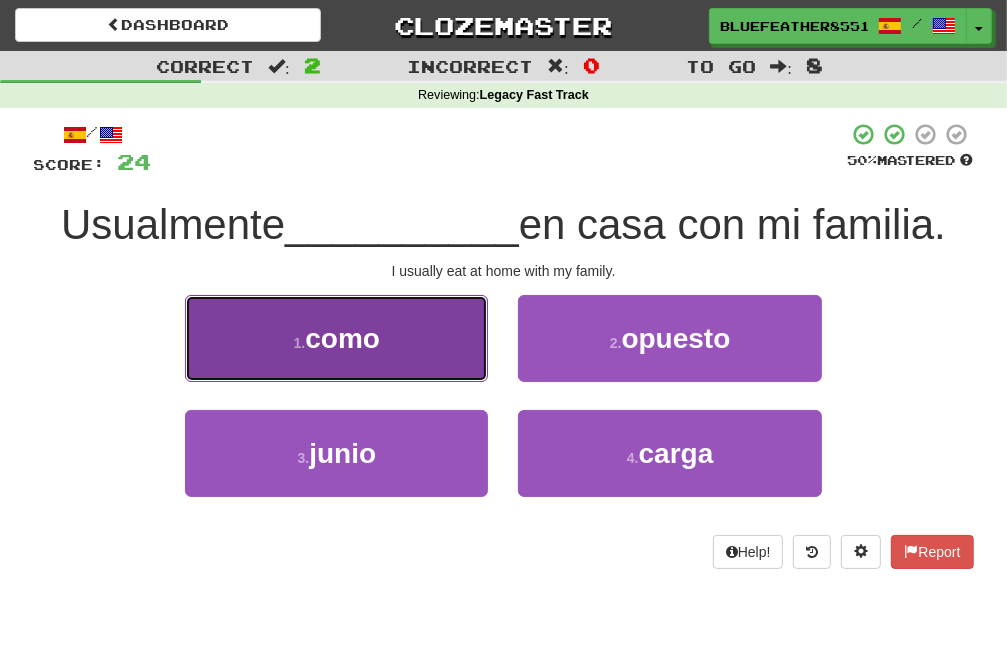 click on "1 .  como" at bounding box center (336, 338) 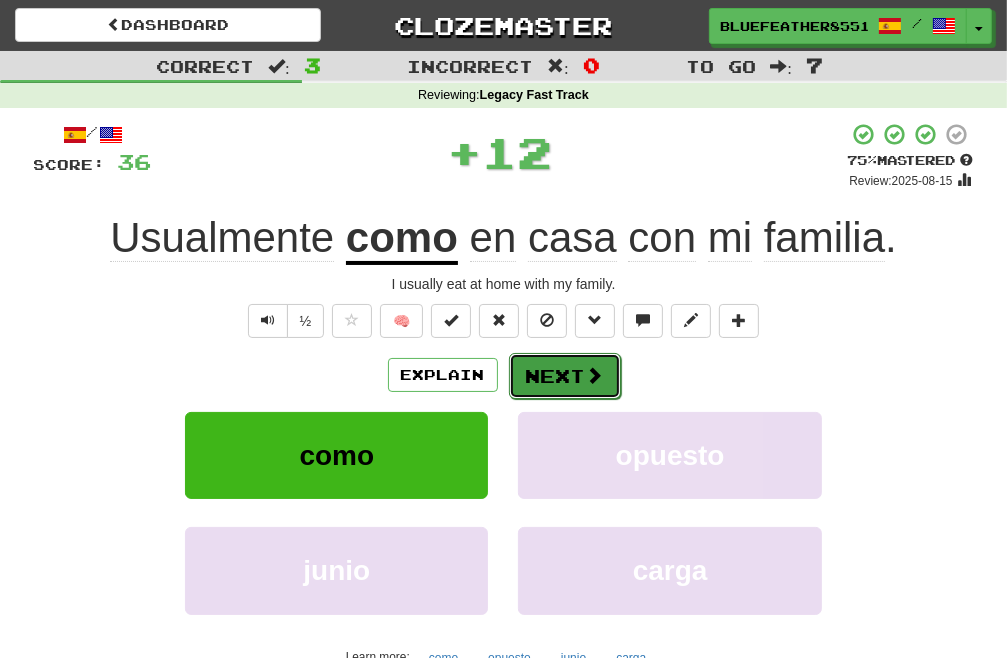 click on "Next" at bounding box center (565, 376) 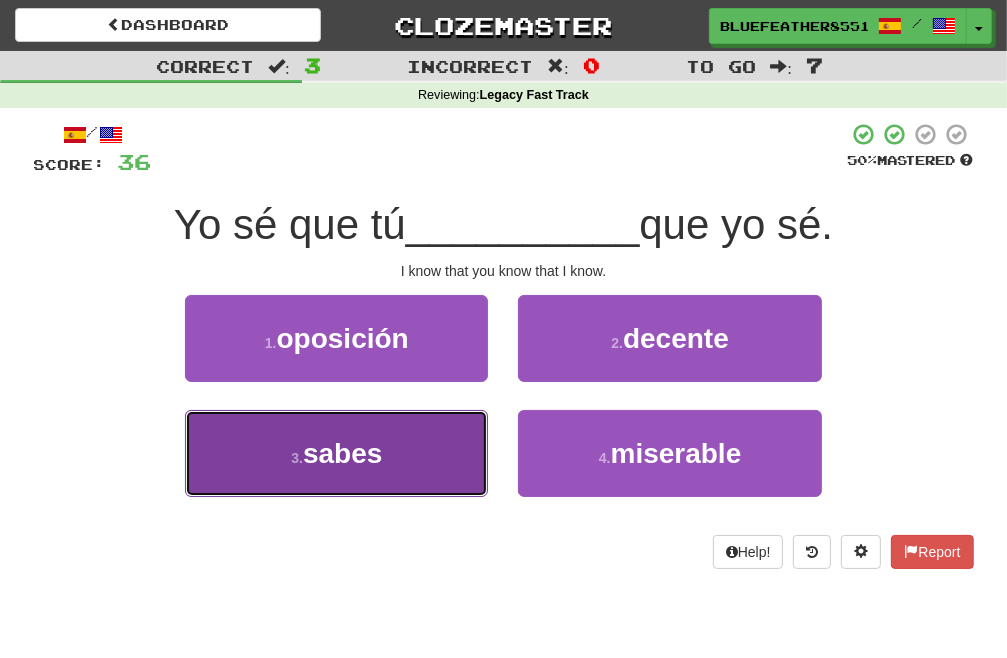click on "3 .  sabes" at bounding box center (336, 453) 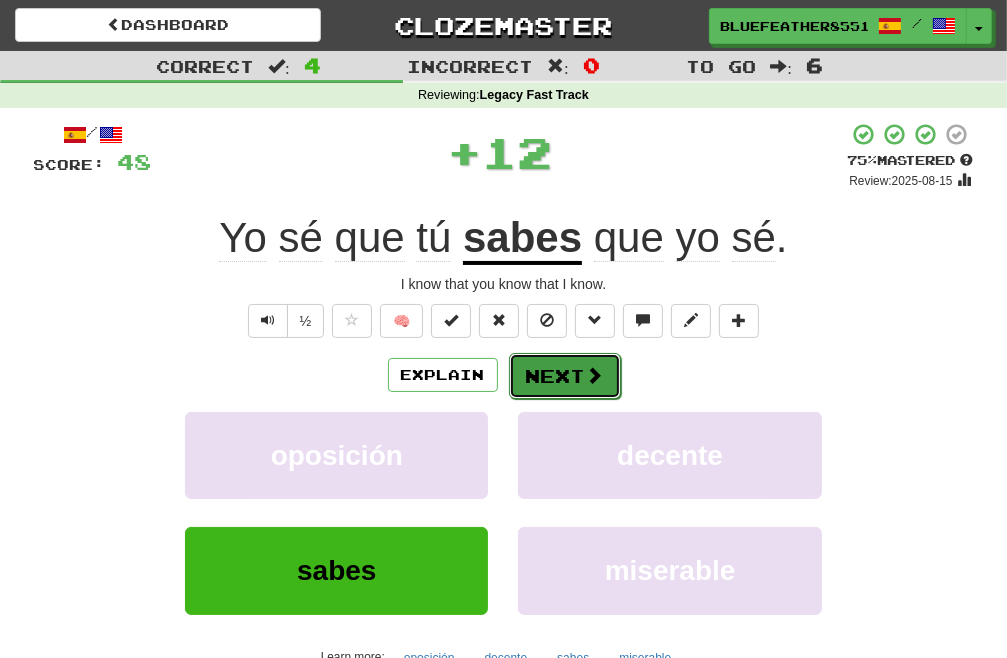 click on "Next" at bounding box center [565, 376] 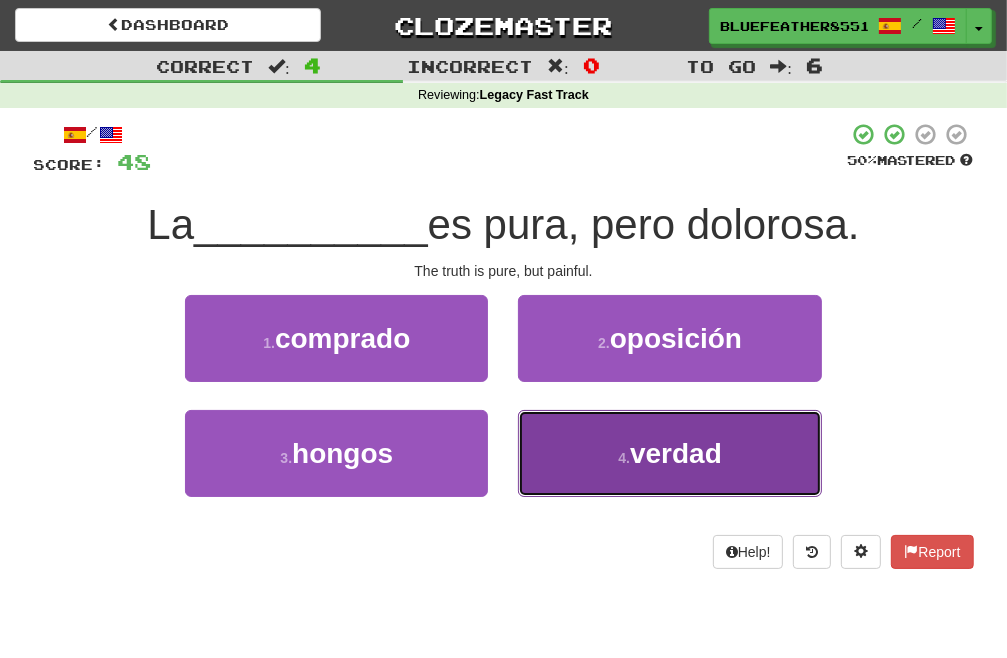 click on "4 .  verdad" at bounding box center (669, 453) 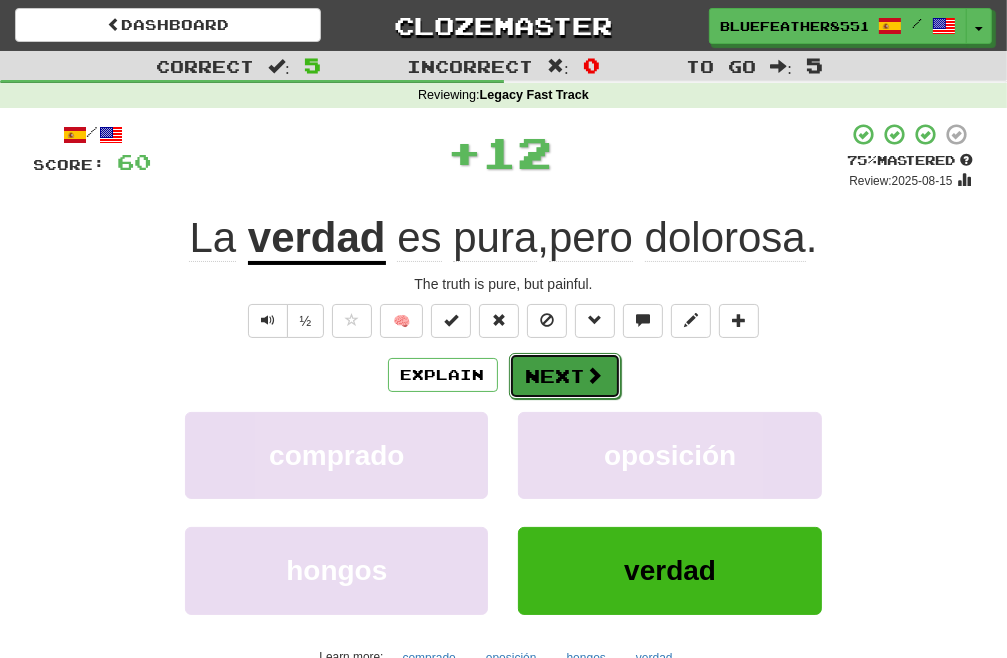 click on "Next" at bounding box center [565, 376] 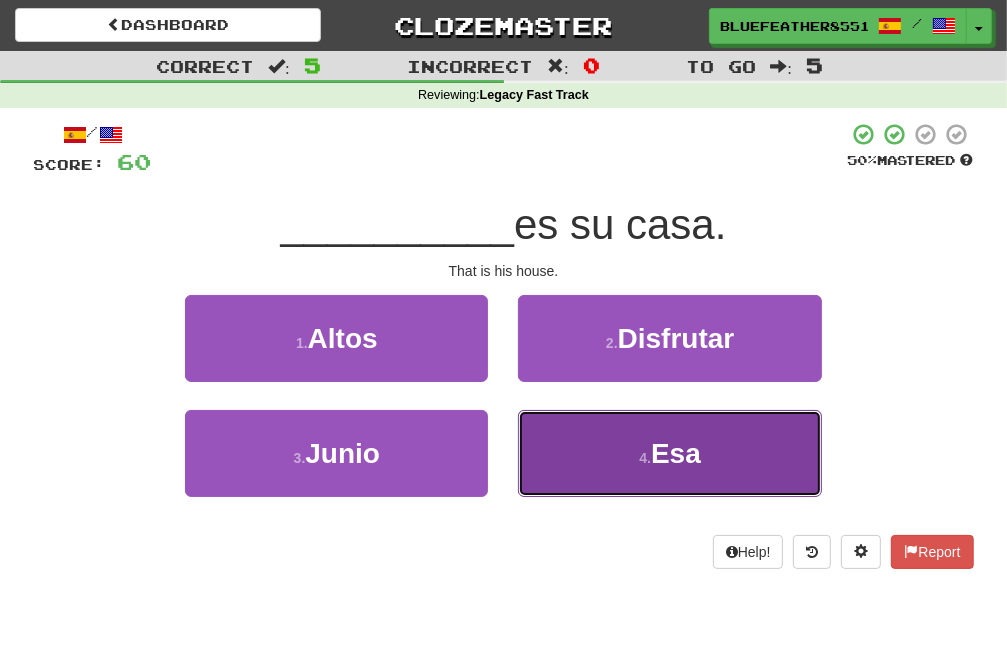 click on "4 .  Esa" at bounding box center [669, 453] 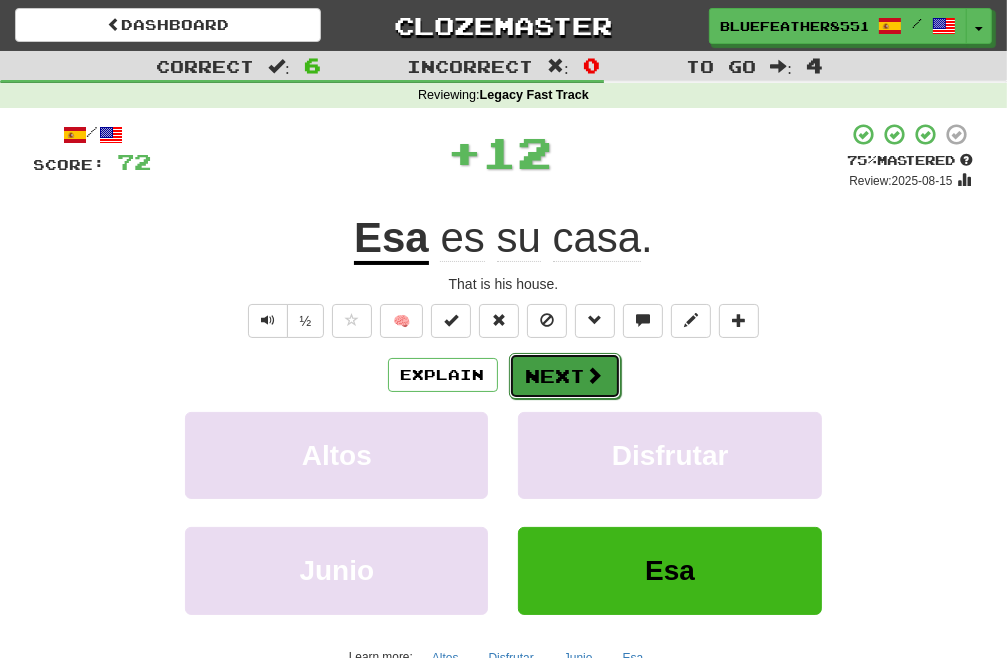 click on "Next" at bounding box center [565, 376] 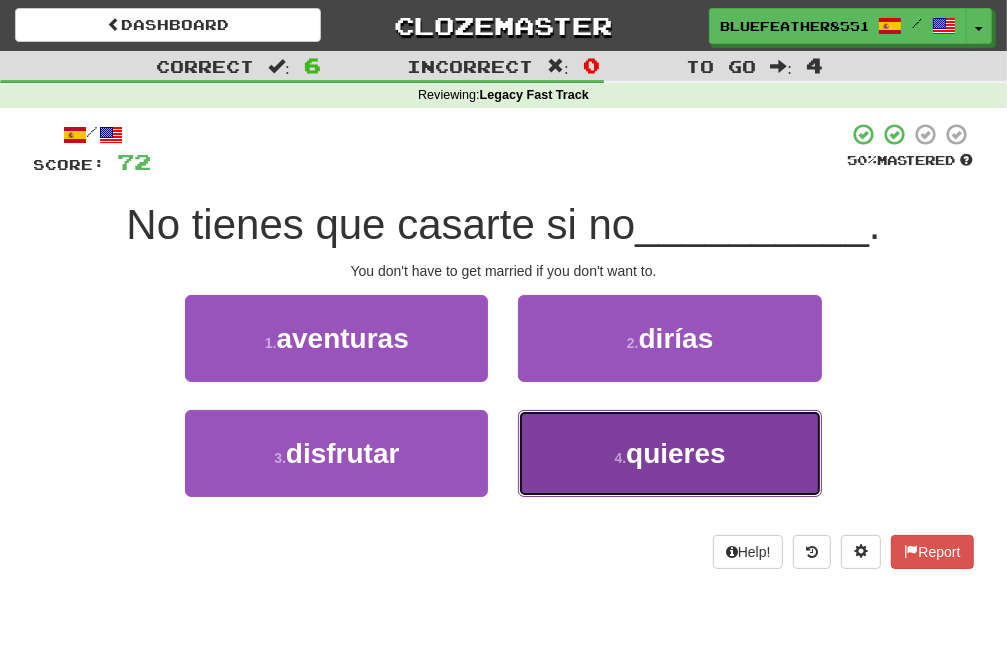 click on "4 .  quieres" at bounding box center [669, 453] 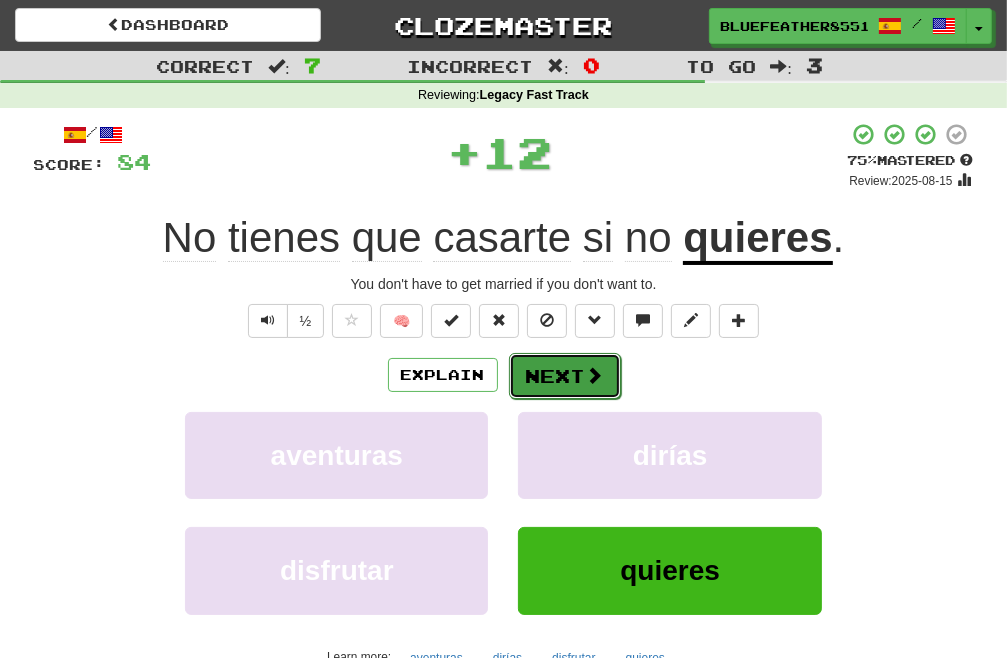 click on "Next" at bounding box center (565, 376) 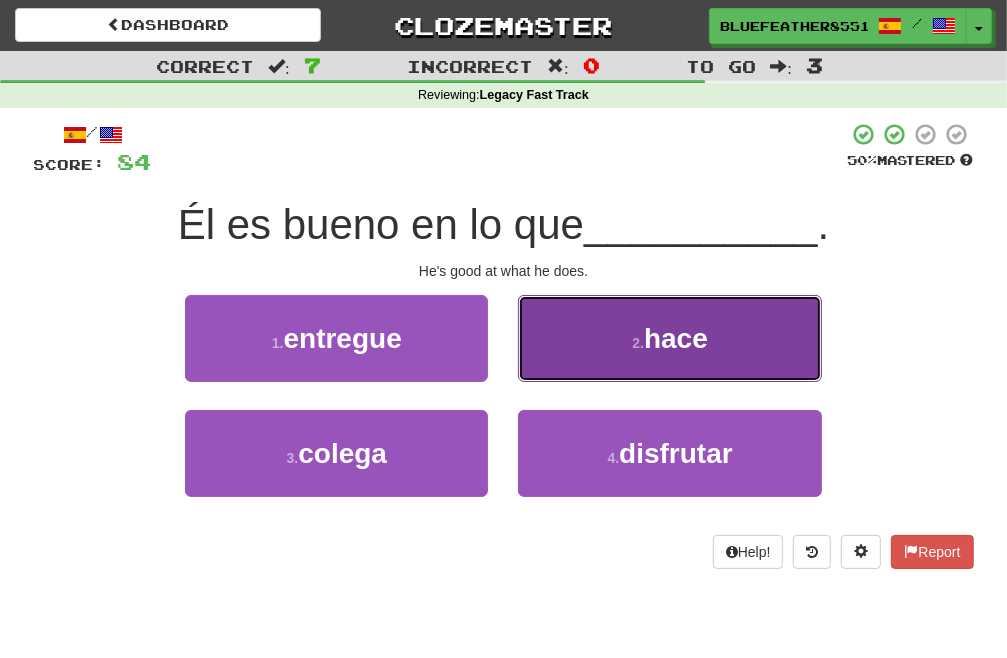 click on "2 .  hace" at bounding box center [669, 338] 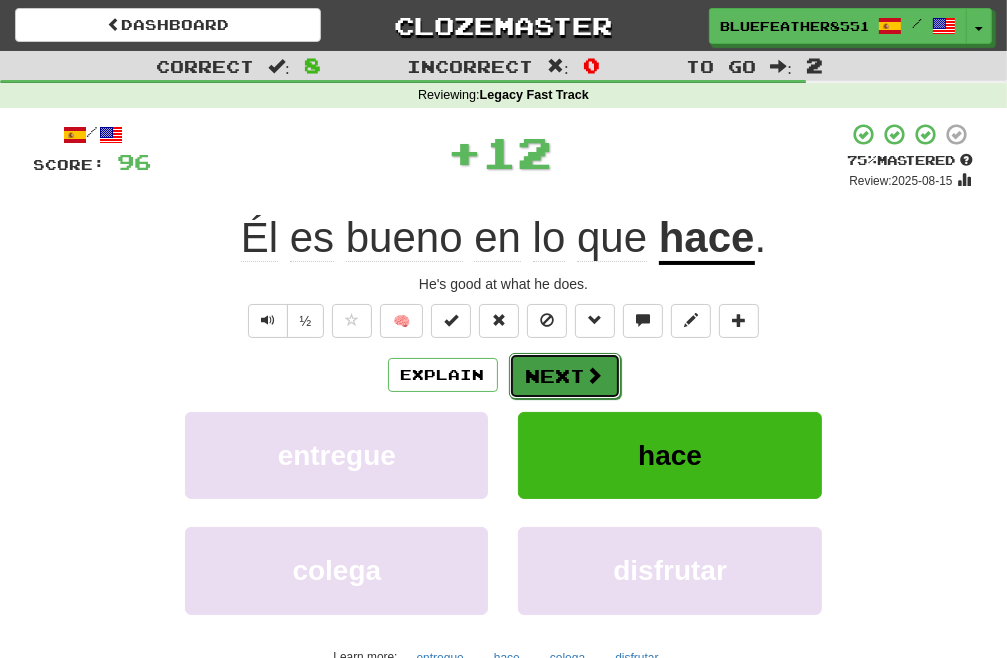 click on "Next" at bounding box center [565, 376] 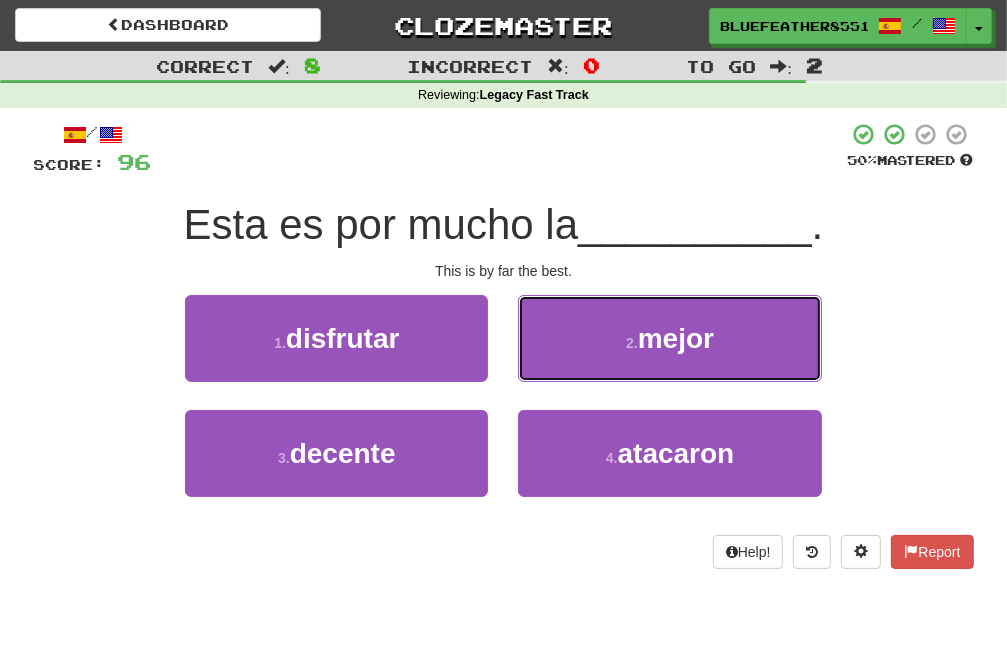 click on "2 .  mejor" at bounding box center [669, 338] 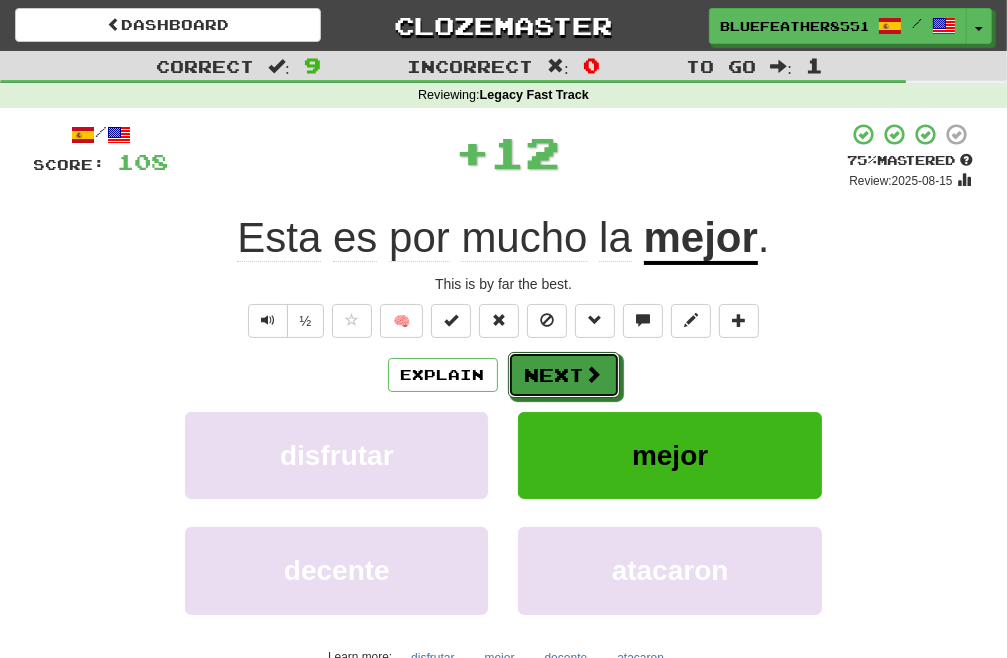click on "Next" at bounding box center (564, 375) 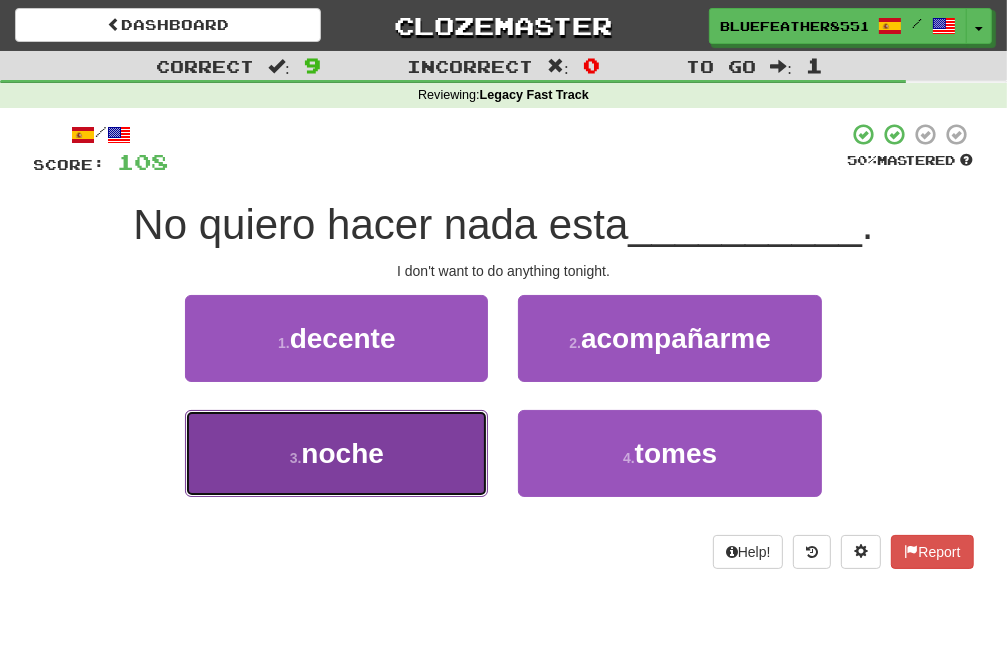 click on "3 .  noche" at bounding box center [336, 453] 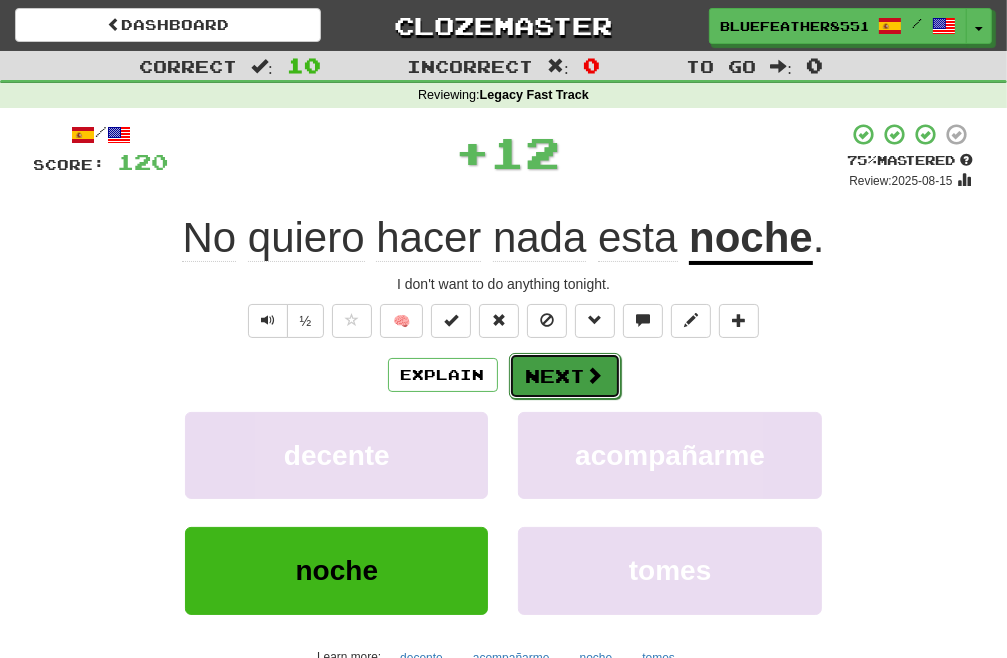 click on "Next" at bounding box center (565, 376) 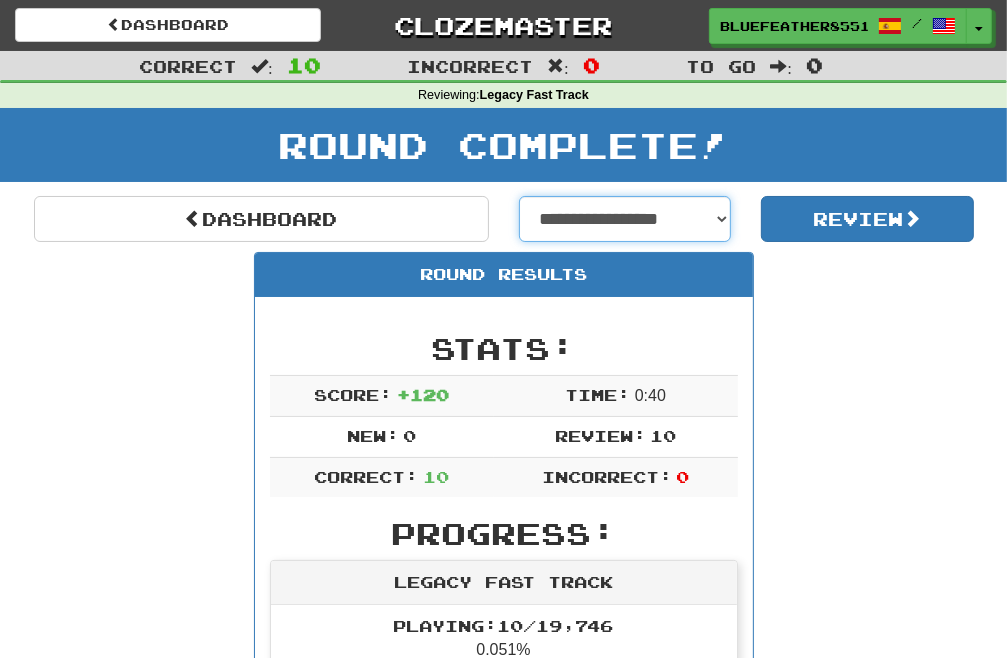 click on "**********" at bounding box center (625, 219) 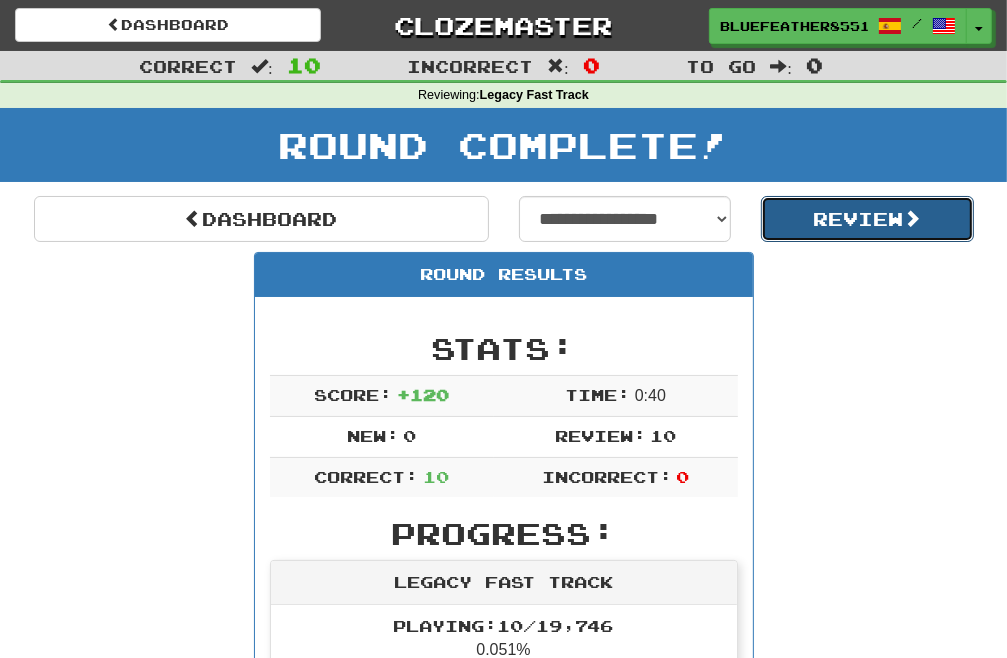click on "Review" at bounding box center [867, 219] 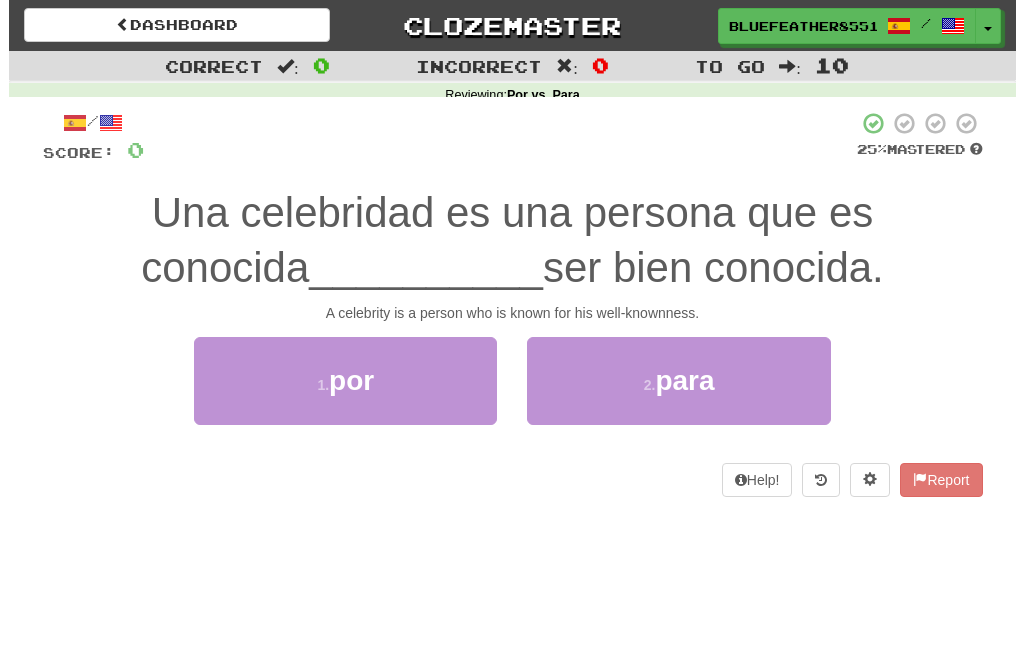 scroll, scrollTop: 0, scrollLeft: 0, axis: both 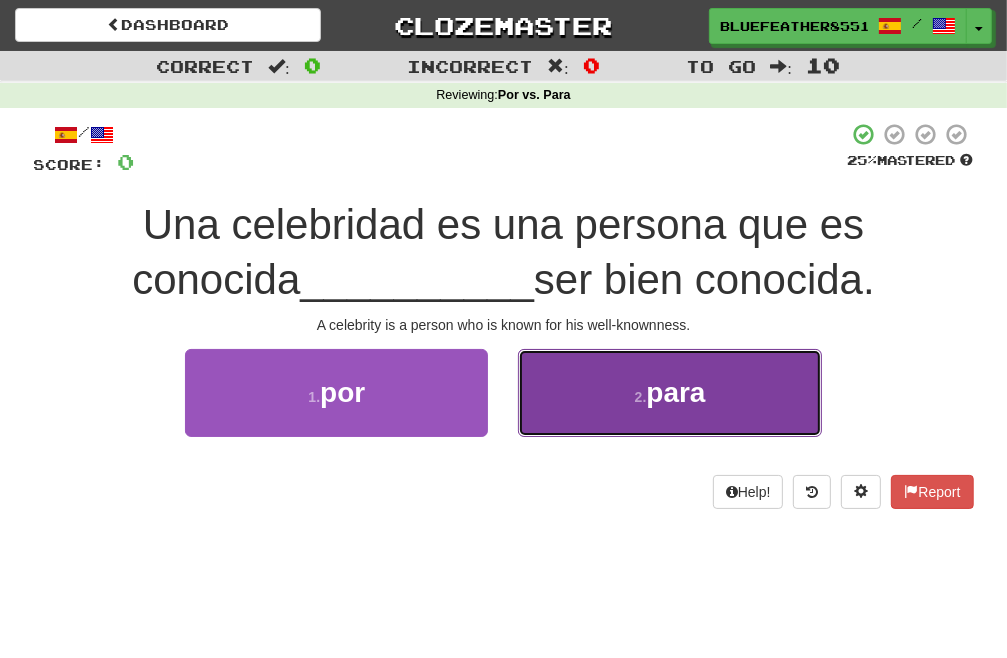 click on "2 .  para" at bounding box center [669, 392] 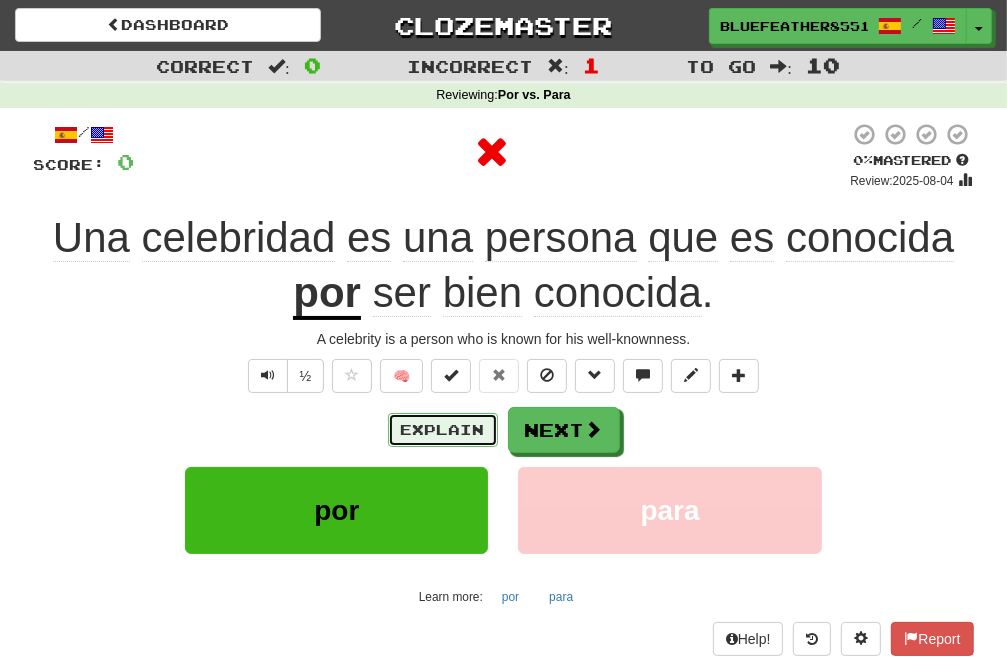 click on "Explain" at bounding box center [443, 430] 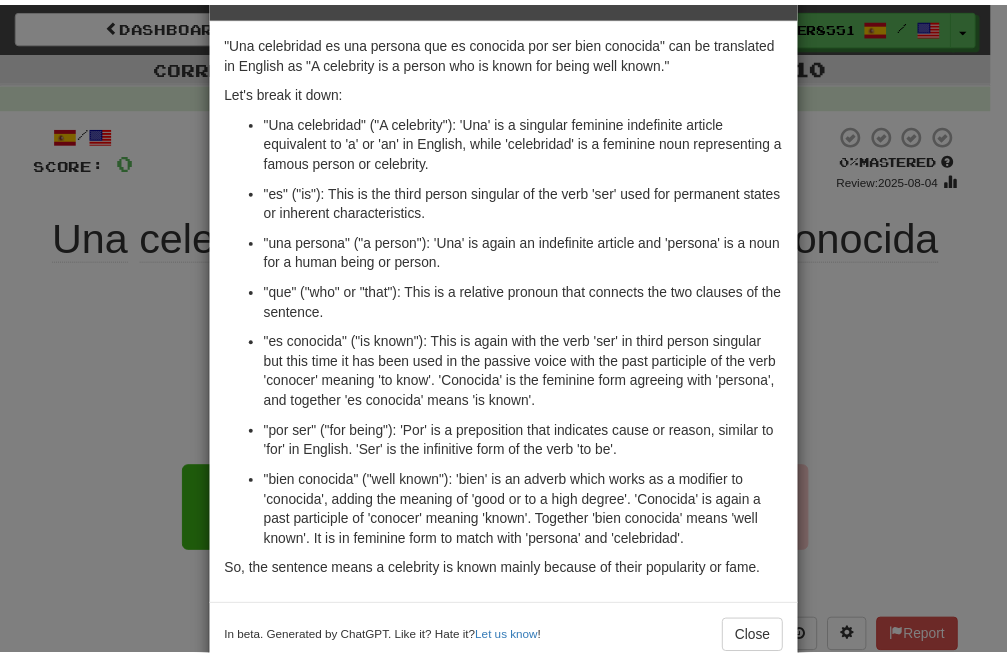scroll, scrollTop: 100, scrollLeft: 0, axis: vertical 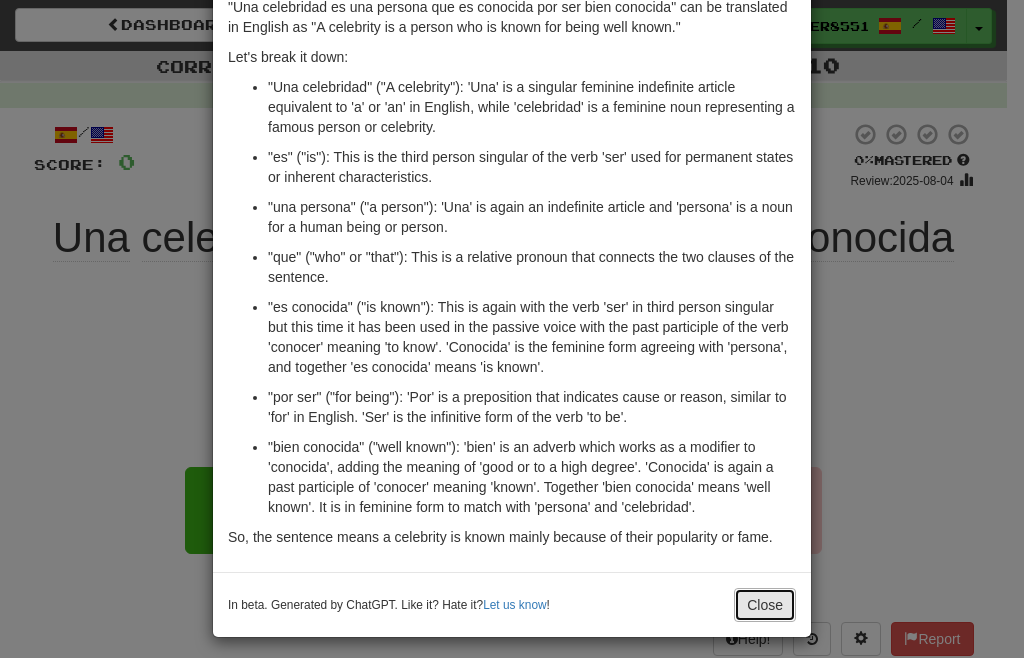 click on "Close" at bounding box center (765, 605) 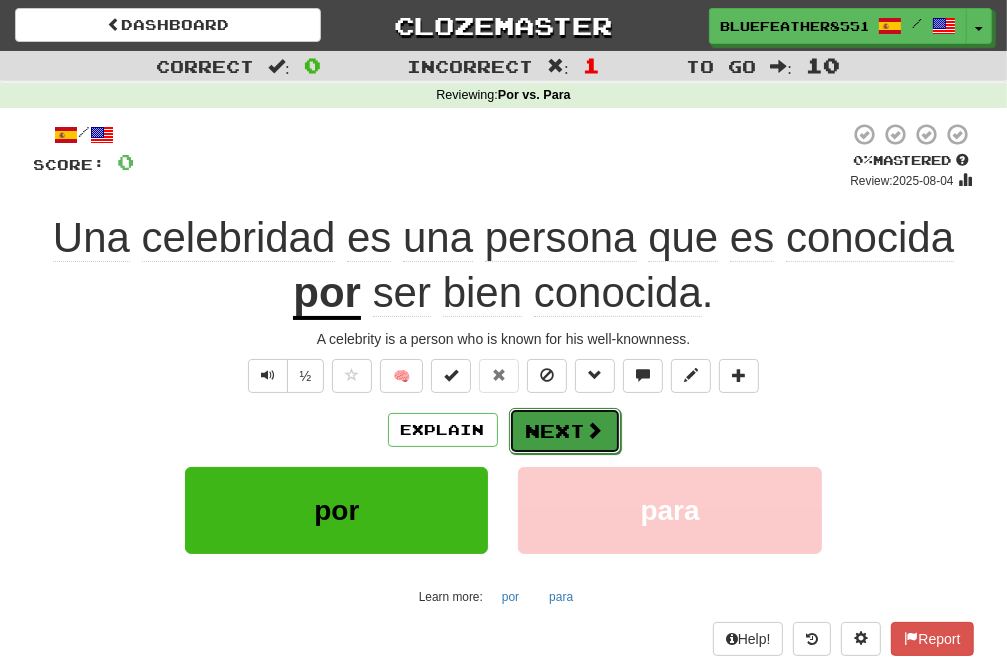 click on "Next" at bounding box center (565, 431) 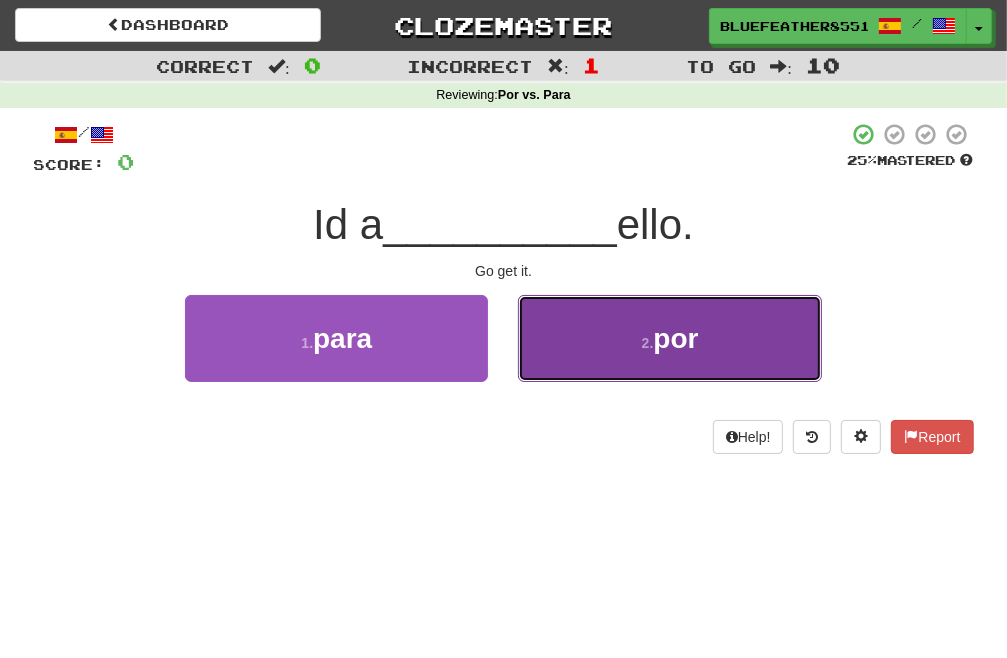 click on "2 .  por" at bounding box center (669, 338) 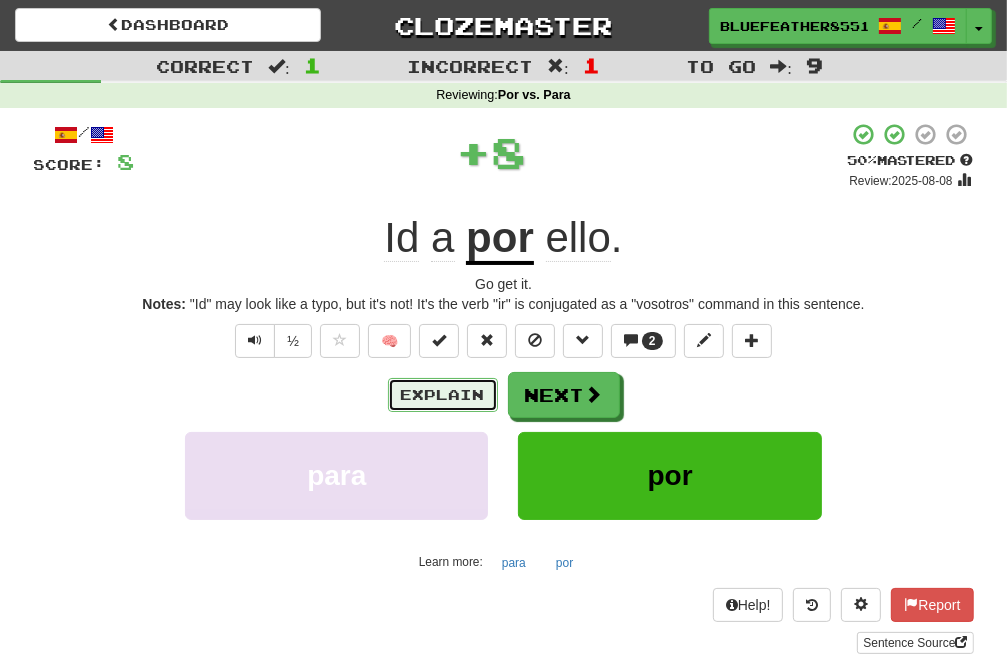 click on "Explain" at bounding box center [443, 395] 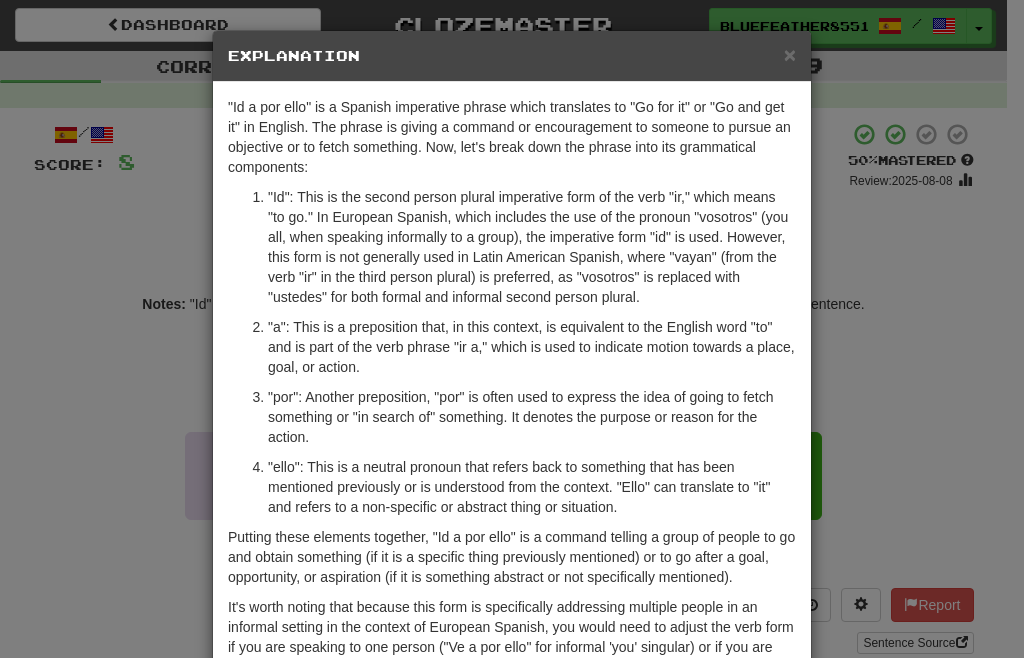 click on "× Explanation" at bounding box center [512, 56] 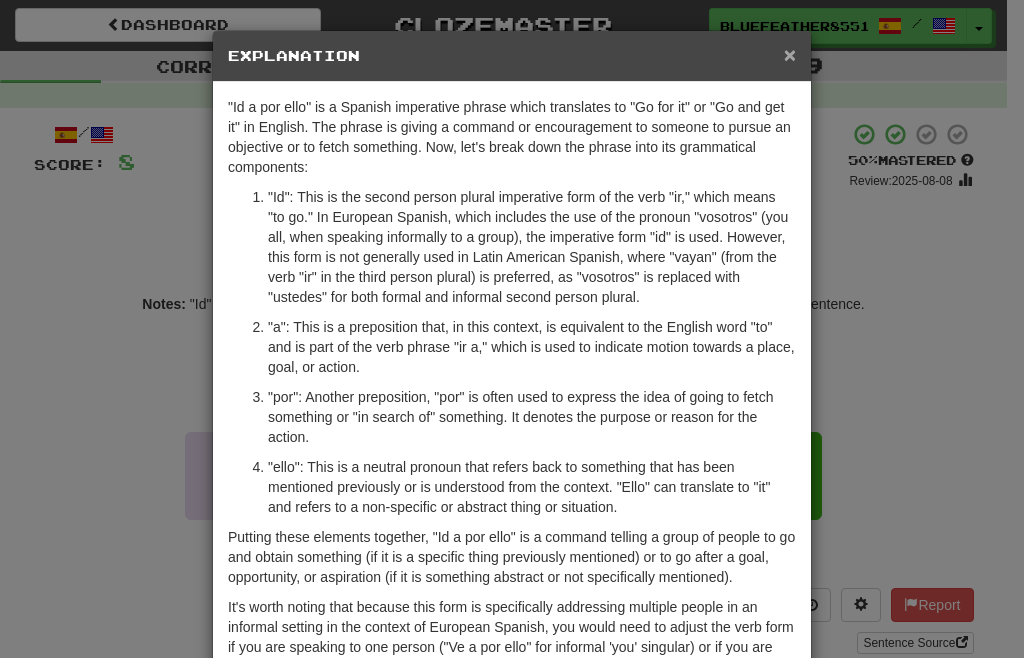 click on "×" at bounding box center [790, 54] 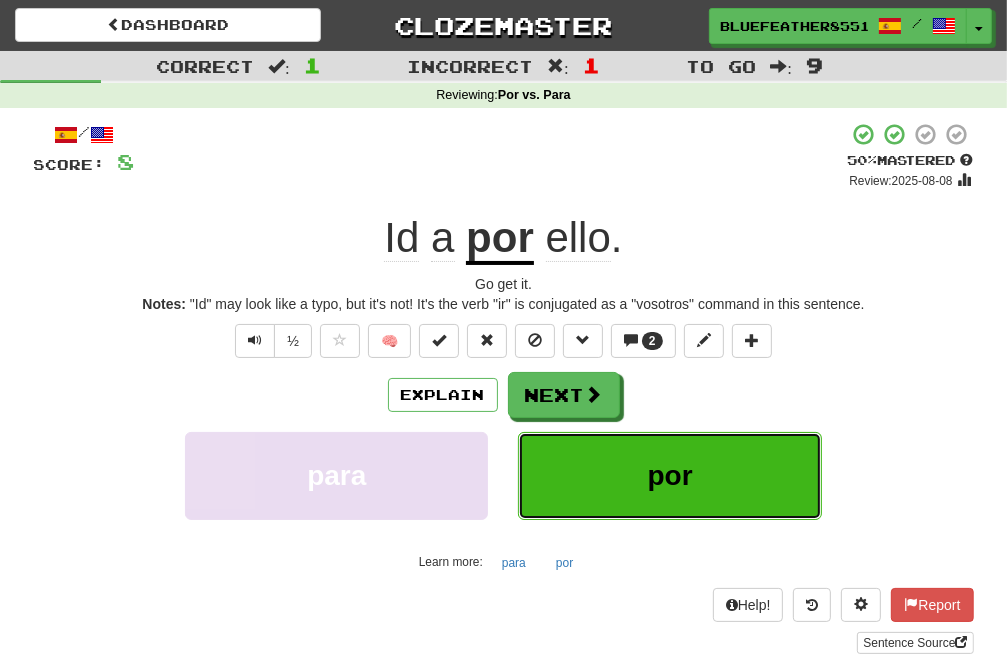 drag, startPoint x: 708, startPoint y: 494, endPoint x: 859, endPoint y: 309, distance: 238.80118 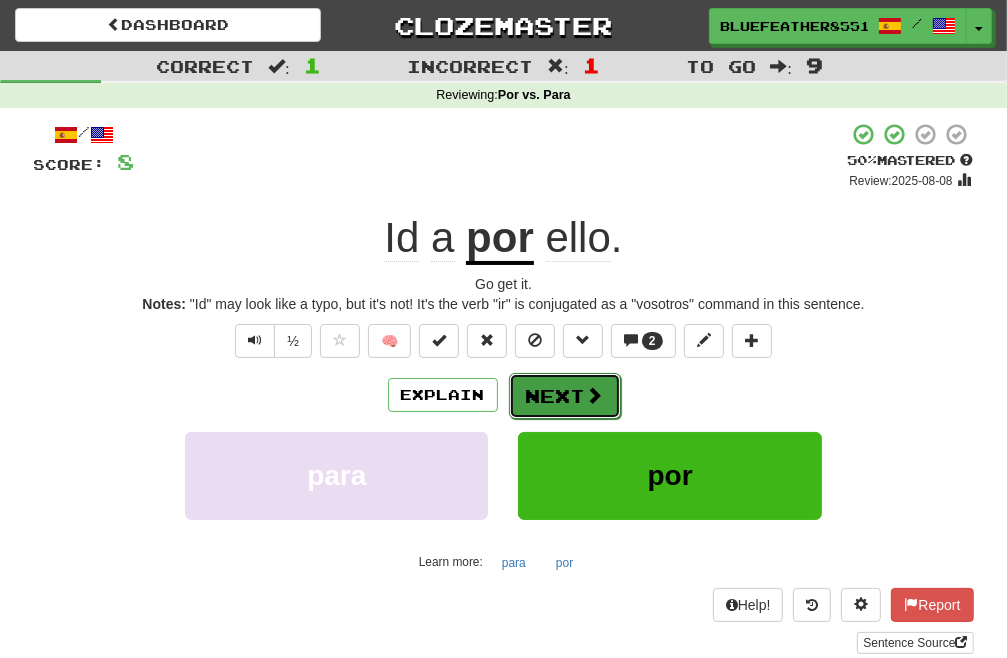 click on "Next" at bounding box center (565, 396) 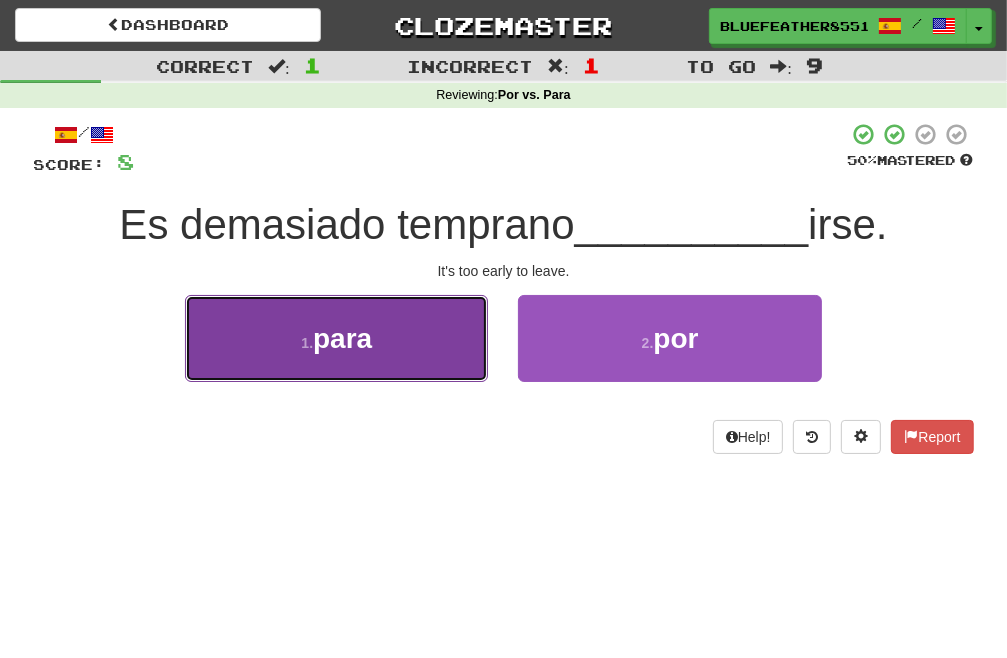click on "1 .  para" at bounding box center [336, 338] 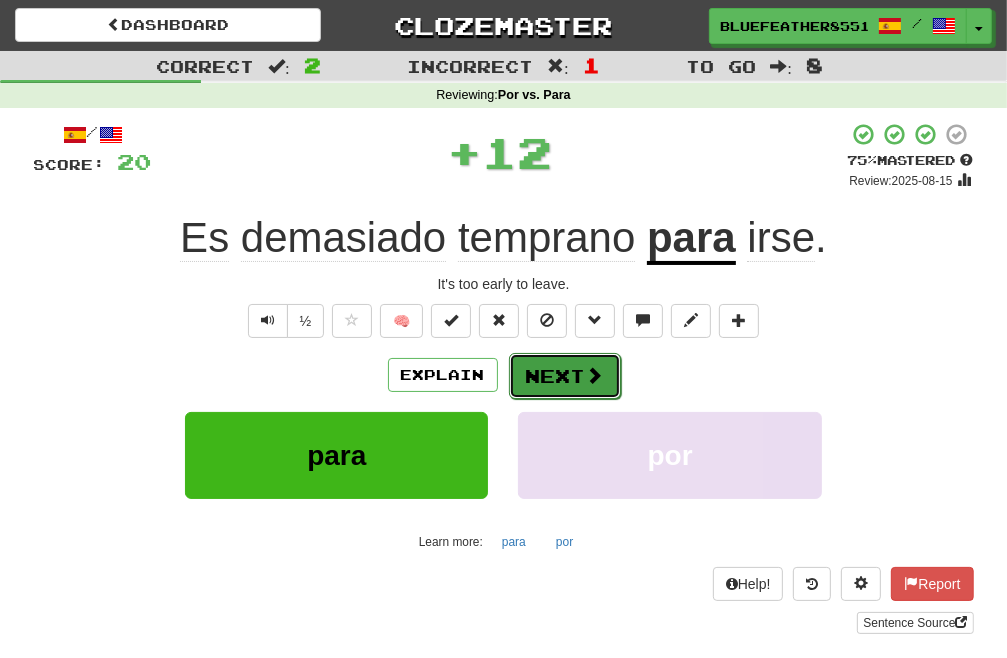 click at bounding box center (595, 375) 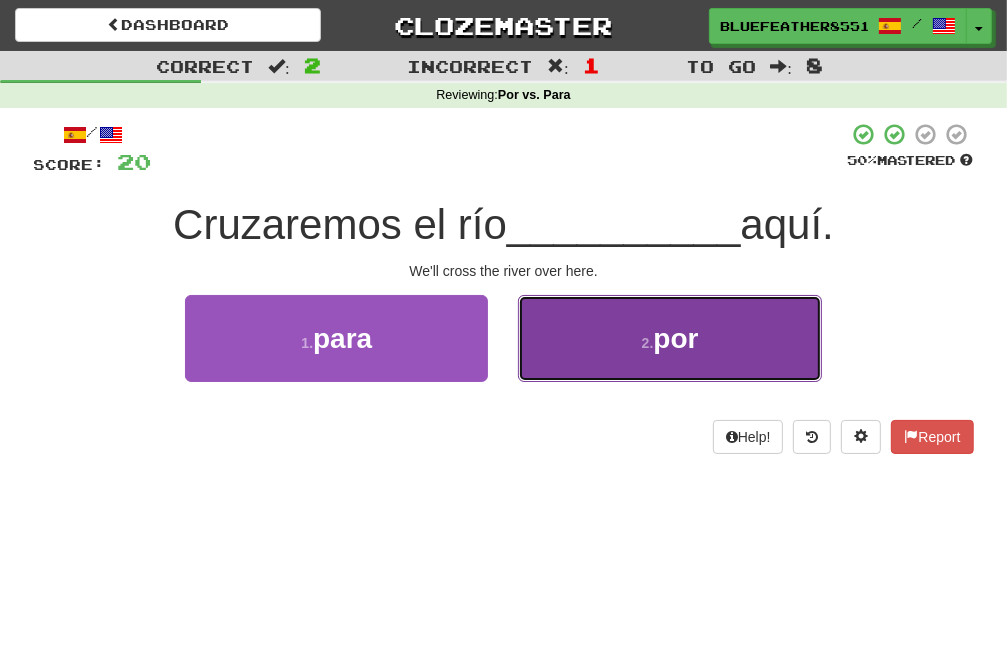click on "2 .  por" at bounding box center (669, 338) 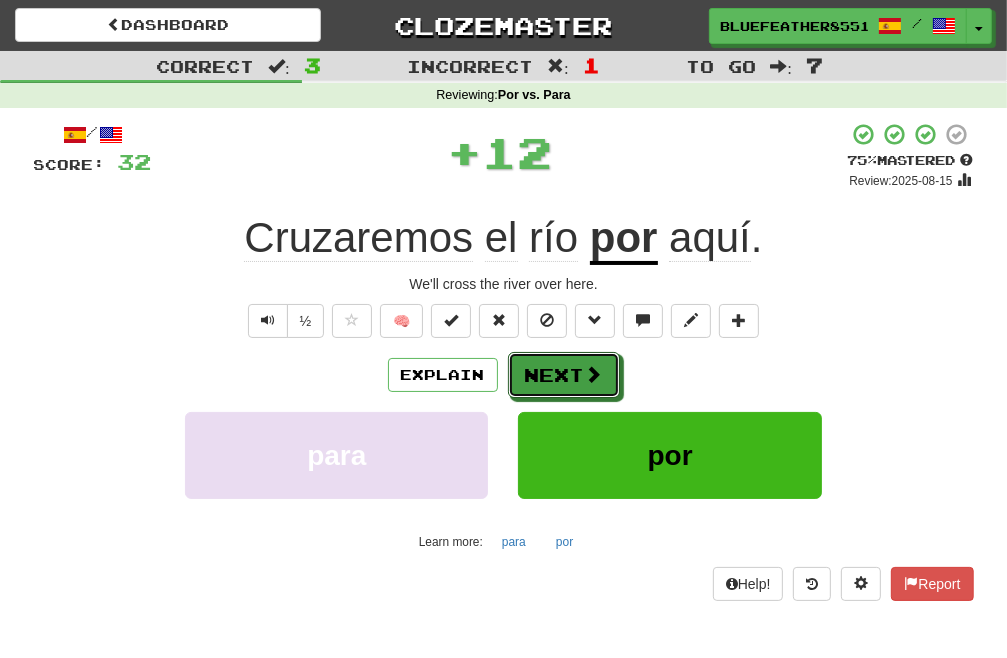 click on "Next" at bounding box center [564, 375] 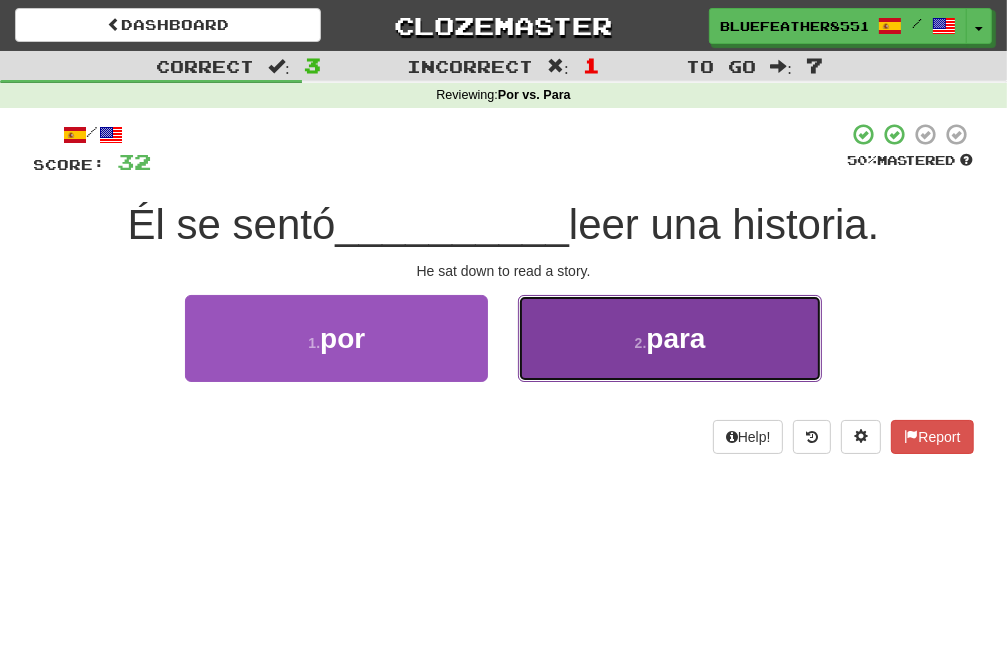 click on "para" at bounding box center (675, 338) 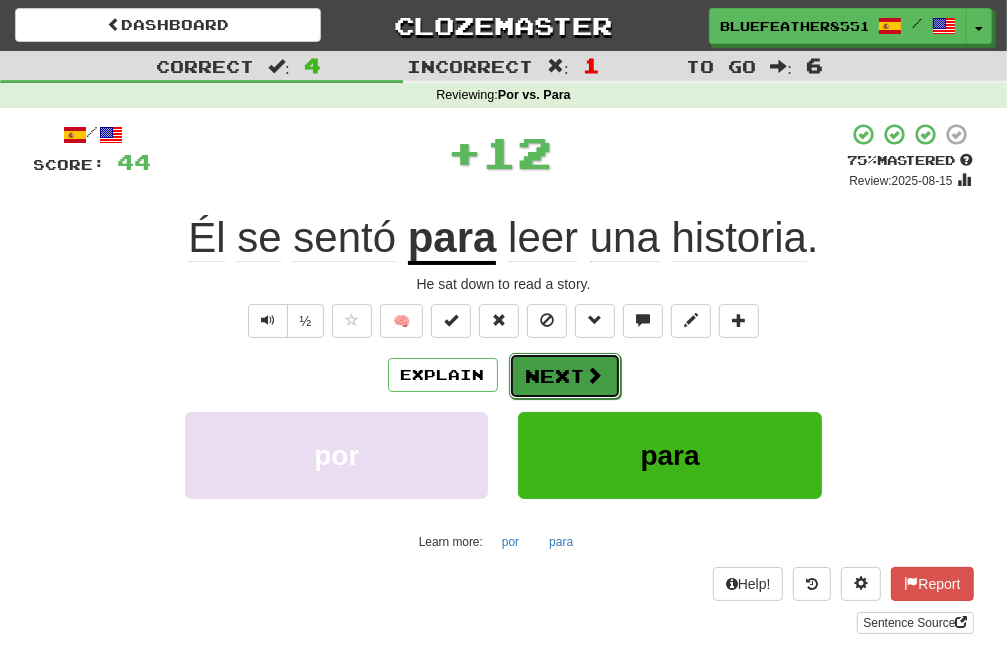 click on "Next" at bounding box center [565, 376] 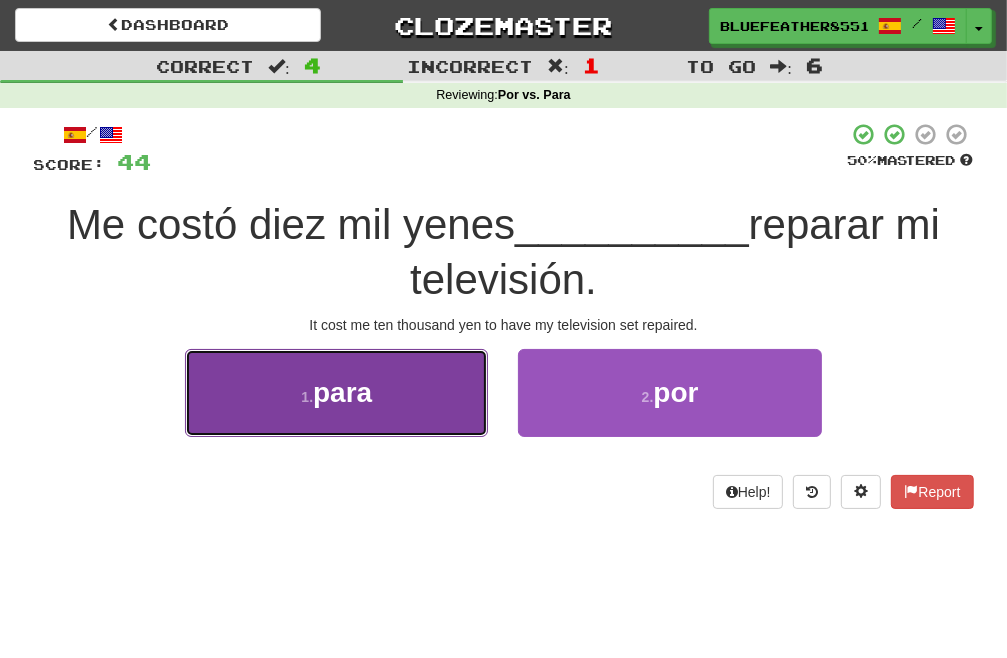 click on "1 .  para" at bounding box center (336, 392) 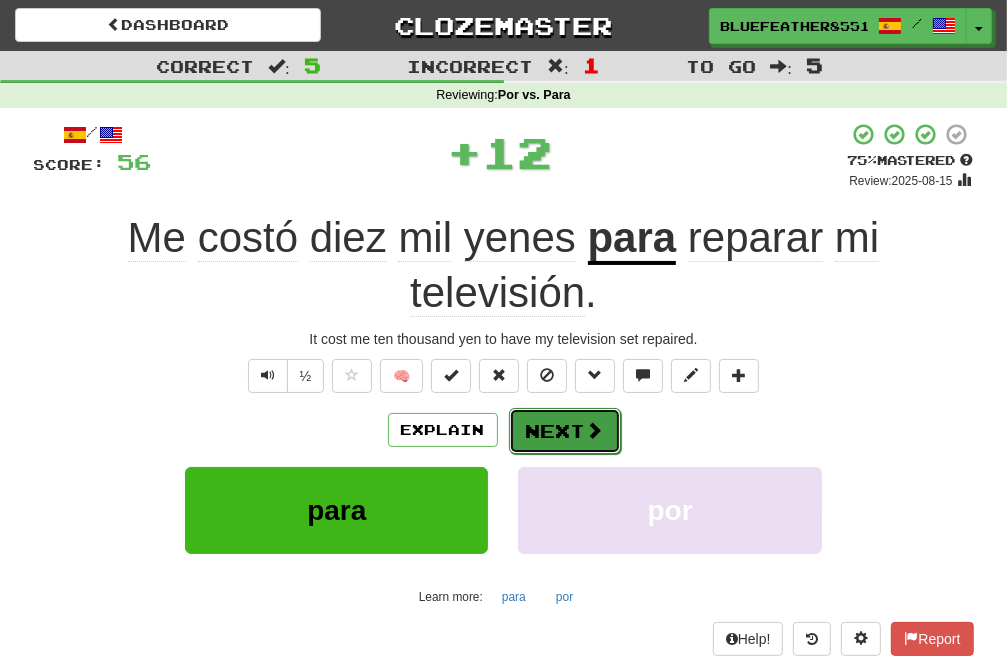 click on "Next" at bounding box center [565, 431] 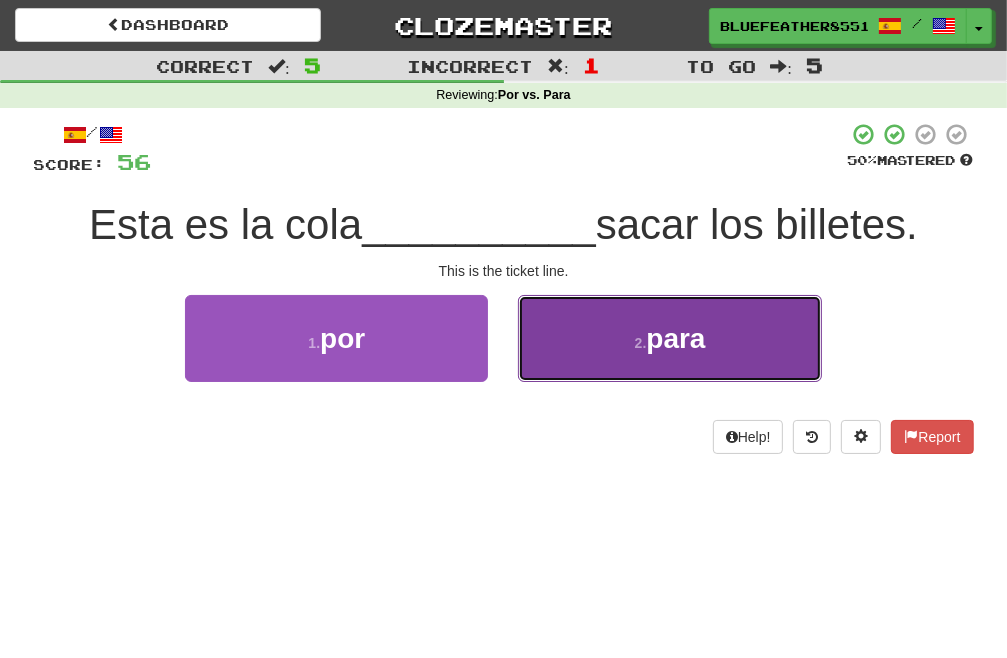 click on "2 .  para" at bounding box center [669, 338] 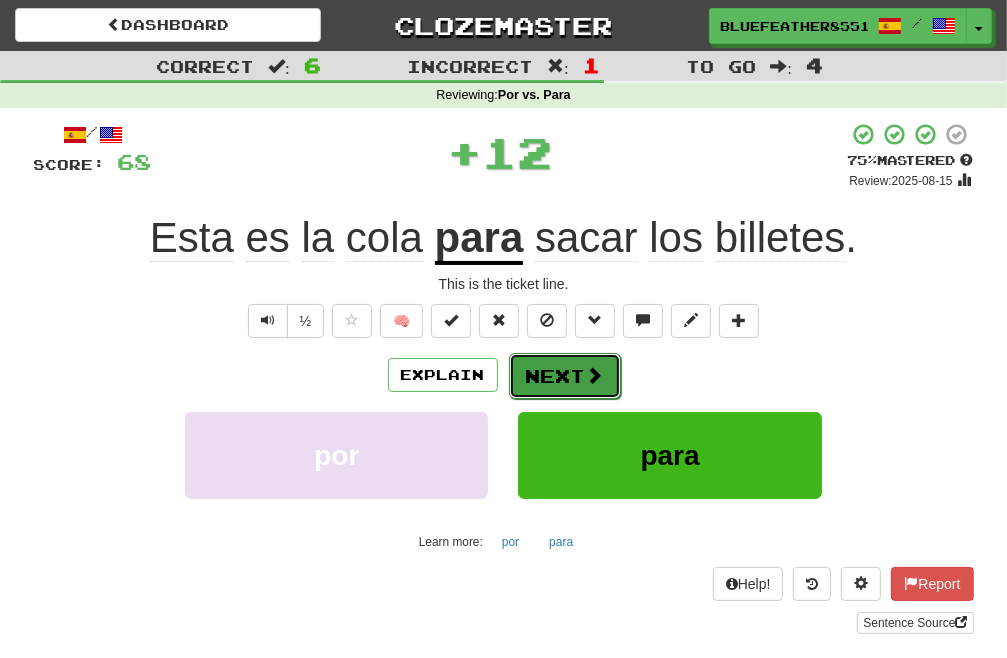 click on "Next" at bounding box center [565, 376] 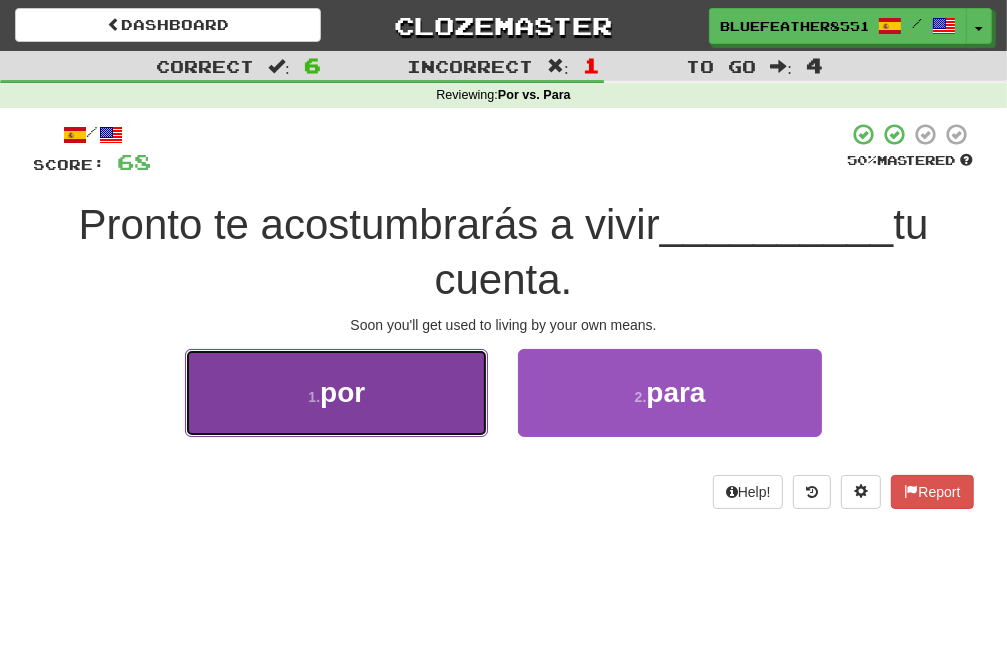 click on "1 .  por" at bounding box center [336, 392] 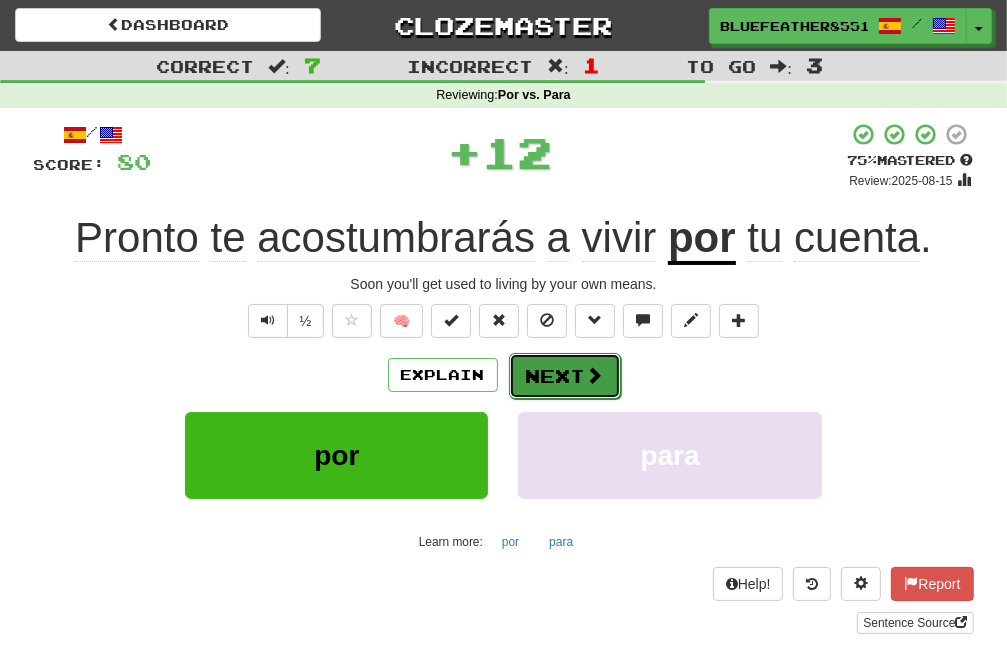click on "Next" at bounding box center [565, 376] 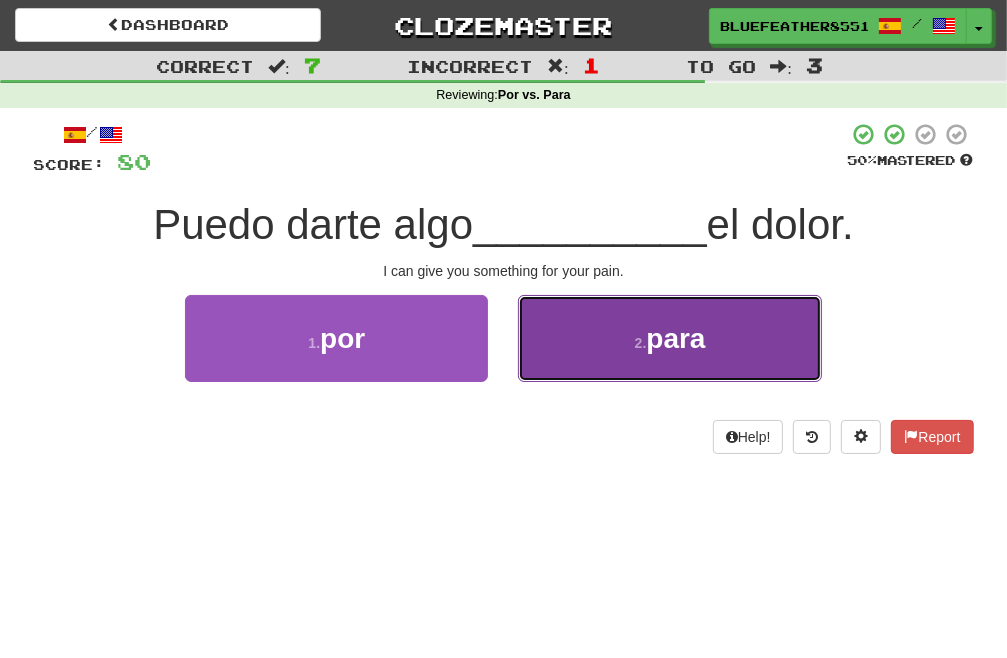 click on "2 .  para" at bounding box center [669, 338] 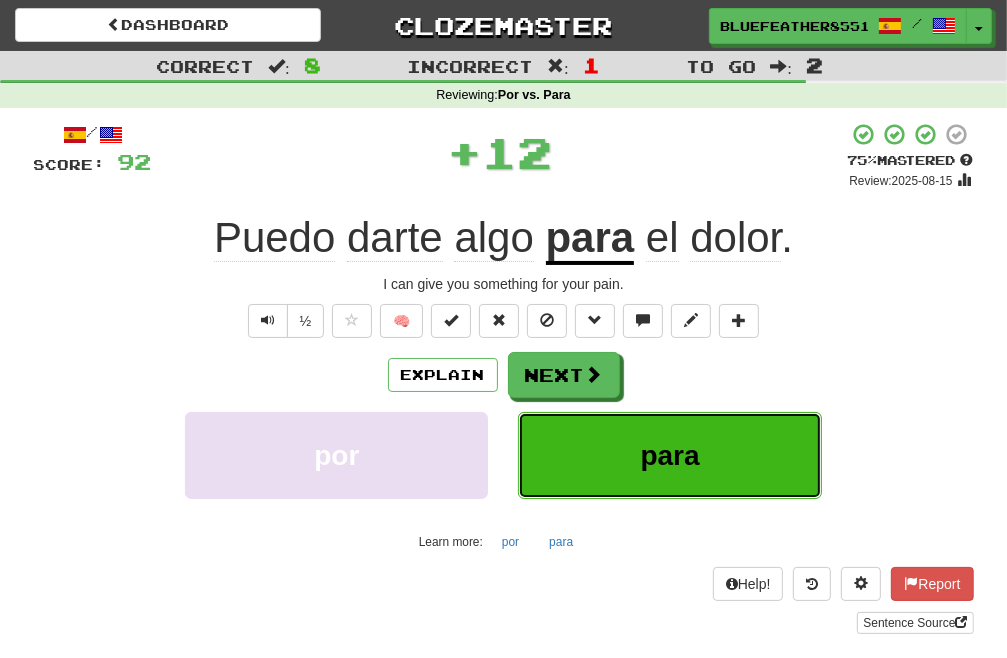 click on "para" at bounding box center (669, 455) 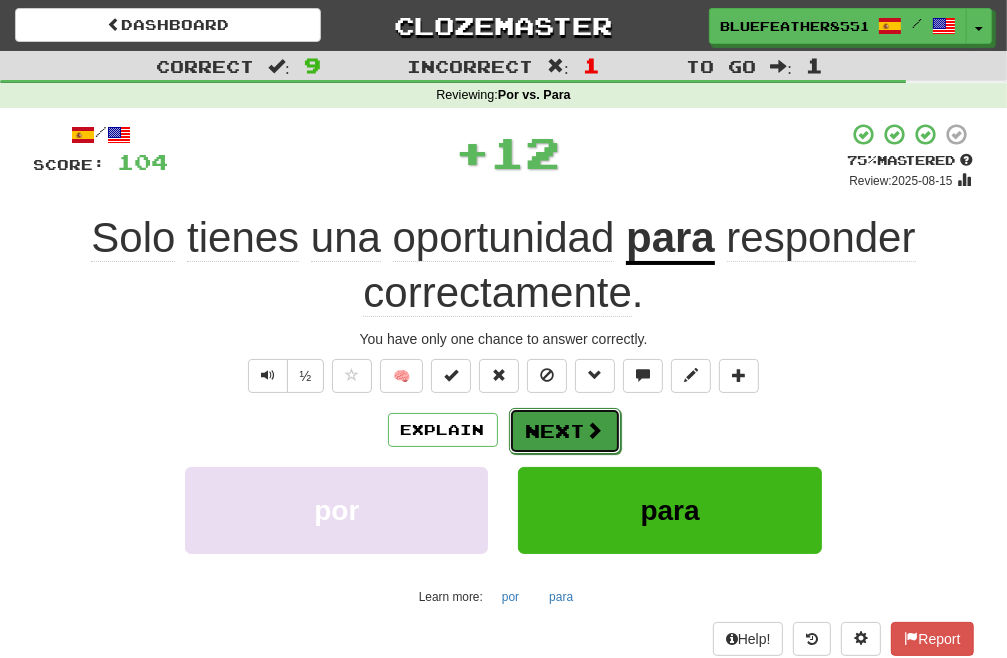 click on "Next" at bounding box center [565, 431] 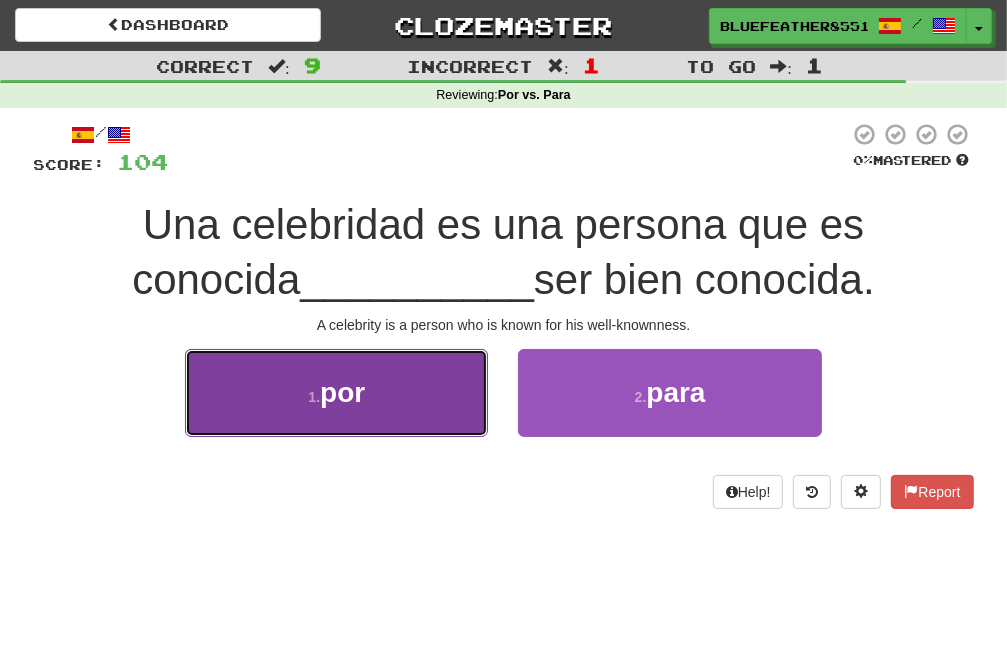 click on "1 ." at bounding box center [314, 397] 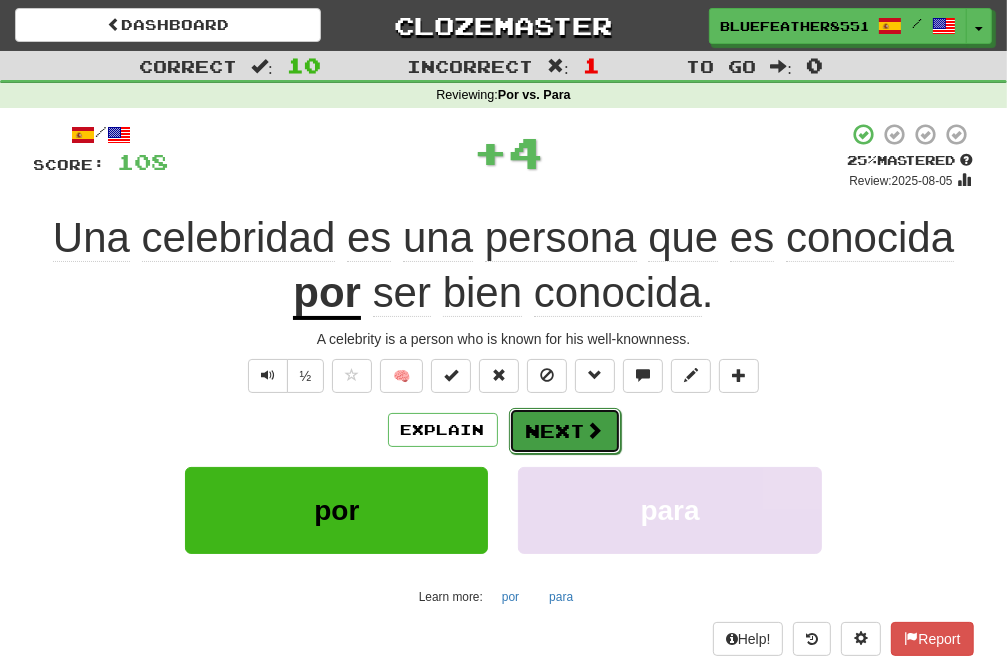 click on "Next" at bounding box center (565, 431) 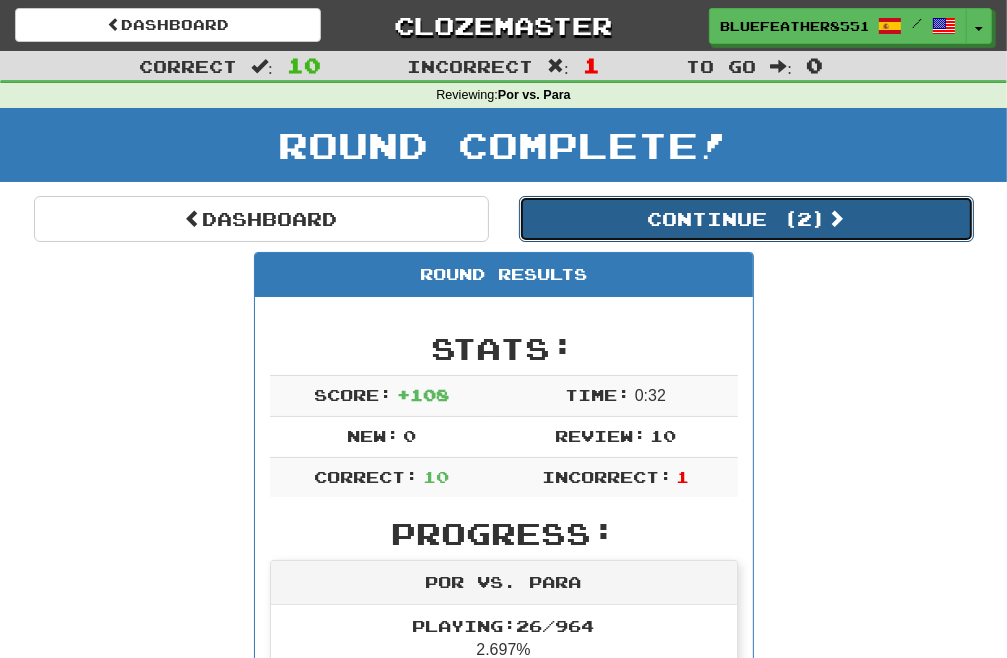 click on "Continue ( 2 )" at bounding box center [746, 219] 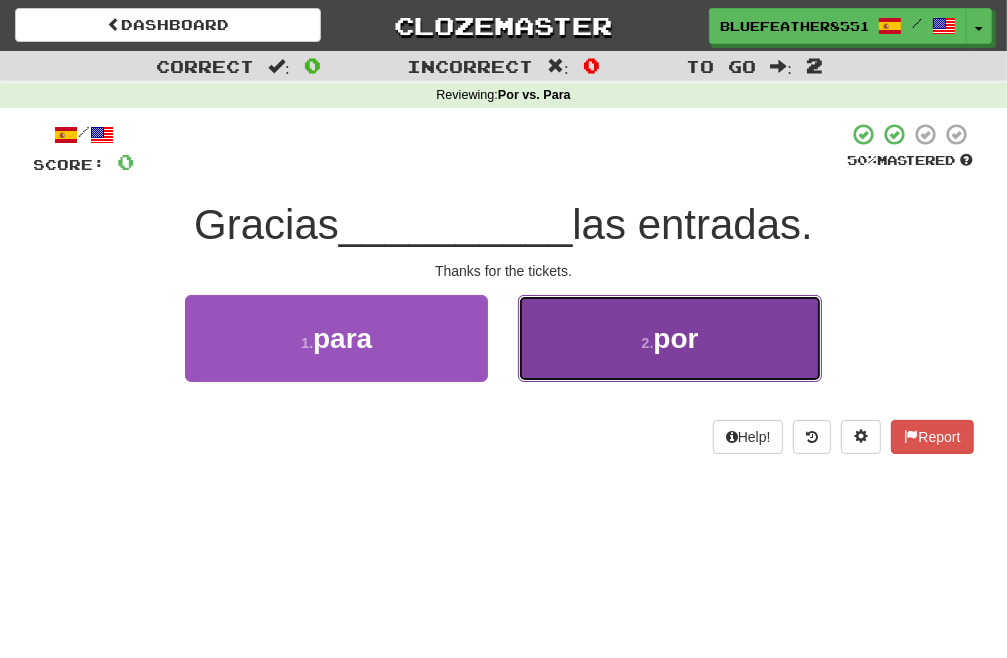click on "2 .  por" at bounding box center [669, 338] 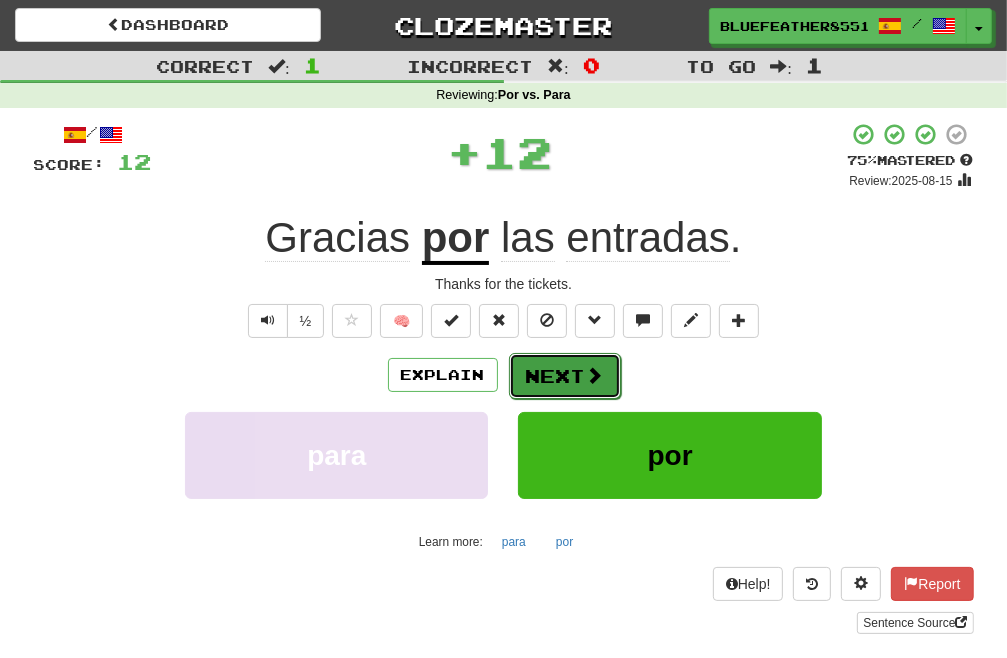 click on "Next" at bounding box center (565, 376) 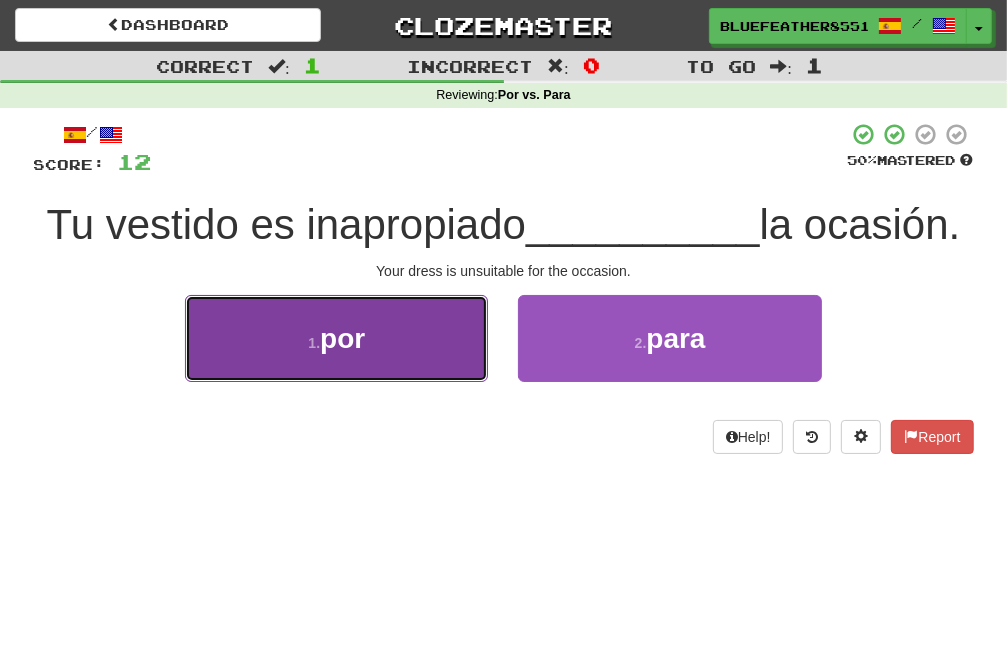 click on "1 .  por" at bounding box center [336, 338] 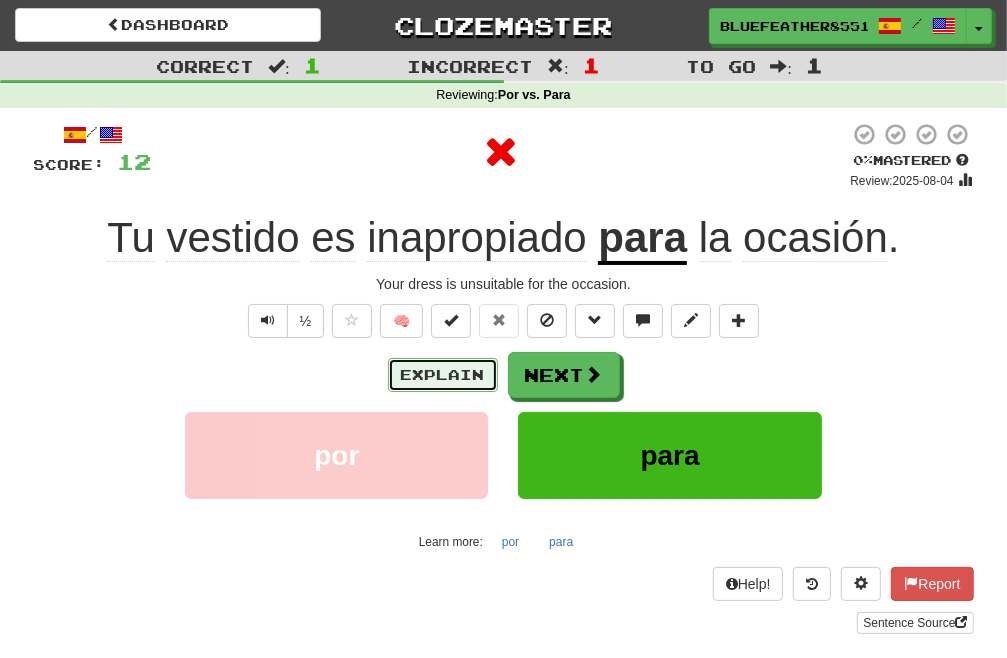click on "Explain" at bounding box center (443, 375) 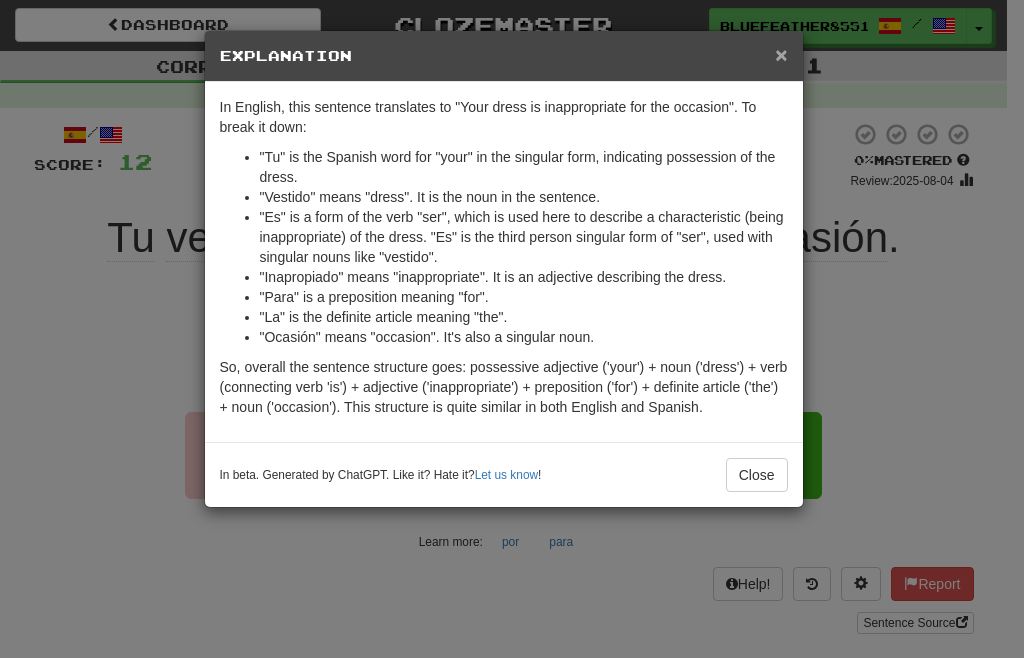 click on "×" at bounding box center (781, 54) 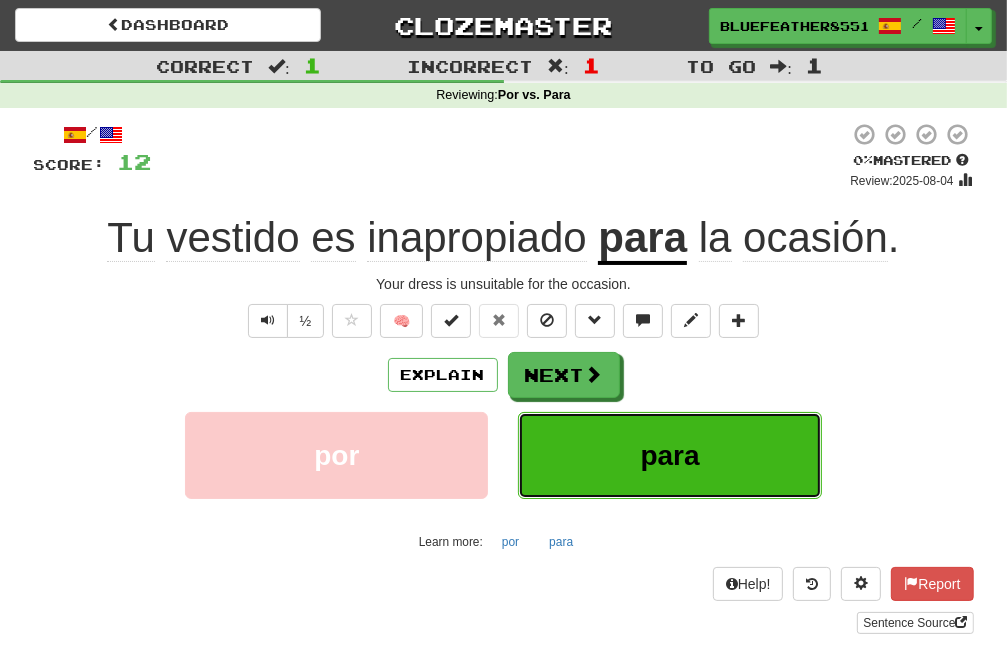 click on "para" at bounding box center [669, 455] 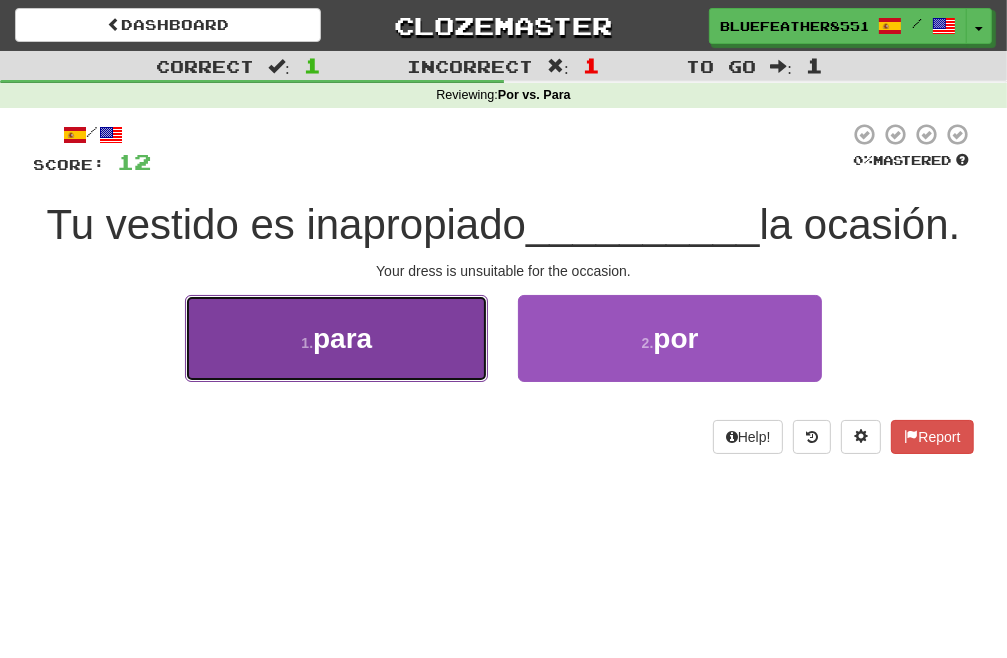 click on "1 .  para" at bounding box center (336, 338) 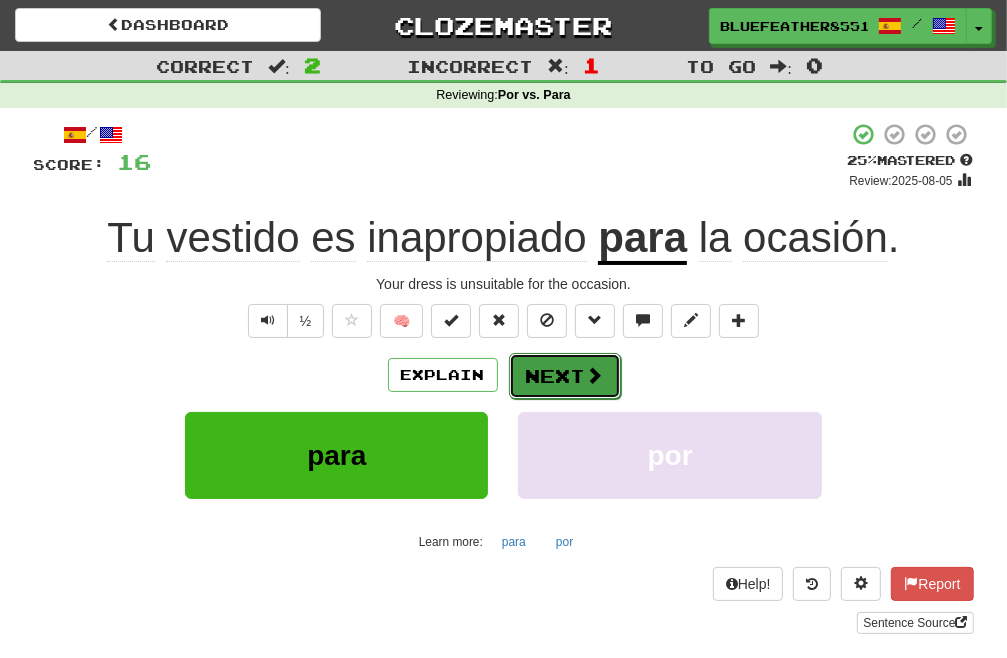 click on "Next" at bounding box center (565, 376) 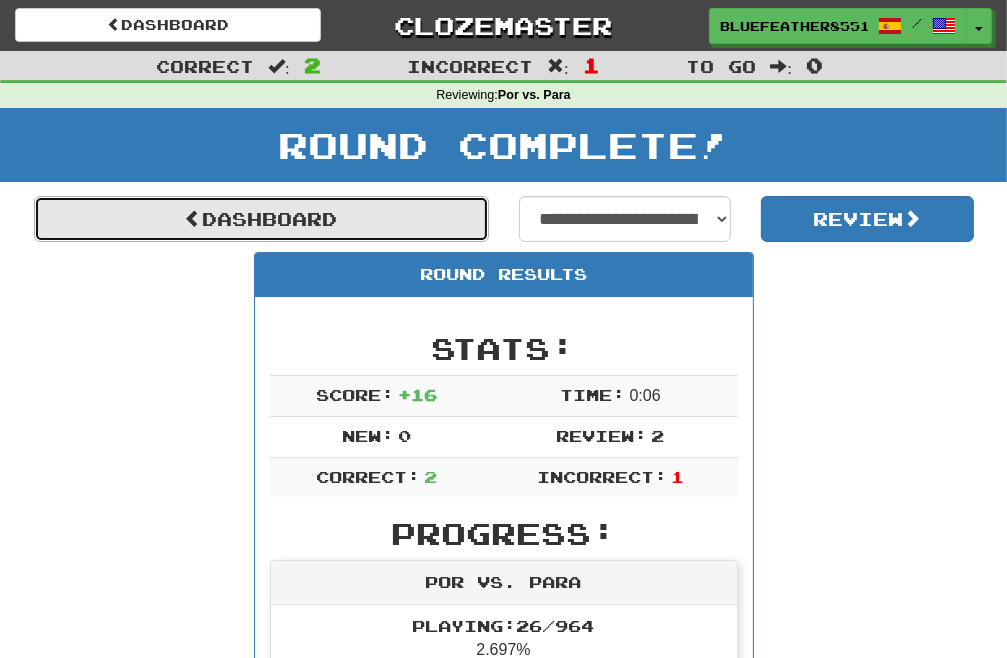 click on "Dashboard" at bounding box center (261, 219) 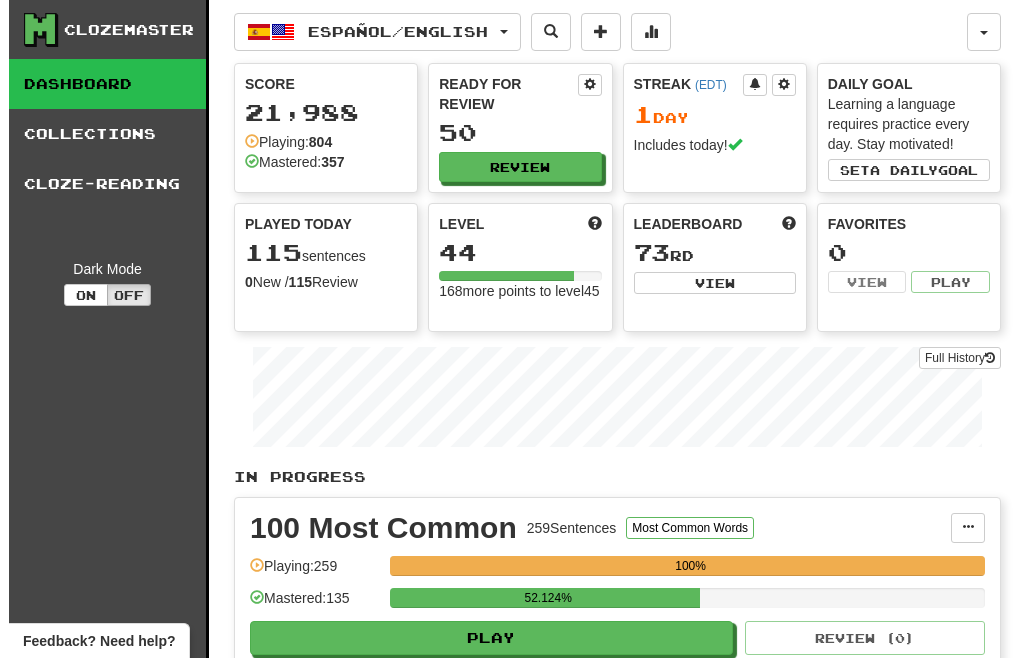 scroll, scrollTop: 0, scrollLeft: 0, axis: both 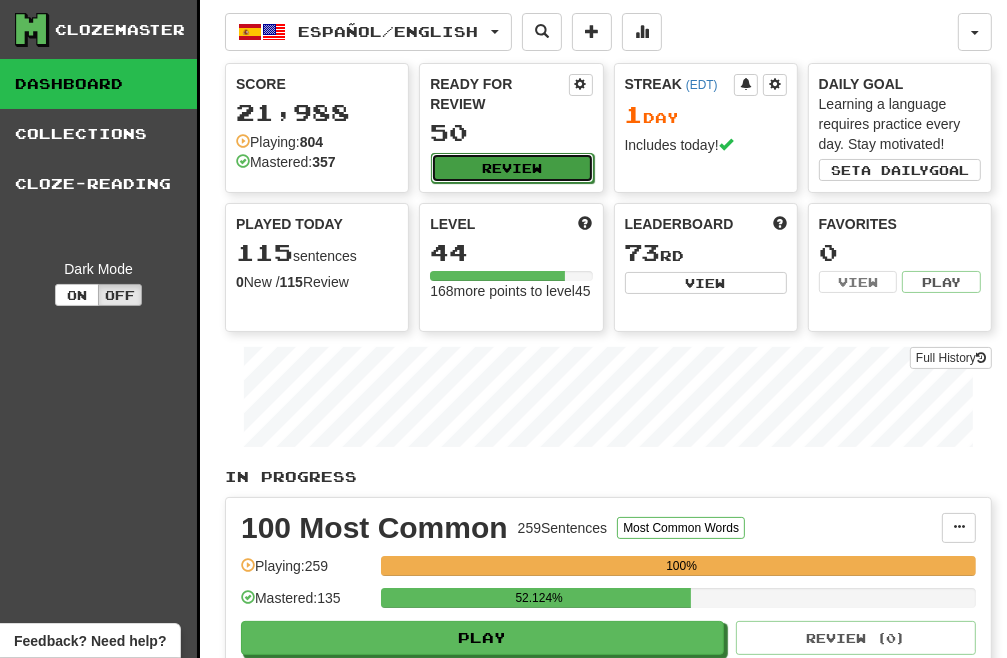 click on "Review" at bounding box center (512, 168) 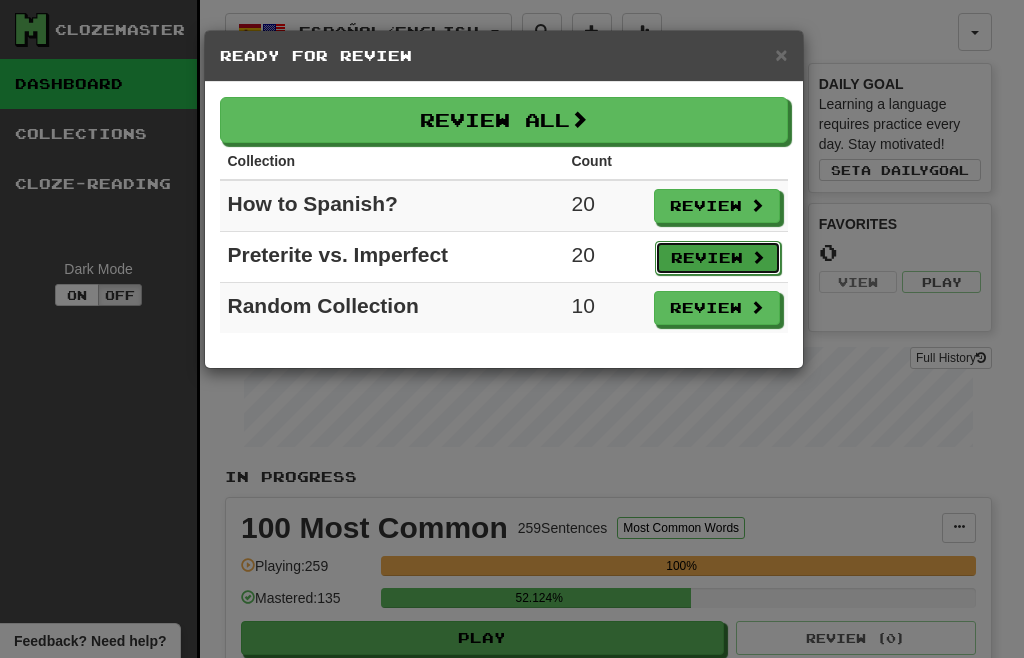 click on "Review" at bounding box center [718, 258] 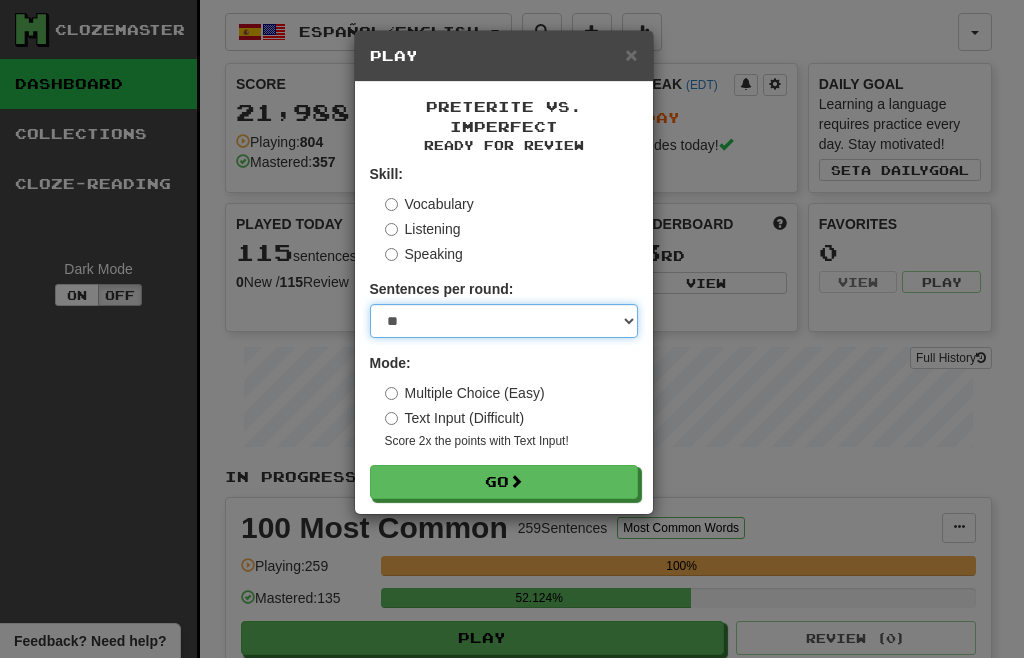 click on "* ** ** ** ** ** *** ********" at bounding box center [504, 321] 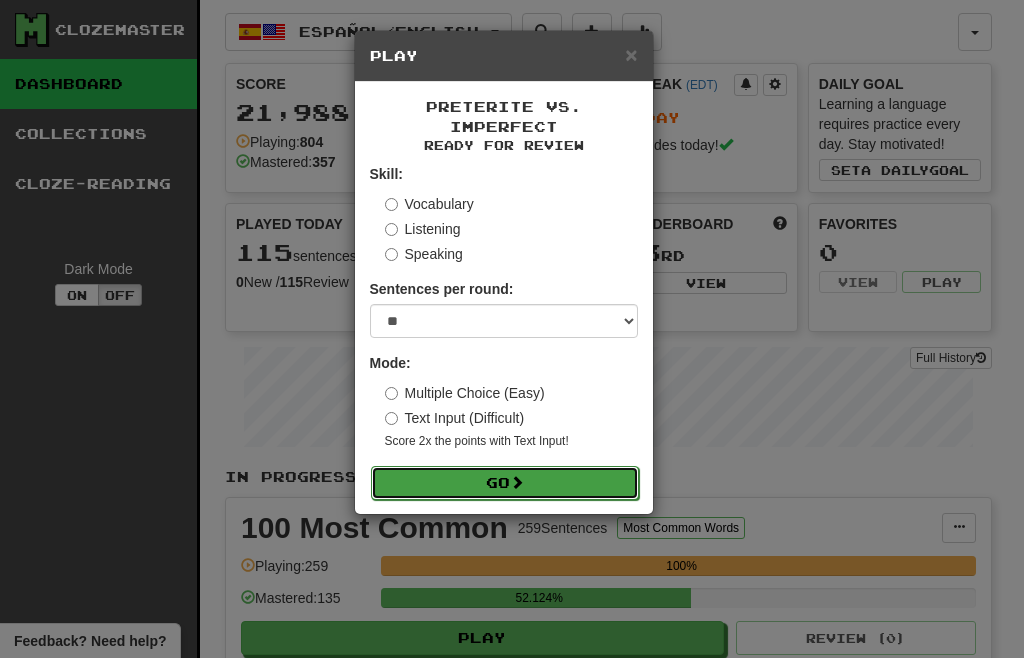 click on "Go" at bounding box center [505, 483] 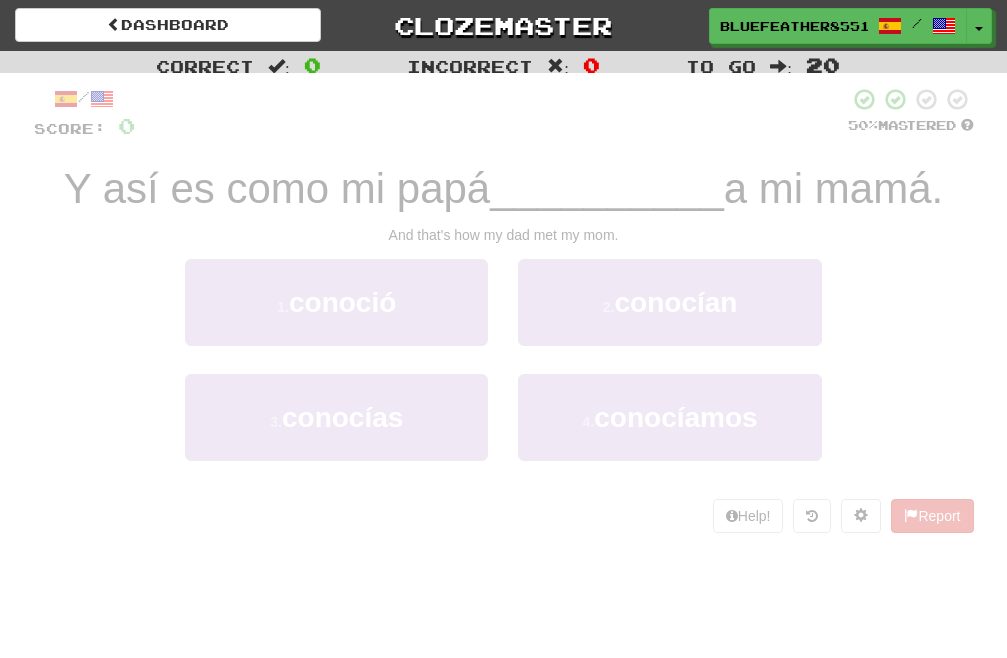 scroll, scrollTop: 0, scrollLeft: 0, axis: both 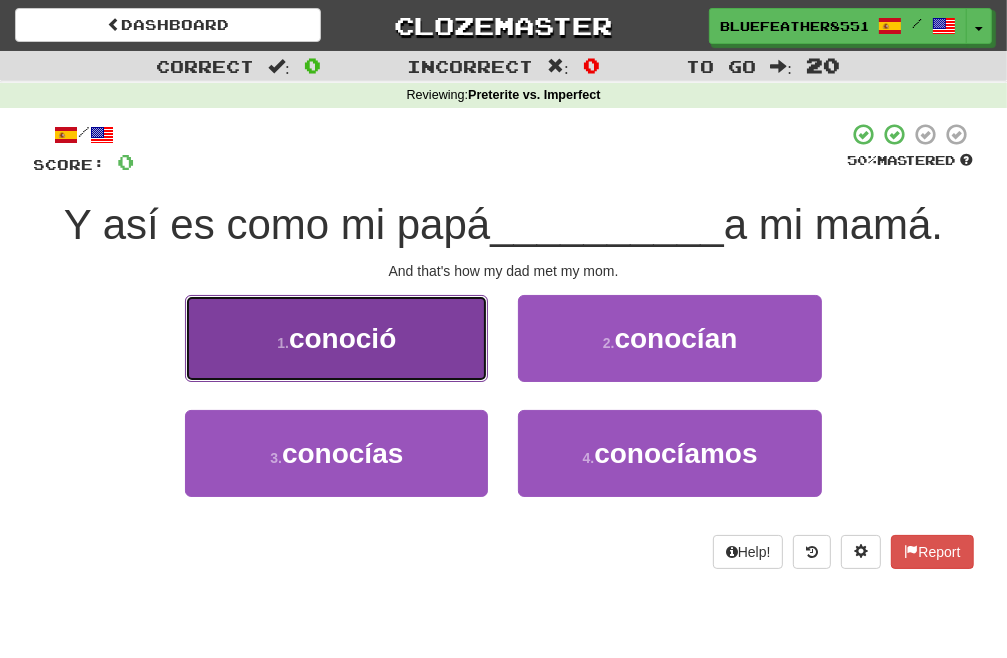 click on "1 .  conoció" at bounding box center [336, 338] 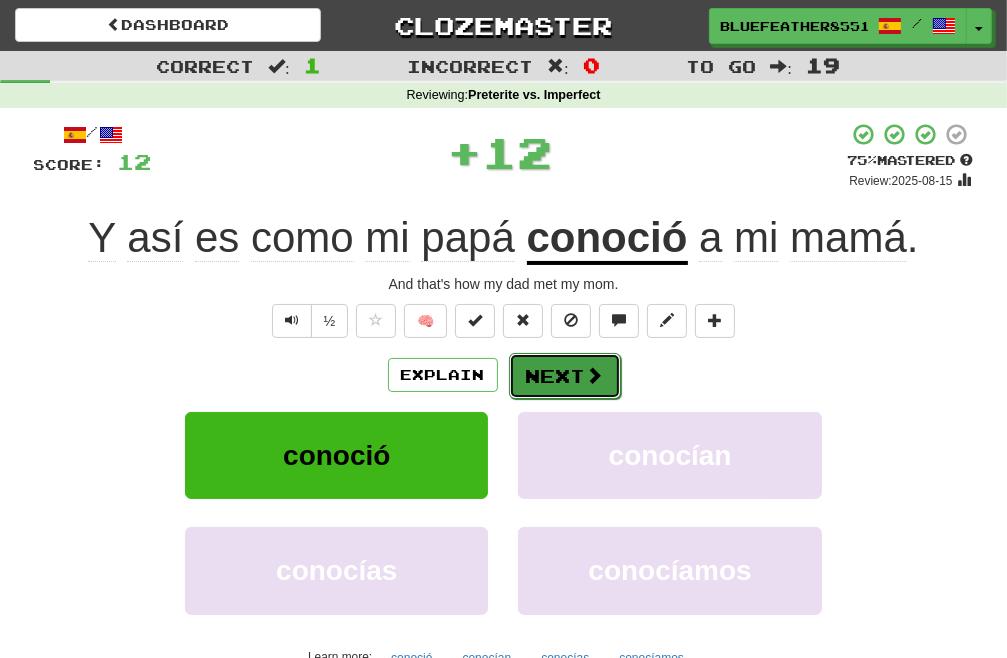 click on "Next" at bounding box center [565, 376] 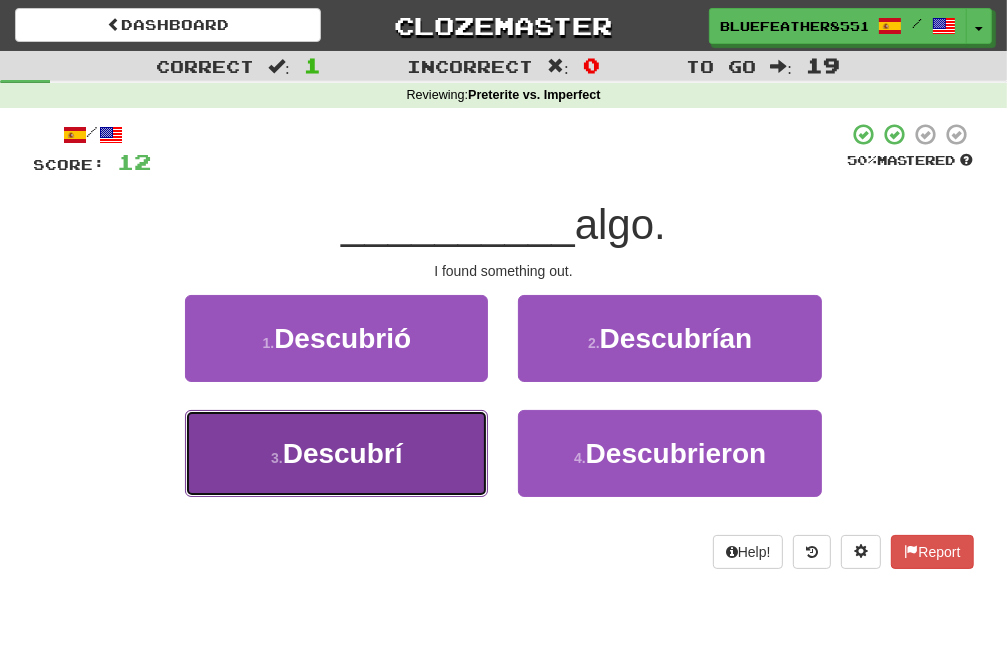 click on "3 .  Descubrí" at bounding box center (336, 453) 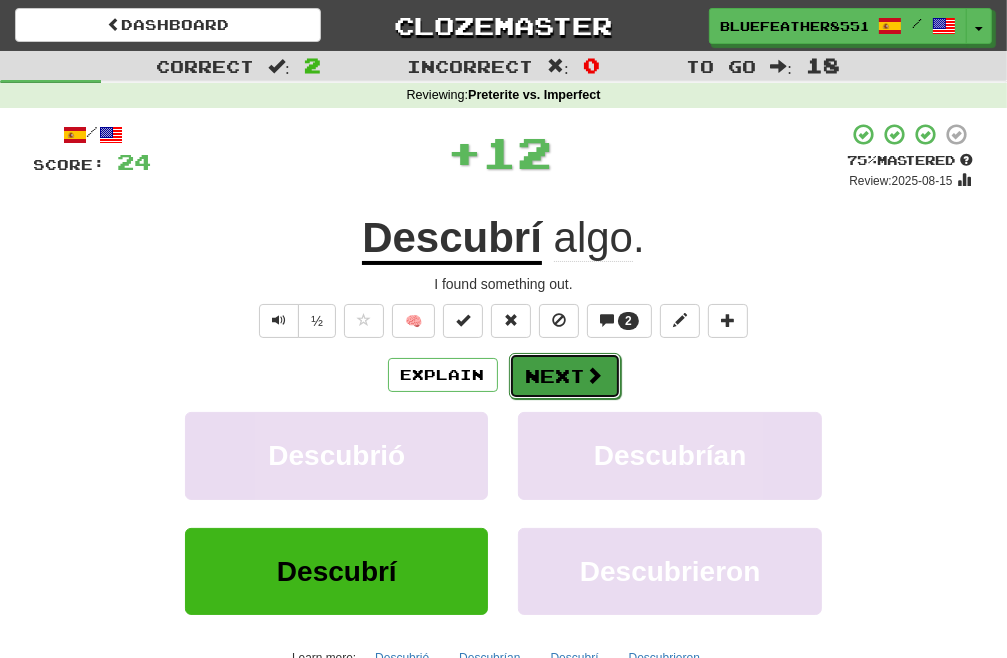 click on "Next" at bounding box center [565, 376] 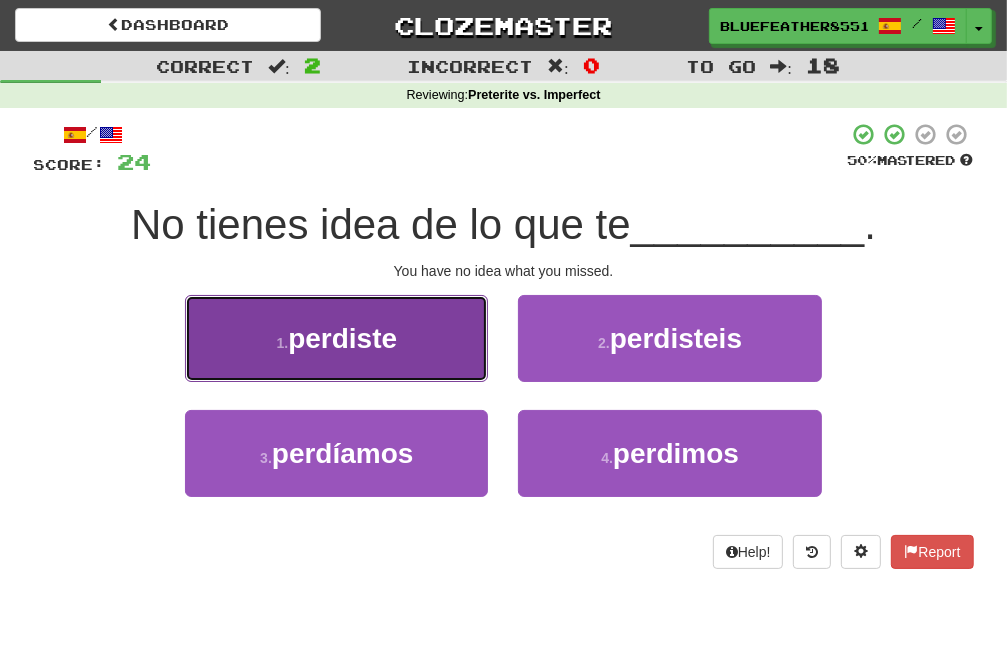 click on "1 .  perdiste" at bounding box center (336, 338) 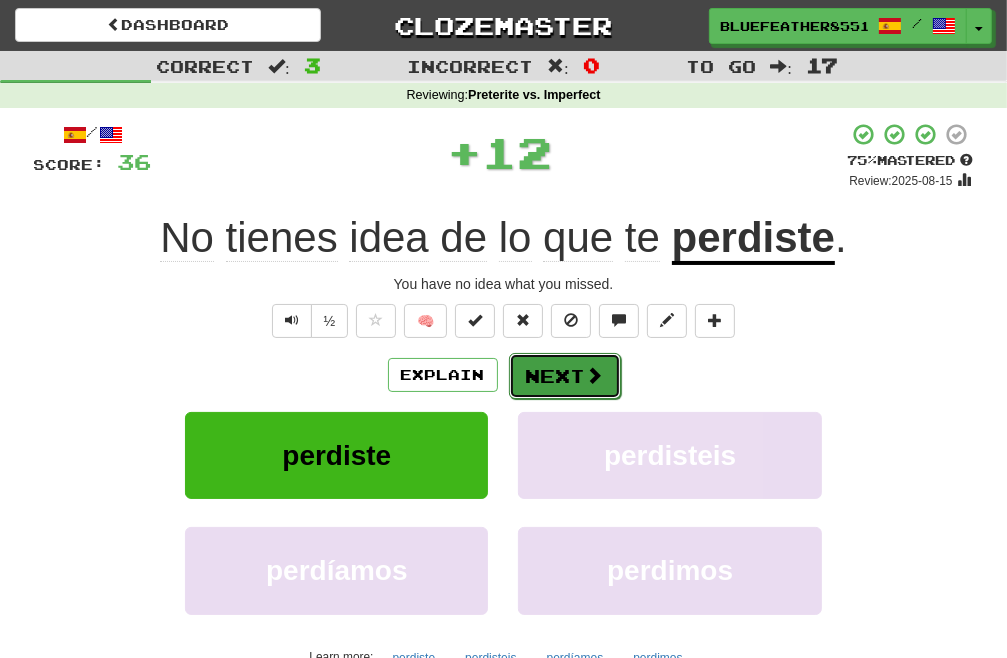 click on "Next" at bounding box center (565, 376) 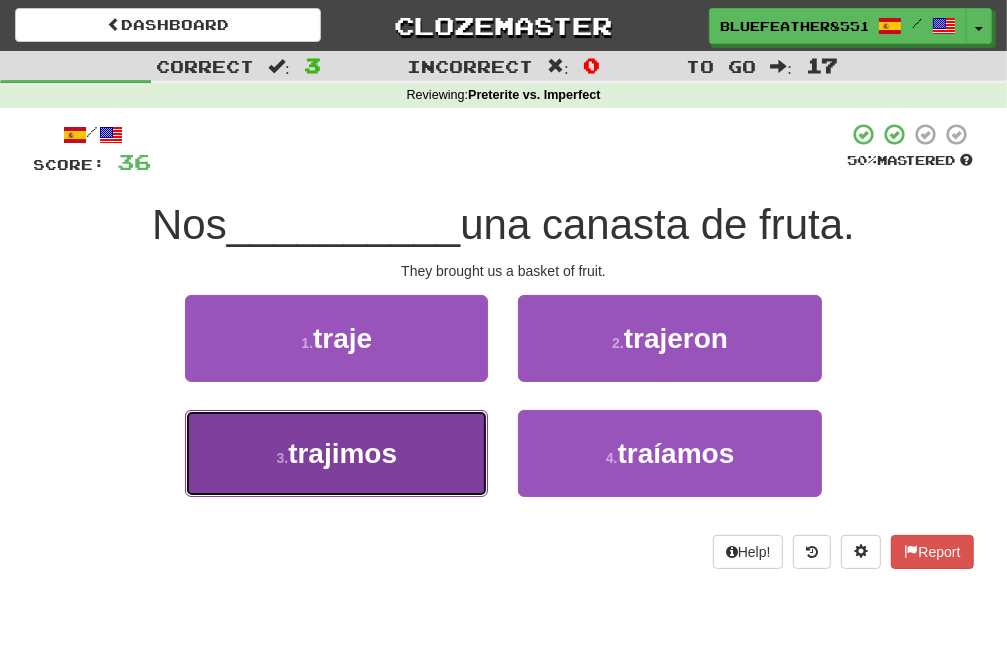 click on "3 .  trajimos" at bounding box center (336, 453) 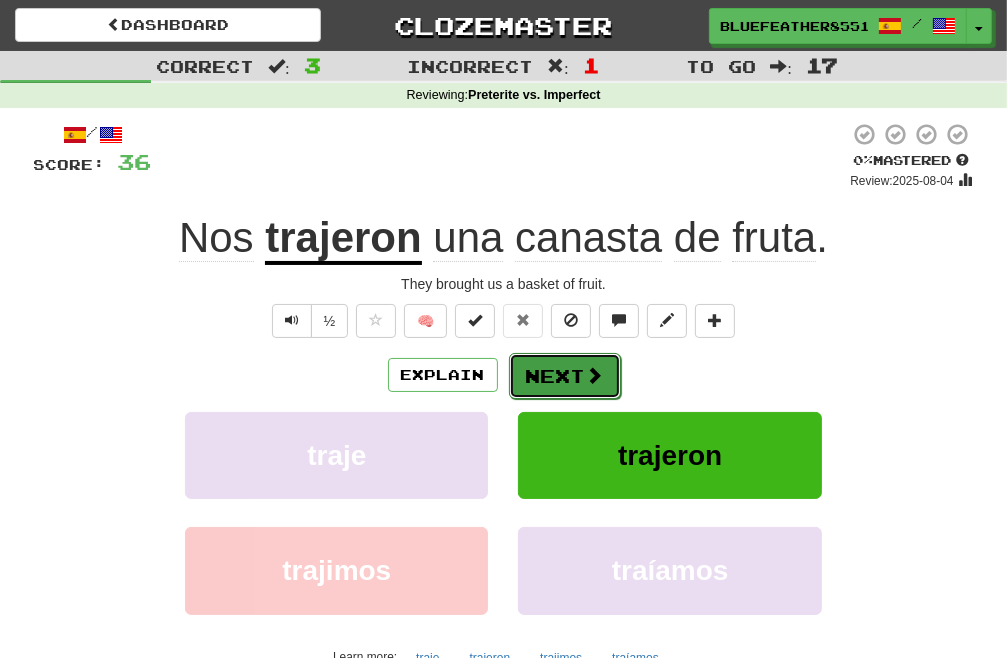 click on "Next" at bounding box center [565, 376] 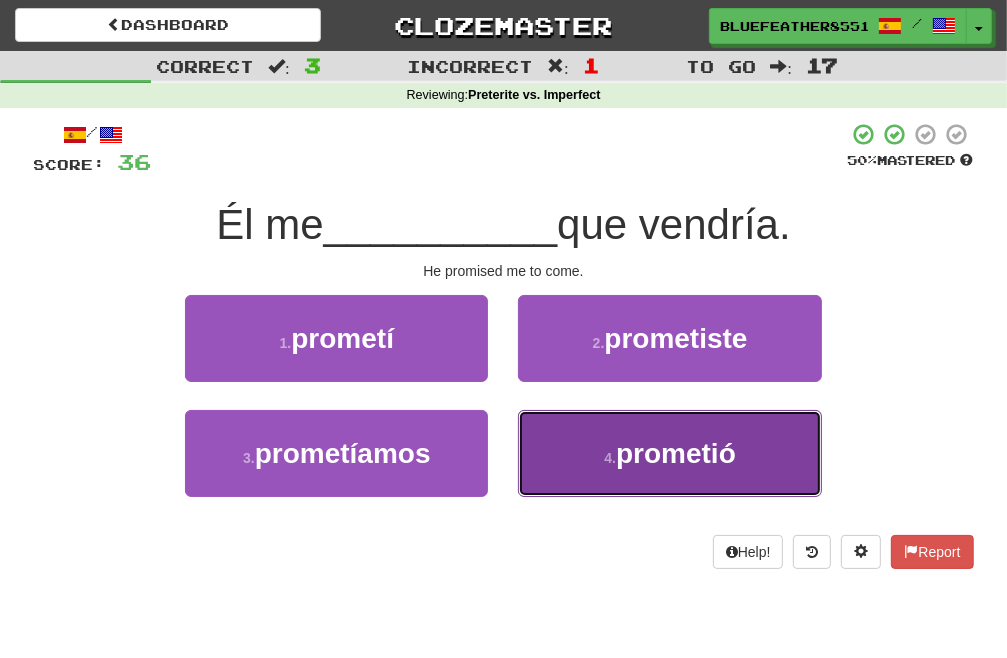 click on "4 ." at bounding box center (610, 458) 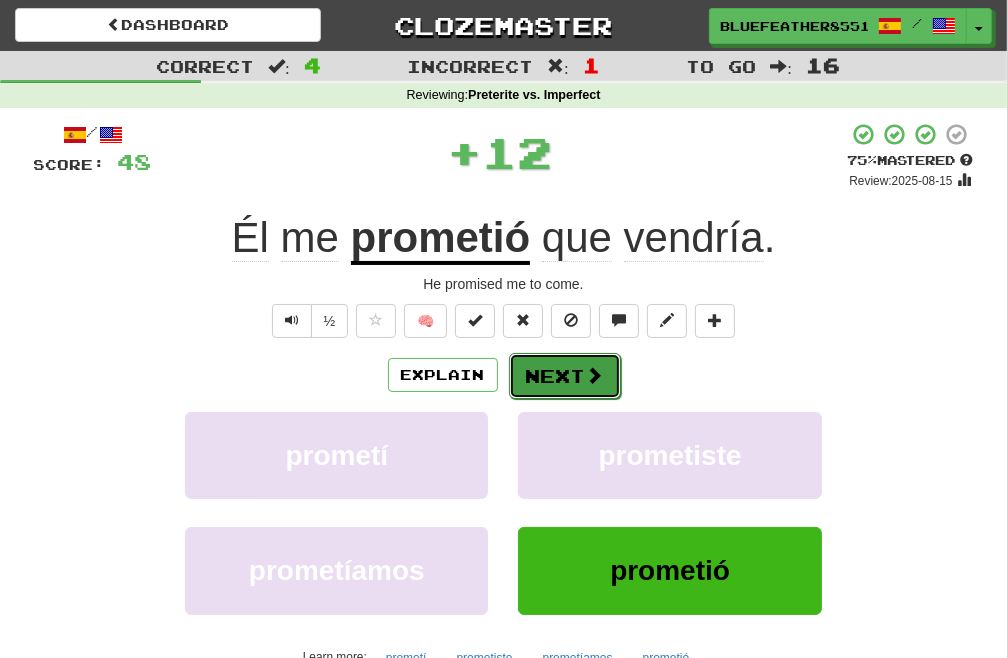 click on "Next" at bounding box center [565, 376] 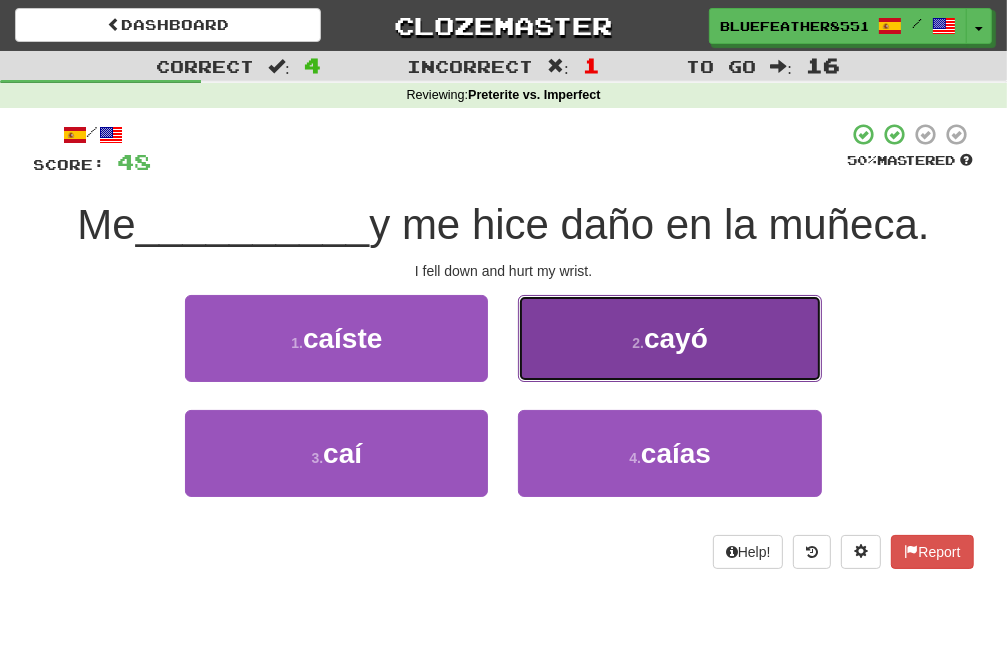 click on "2 .  cayó" at bounding box center [669, 338] 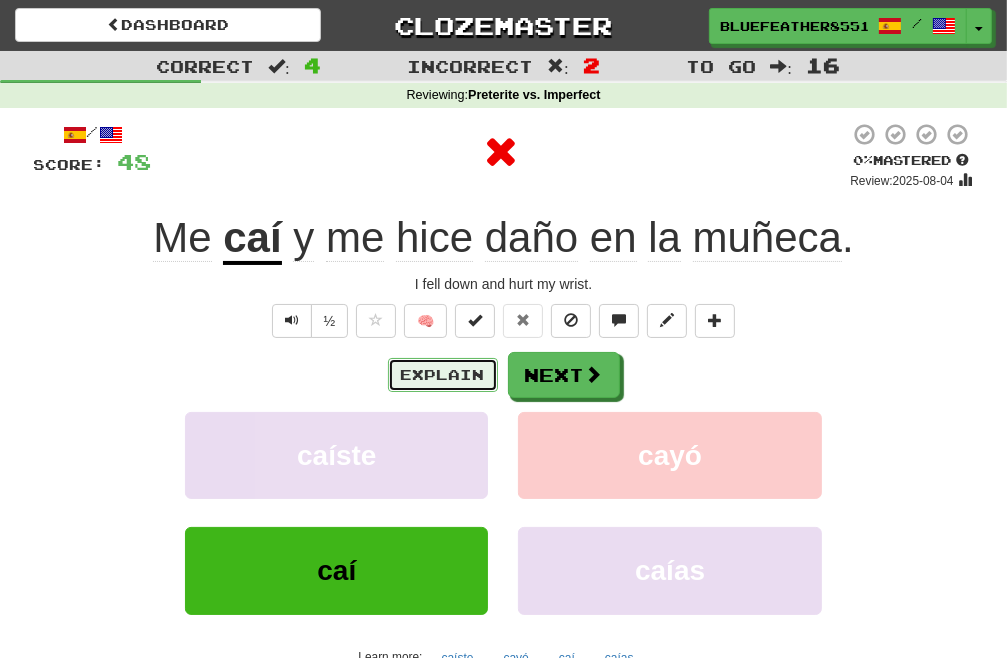click on "Explain" at bounding box center (443, 375) 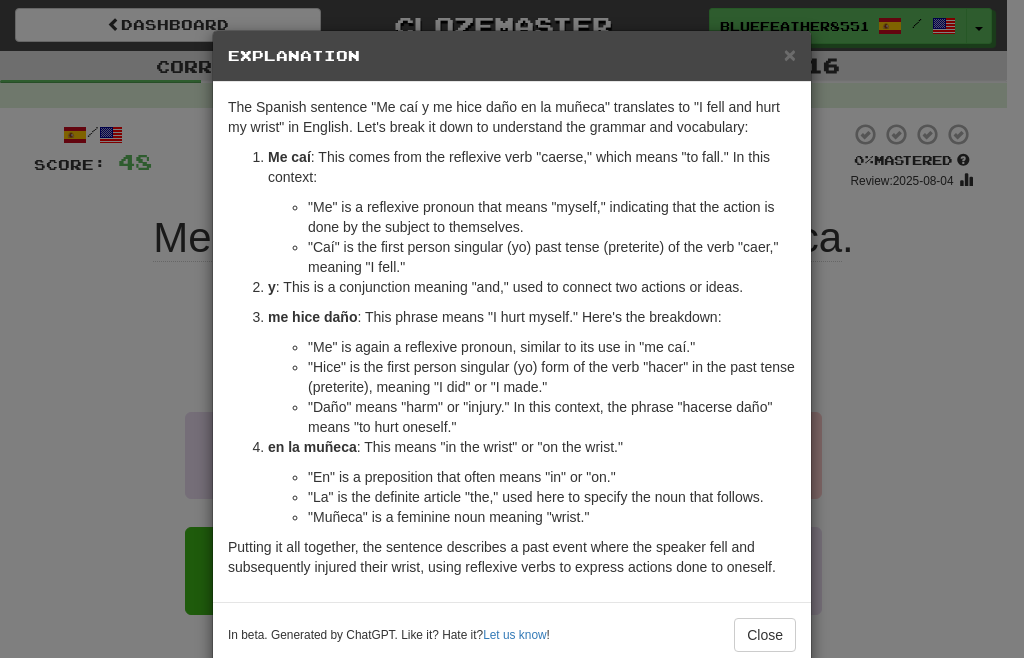 click on "Explanation" at bounding box center [512, 56] 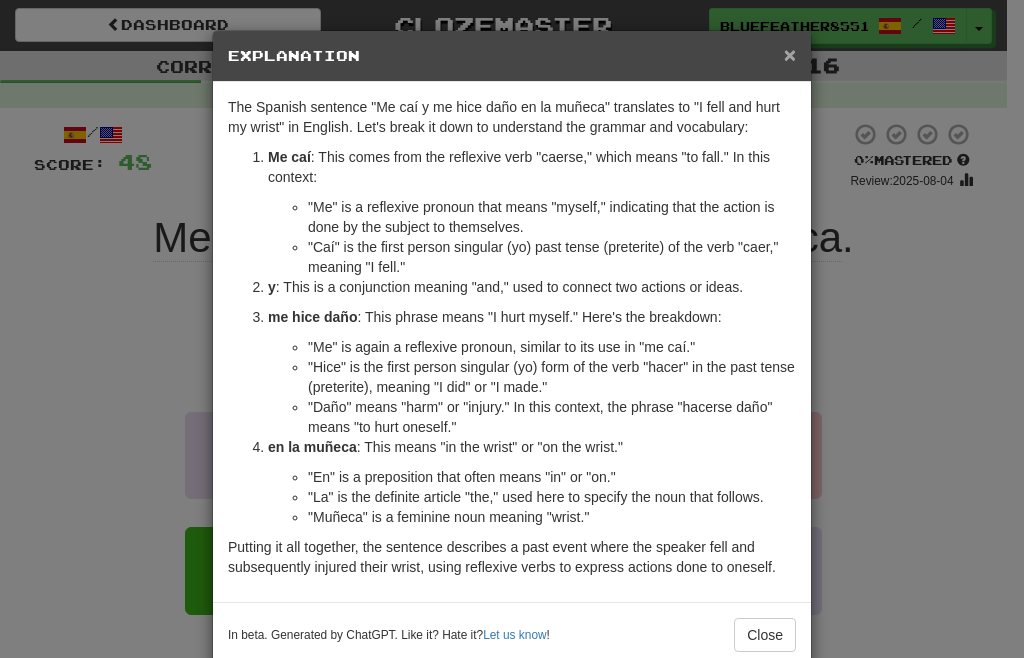 click on "×" at bounding box center [790, 54] 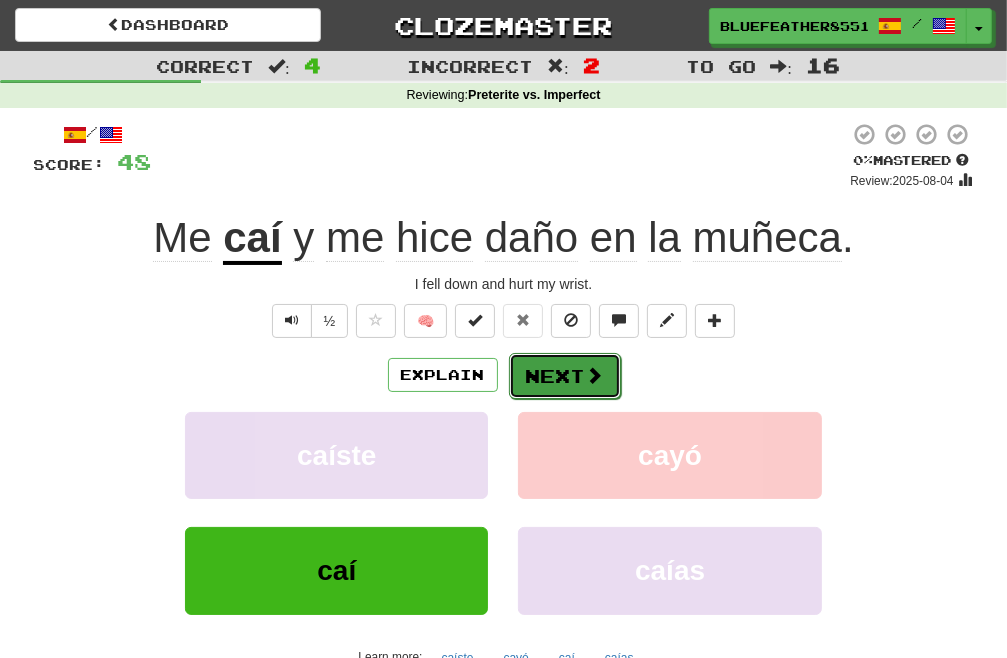click on "Next" at bounding box center (565, 376) 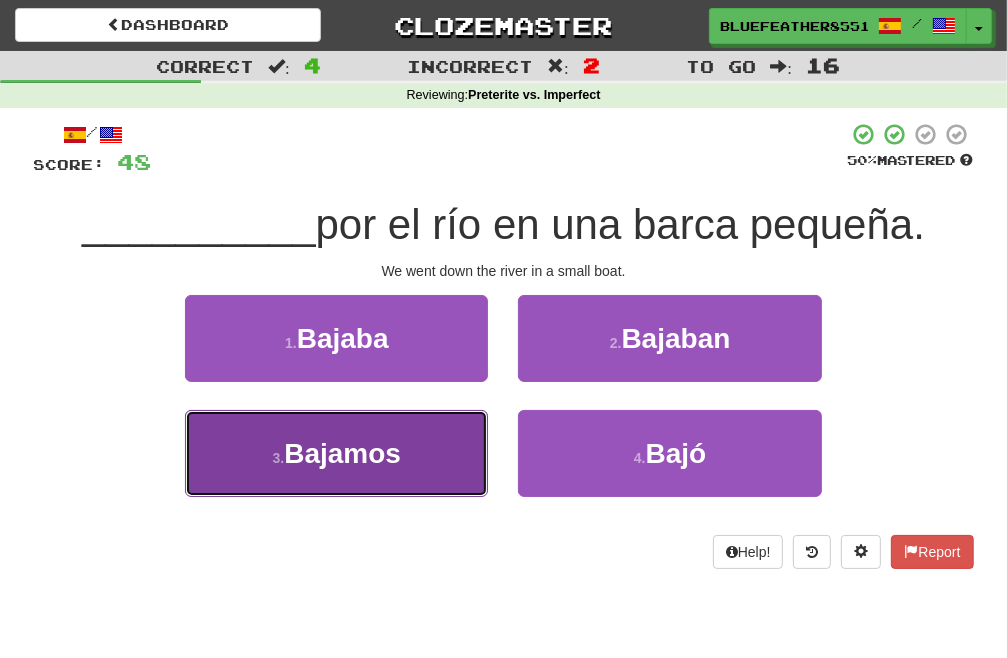 click on "3 .  Bajamos" at bounding box center (336, 453) 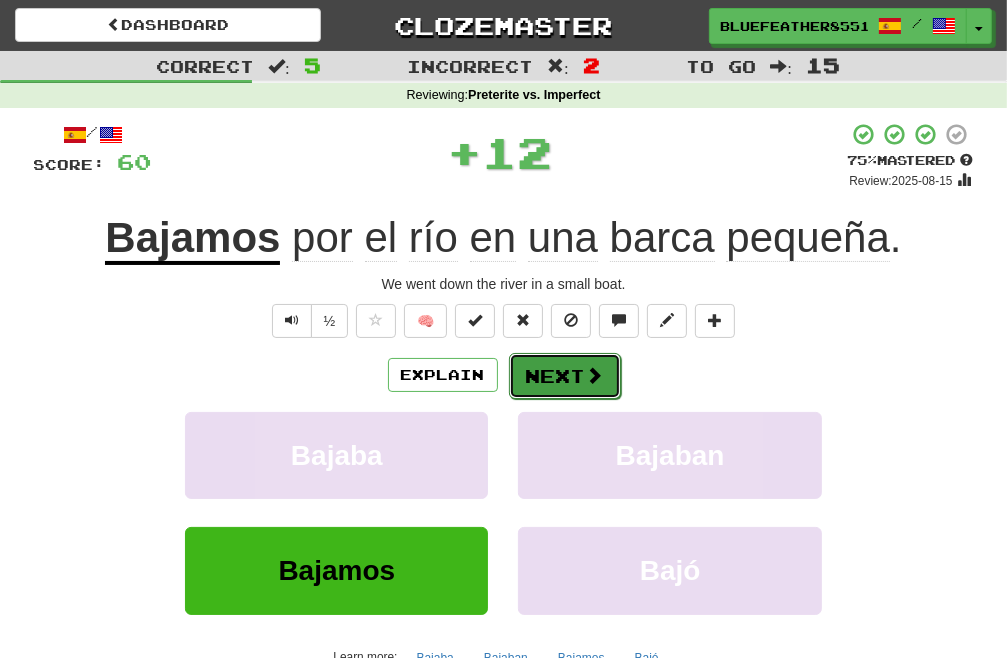 click on "Next" at bounding box center [565, 376] 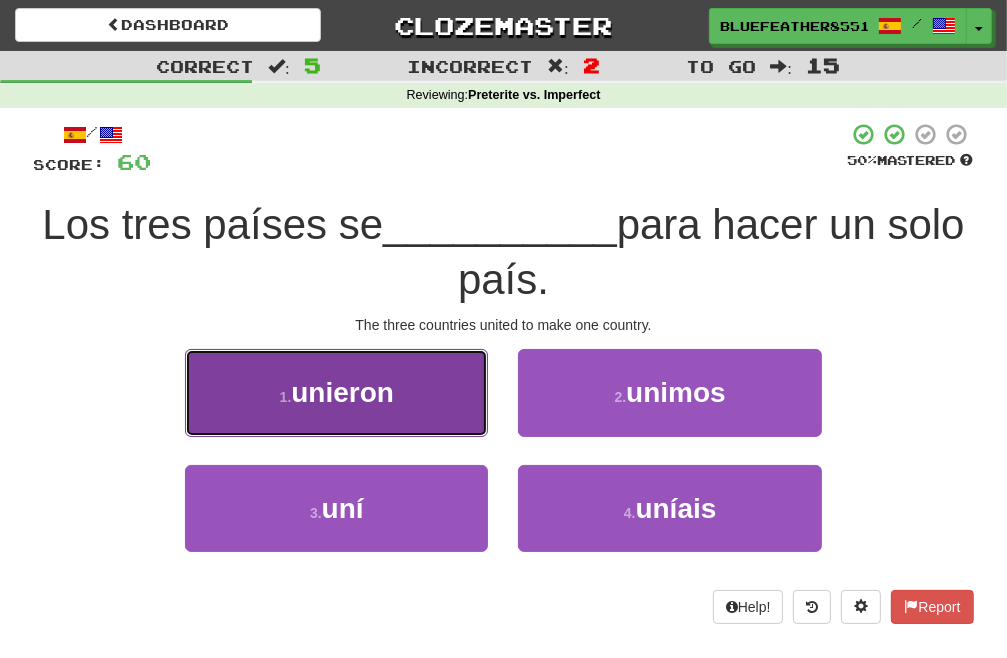 click on "1 .  unieron" at bounding box center [336, 392] 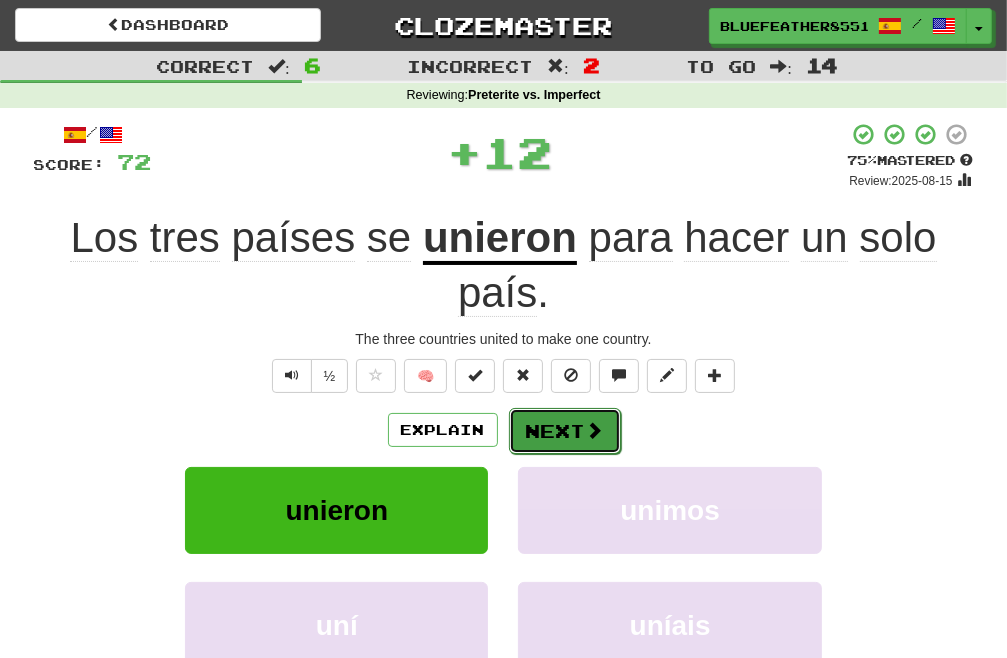 click on "Next" at bounding box center (565, 431) 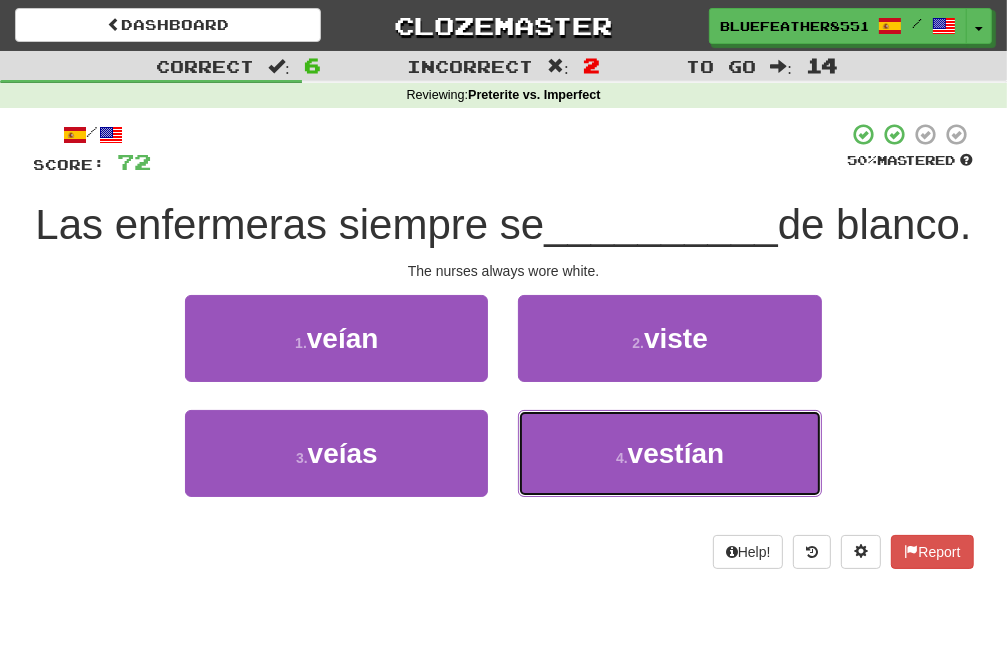 click on "4 .  vestían" at bounding box center [669, 453] 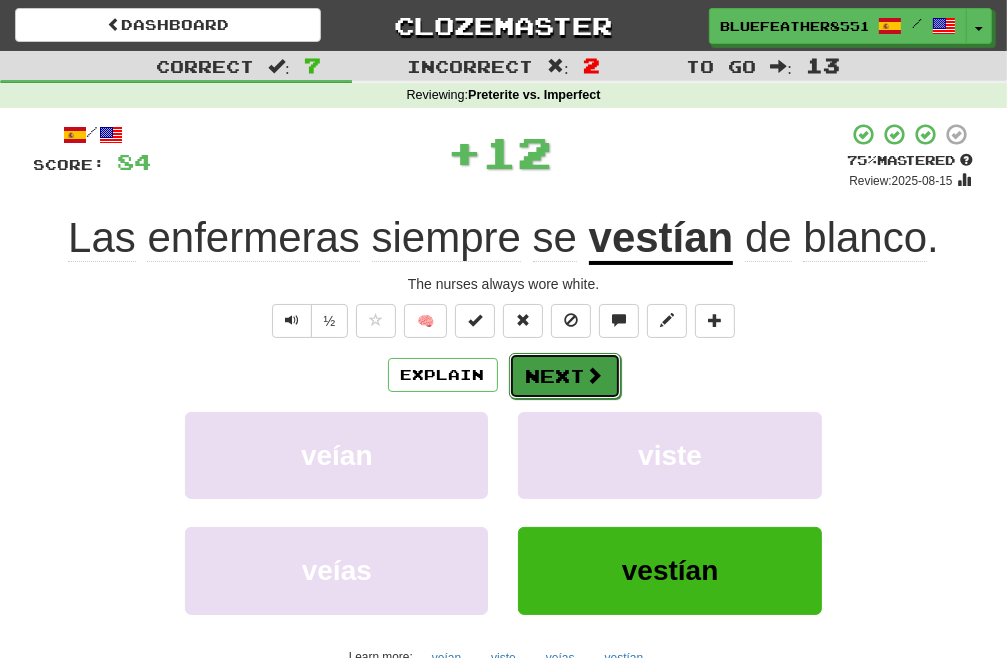 click on "Next" at bounding box center [565, 376] 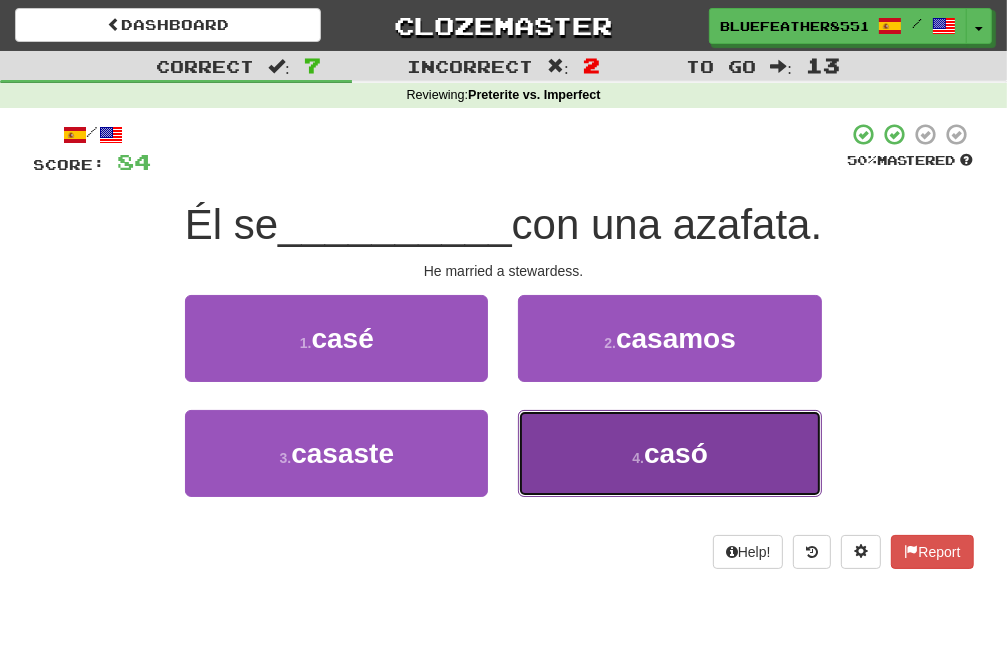 click on "4 .  casó" at bounding box center (669, 453) 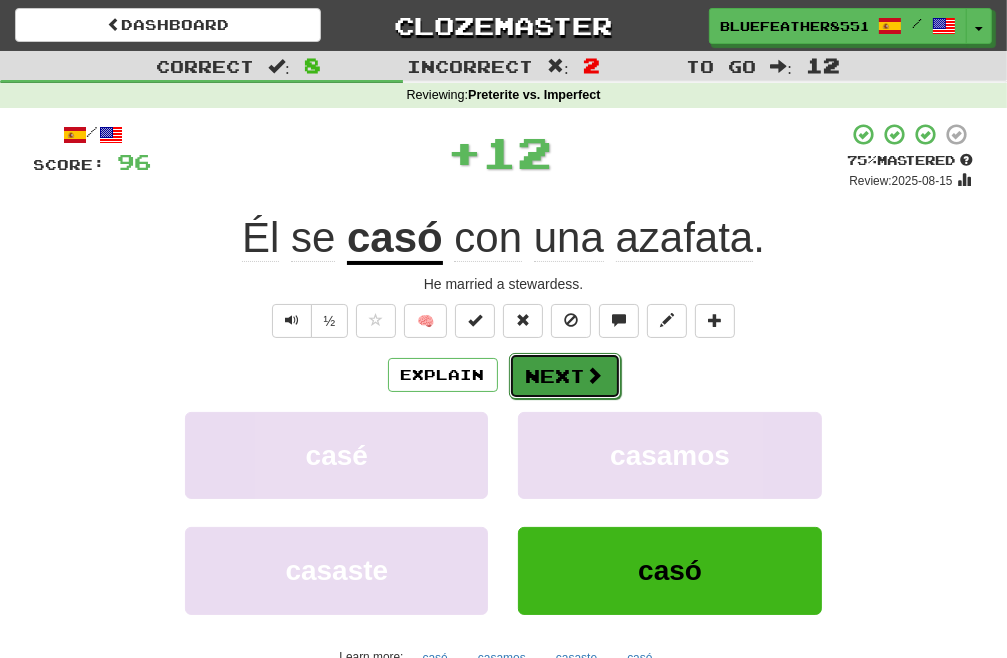 click at bounding box center (595, 375) 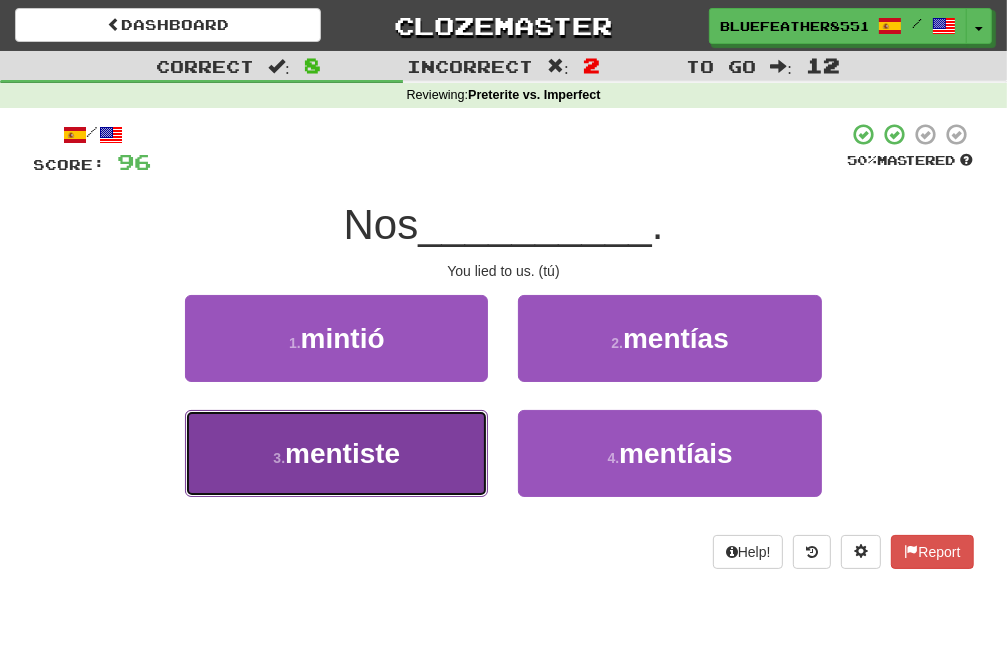 click on "3 .  mentiste" at bounding box center (336, 453) 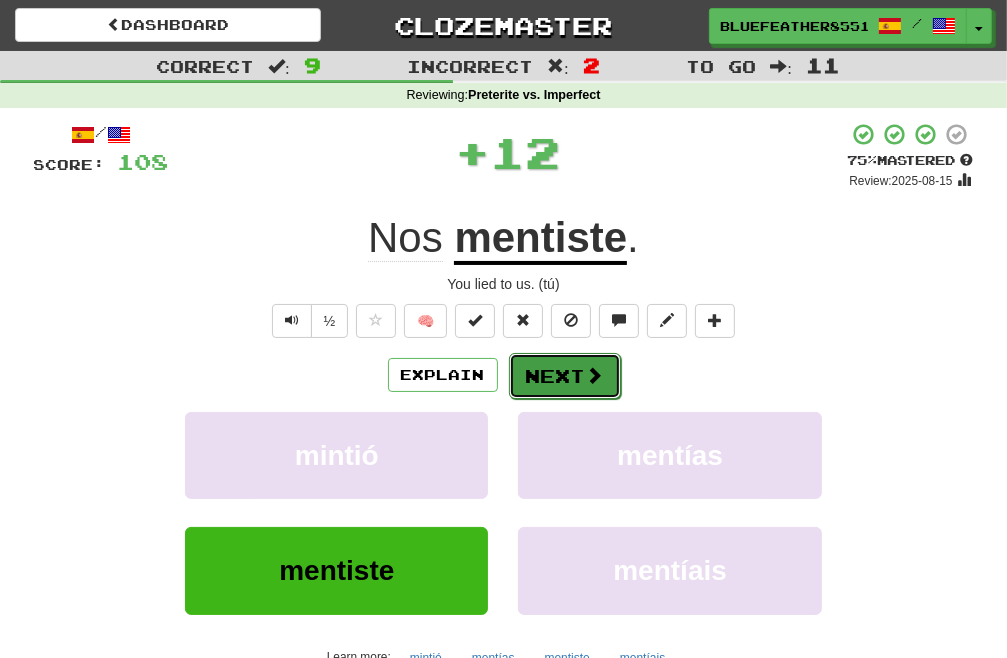 click on "Next" at bounding box center (565, 376) 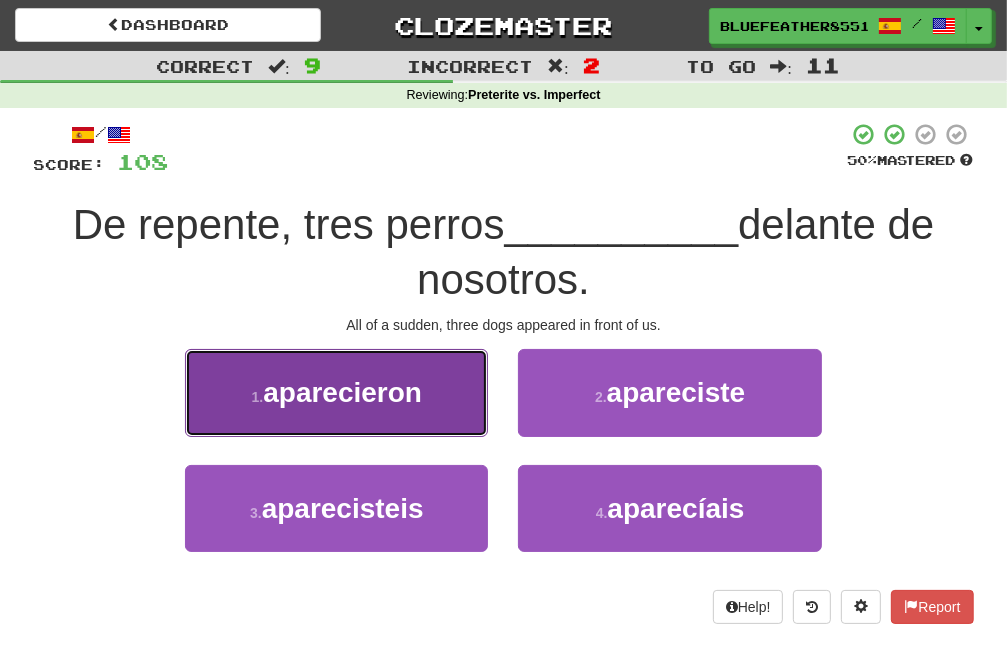click on "1 .  aparecieron" at bounding box center [336, 392] 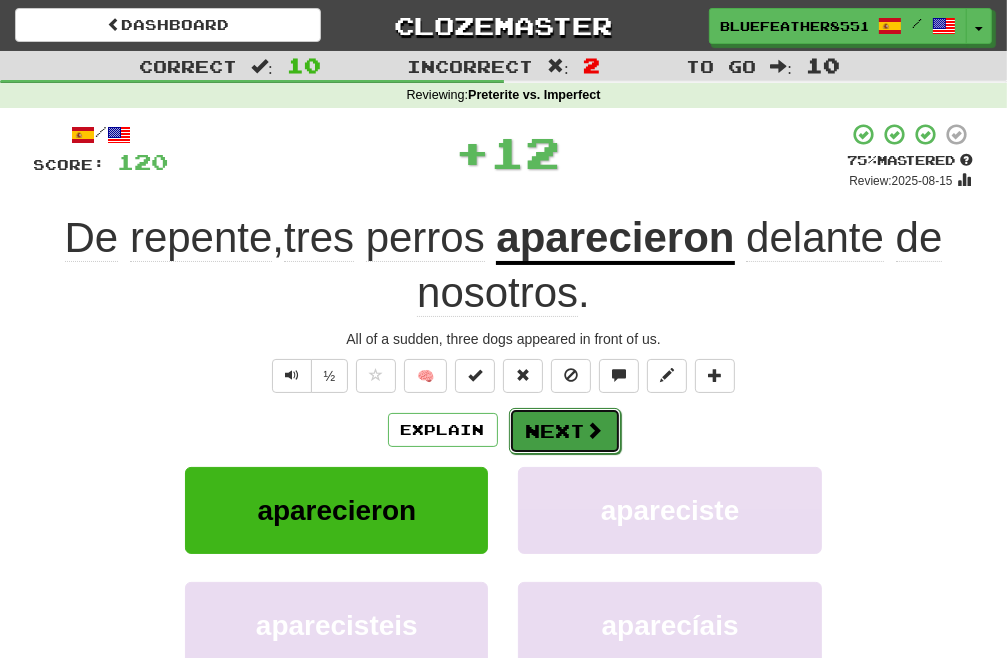 click on "Next" at bounding box center (565, 431) 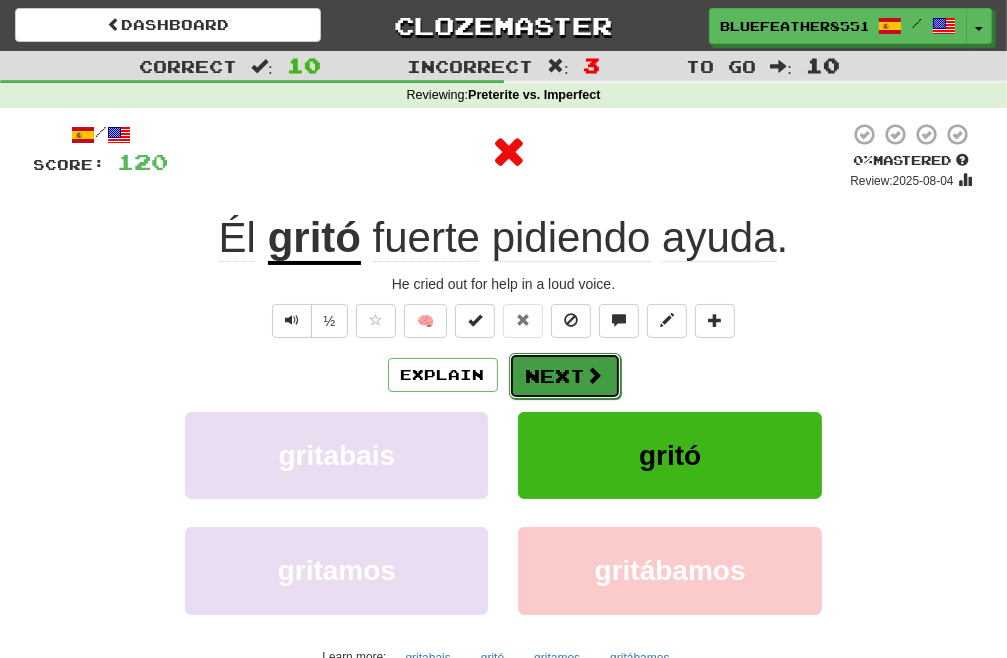 click on "Next" at bounding box center (565, 376) 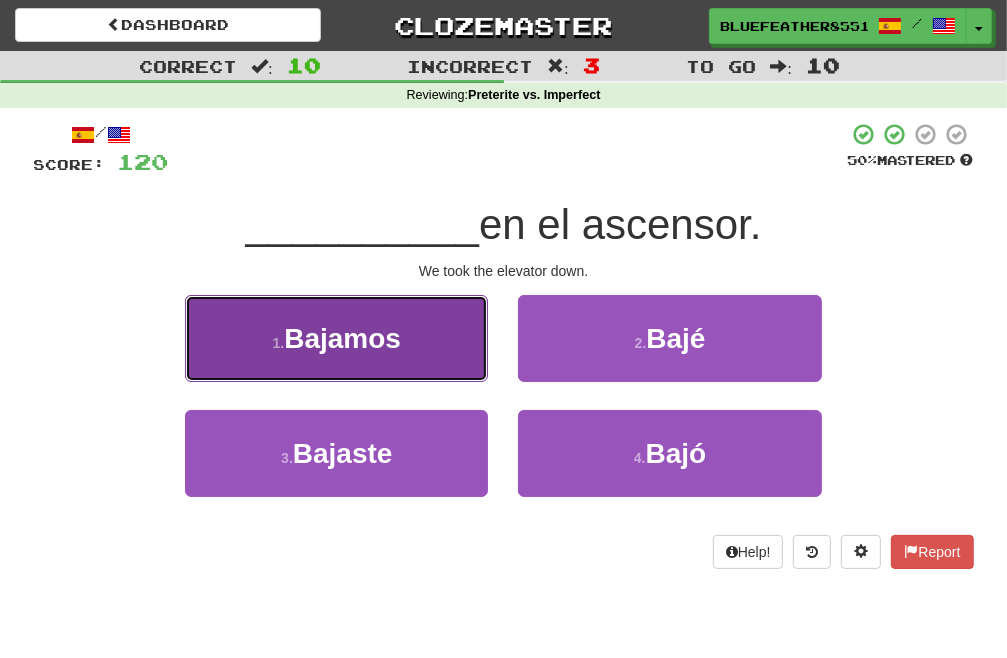 click on "1 .  Bajamos" at bounding box center [336, 338] 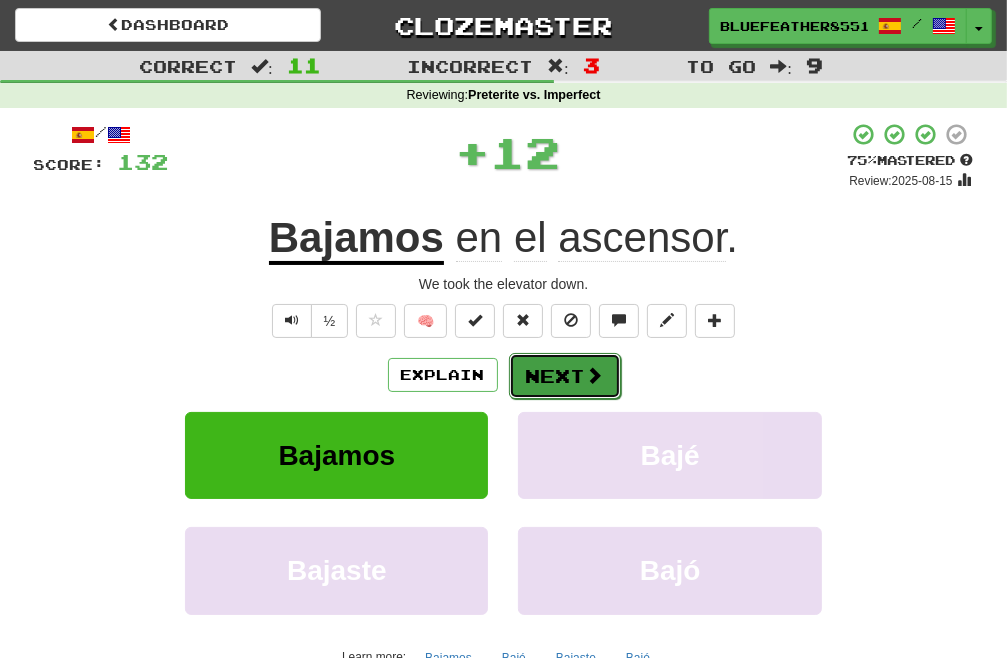 click on "Next" at bounding box center [565, 376] 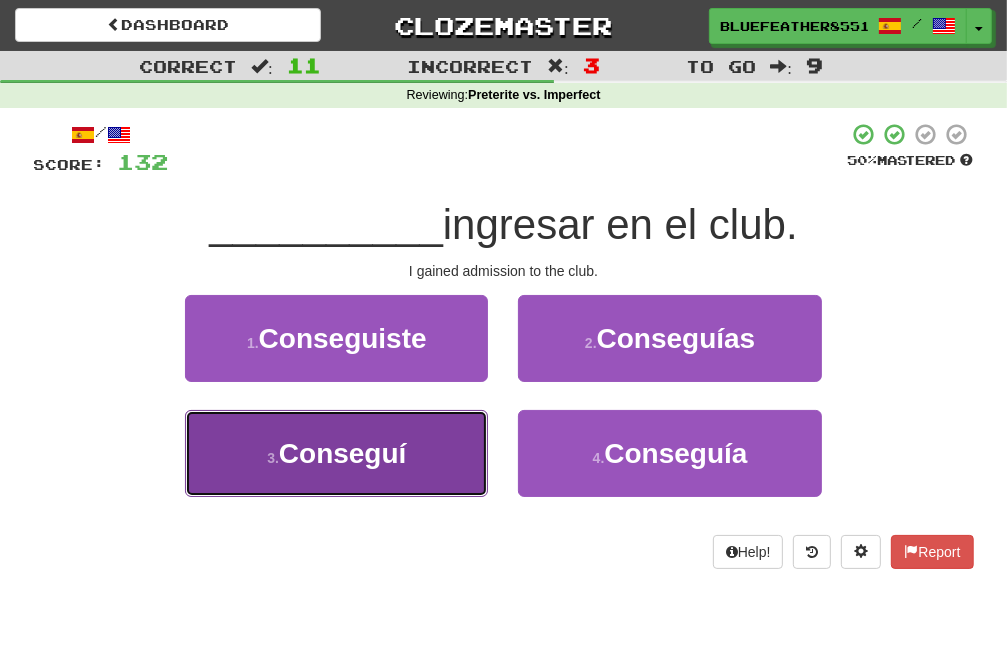 click on "Conseguí" at bounding box center [343, 453] 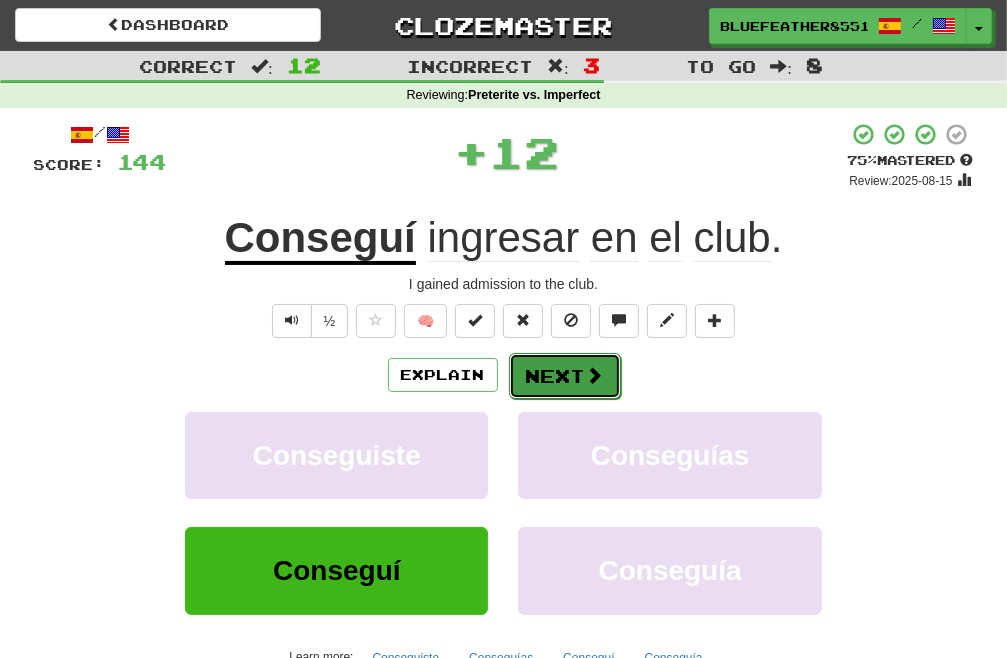 click on "Next" at bounding box center (565, 376) 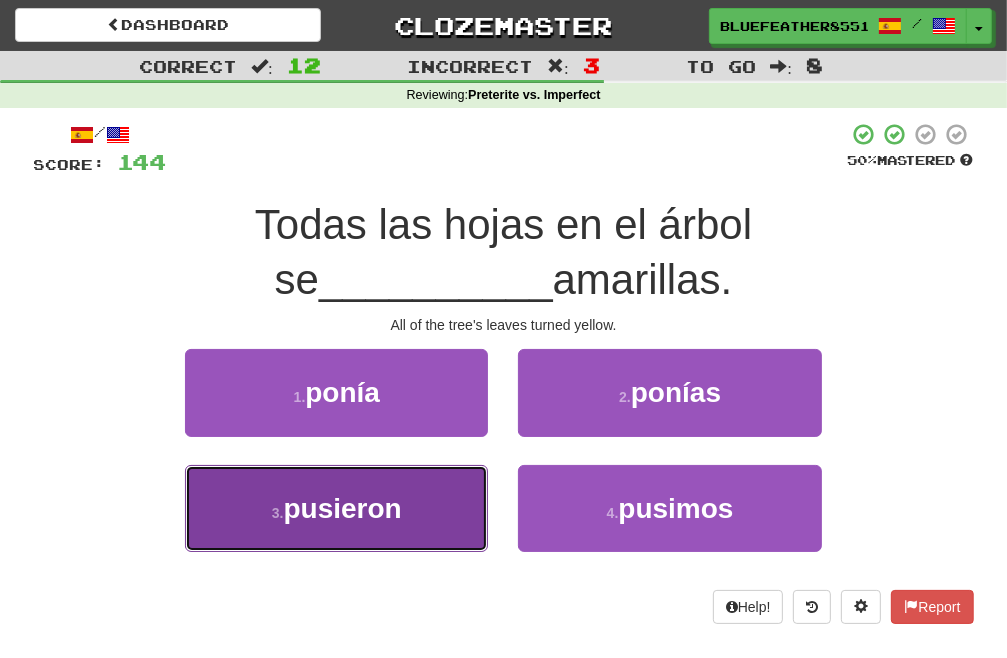 click on "3 .  pusieron" at bounding box center [336, 508] 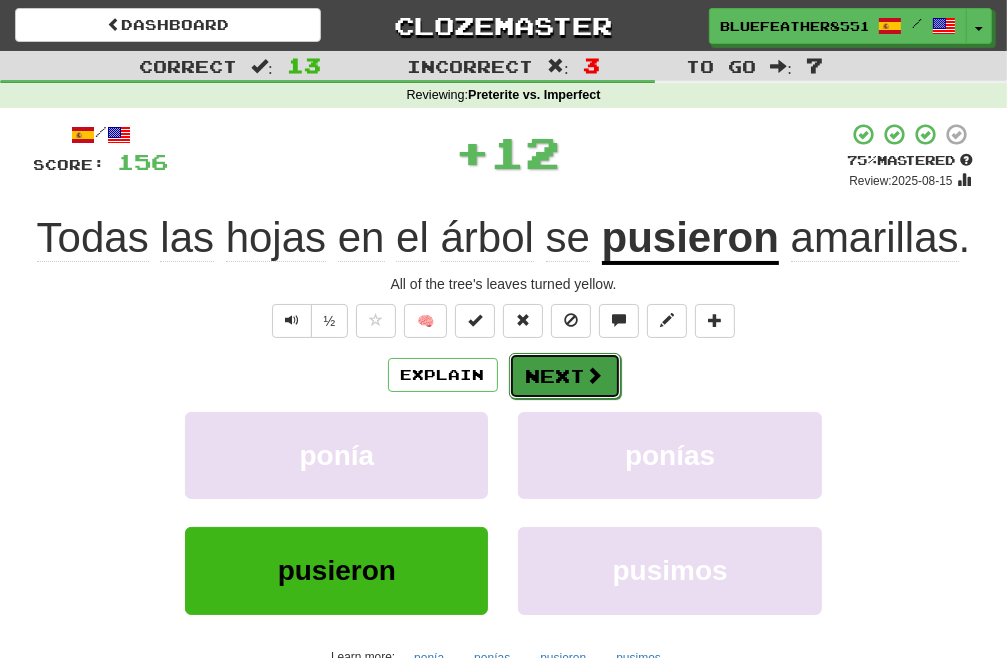 click on "Next" at bounding box center [565, 376] 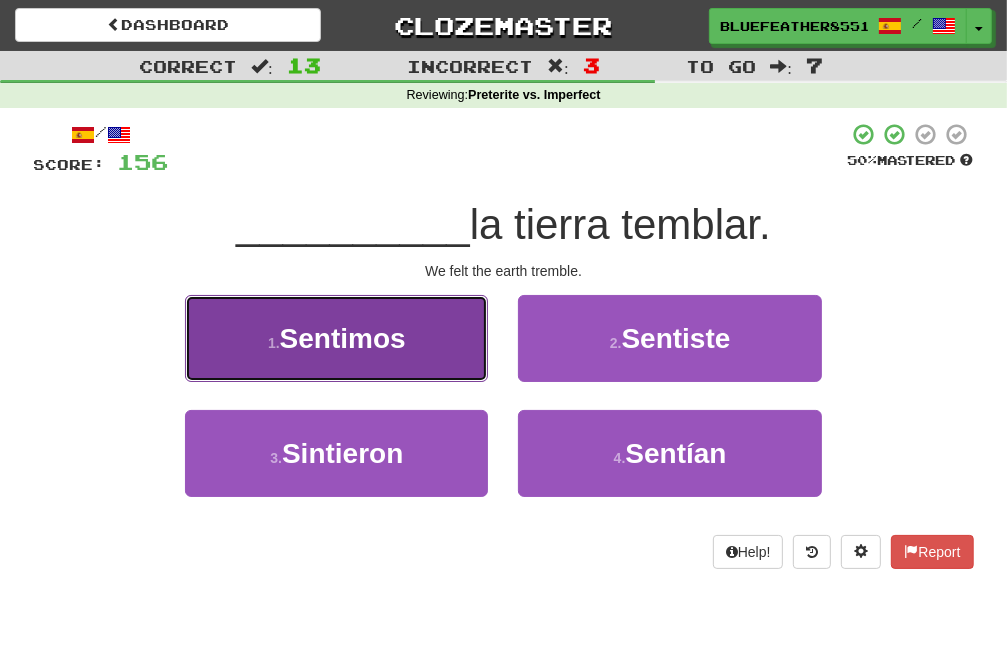 click on "1 .  Sentimos" at bounding box center (336, 338) 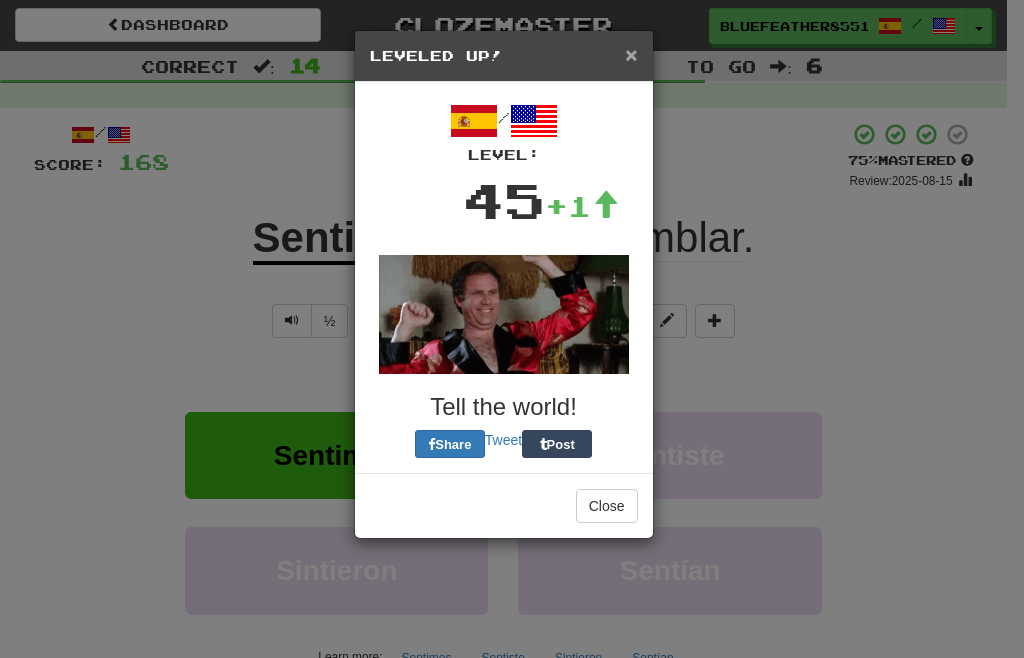click on "×" at bounding box center [631, 54] 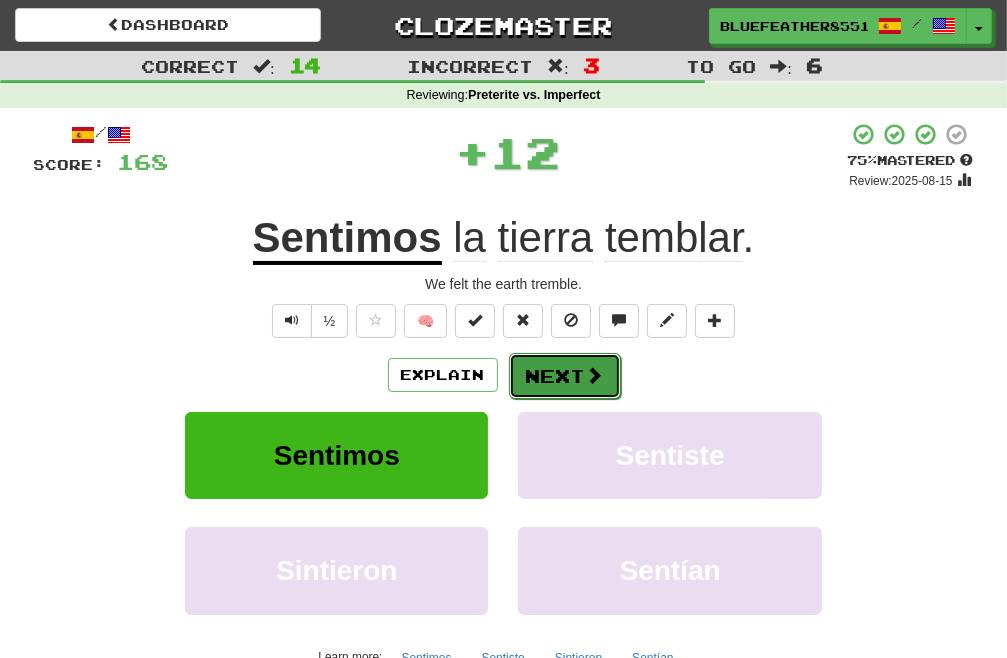click on "Next" at bounding box center [565, 376] 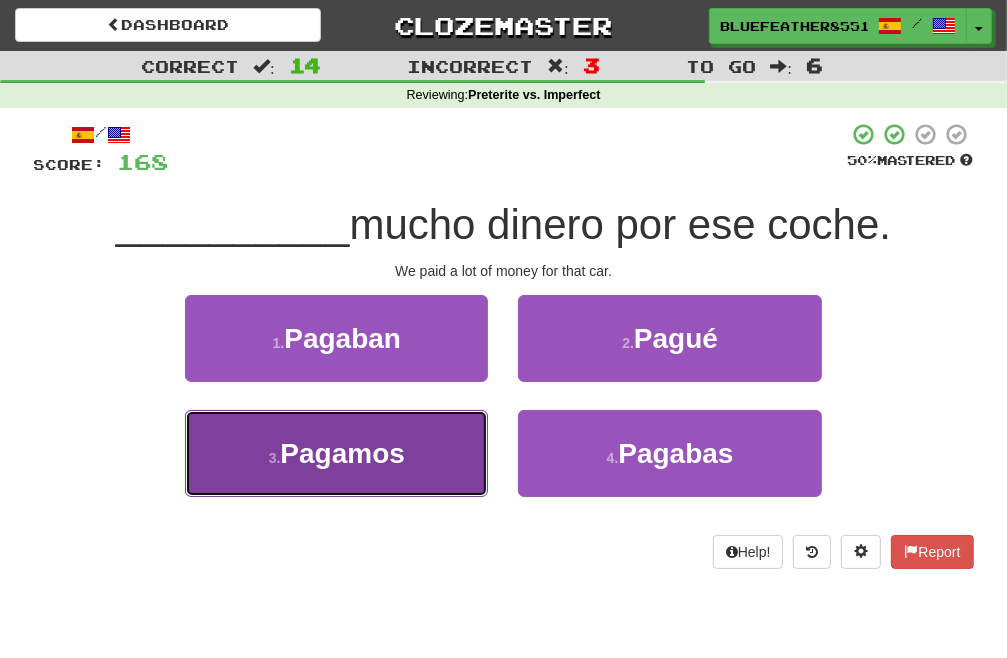 click on "3 .  Pagamos" at bounding box center [336, 453] 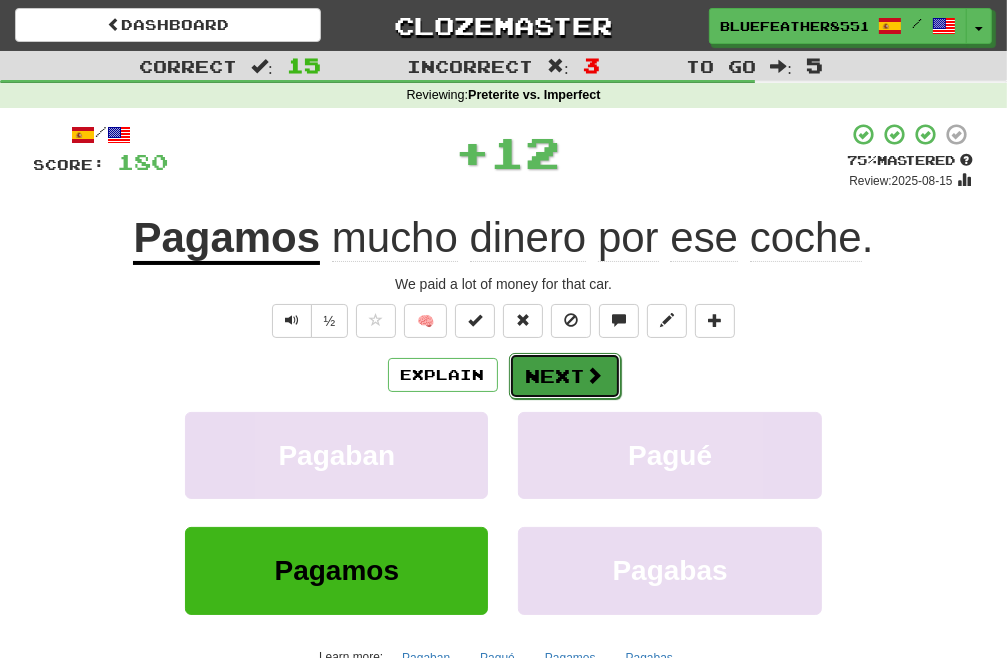 click on "Next" at bounding box center (565, 376) 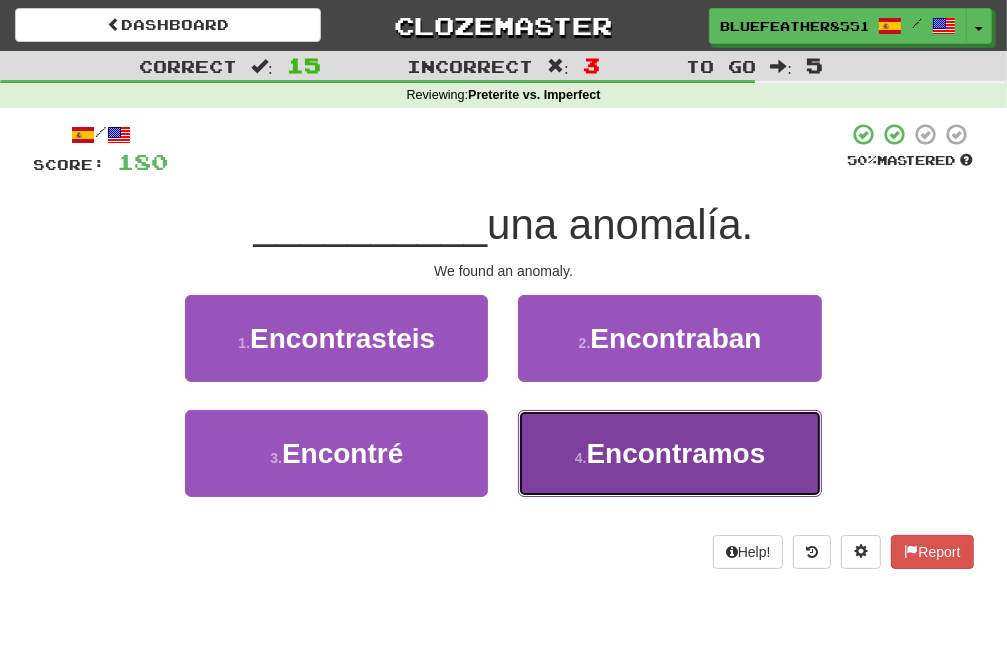 click on "4 .  Encontramos" at bounding box center [669, 453] 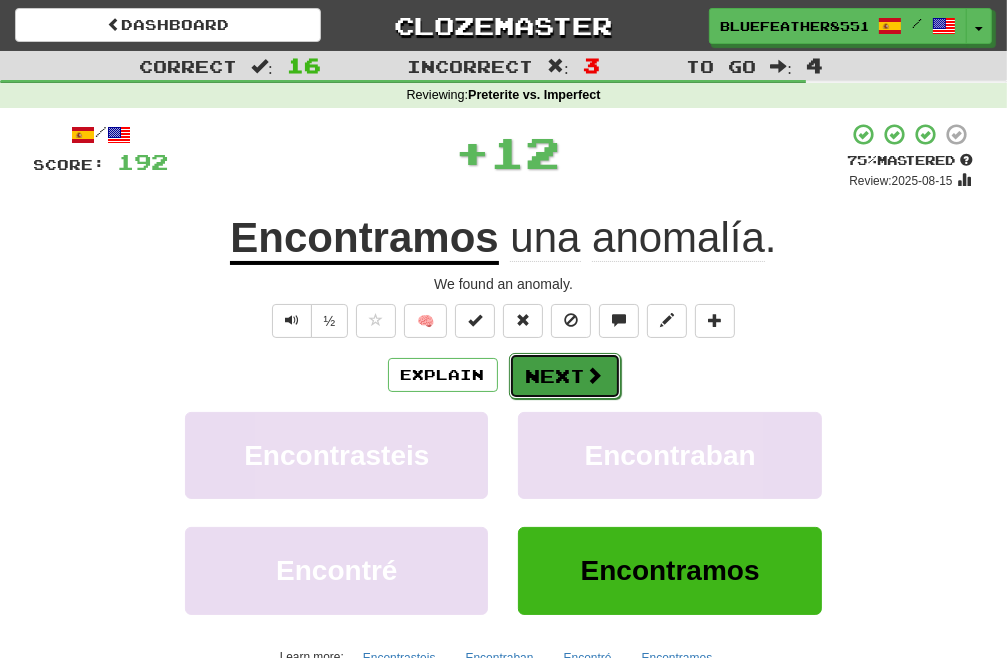click on "Next" at bounding box center [565, 376] 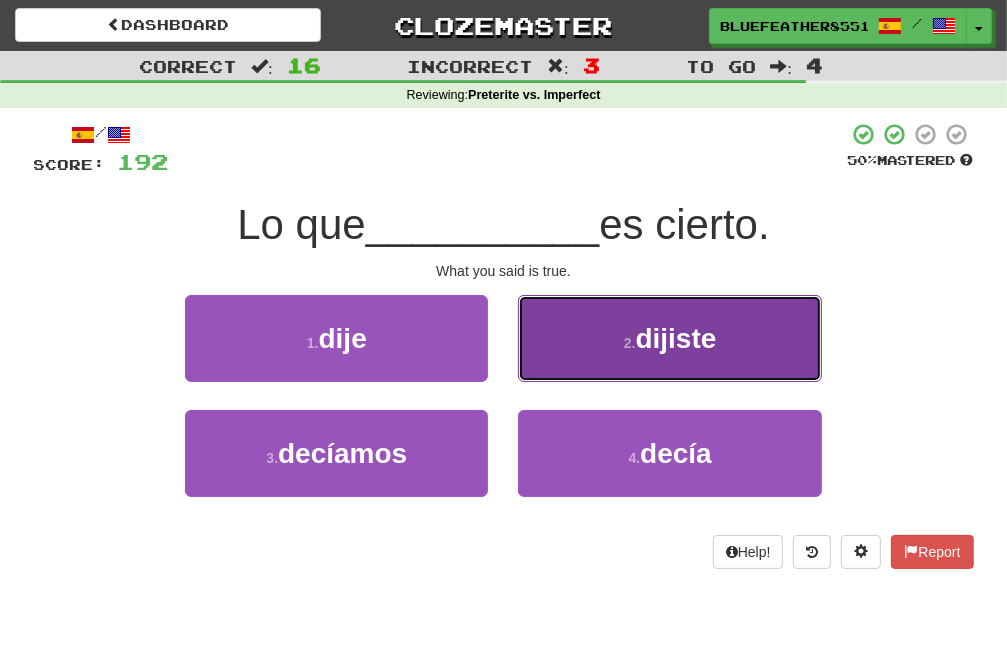 click on "2 .  dijiste" at bounding box center (669, 338) 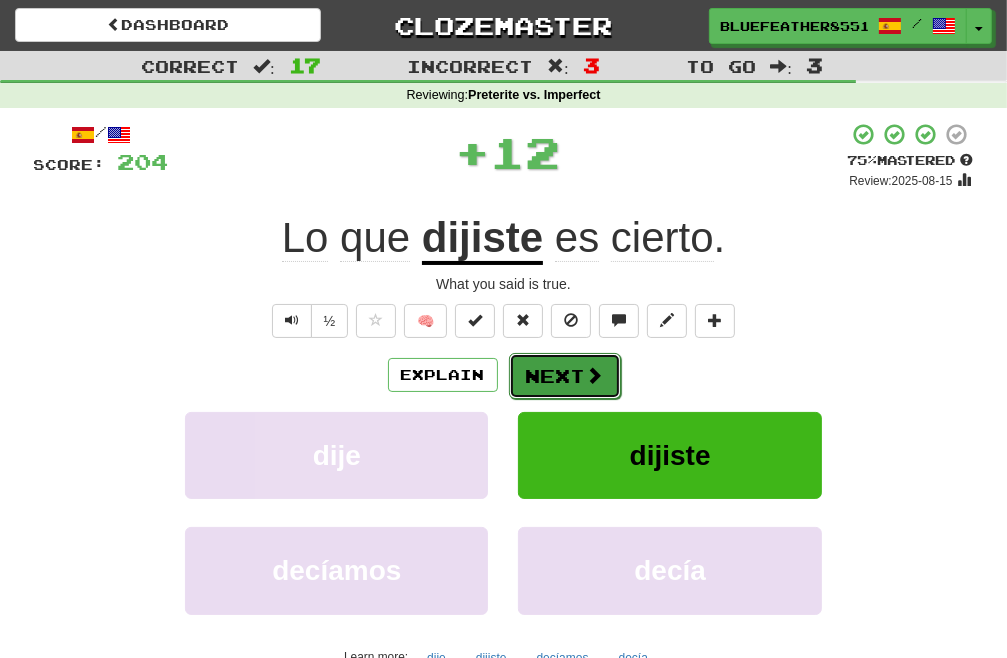 click on "Next" at bounding box center [565, 376] 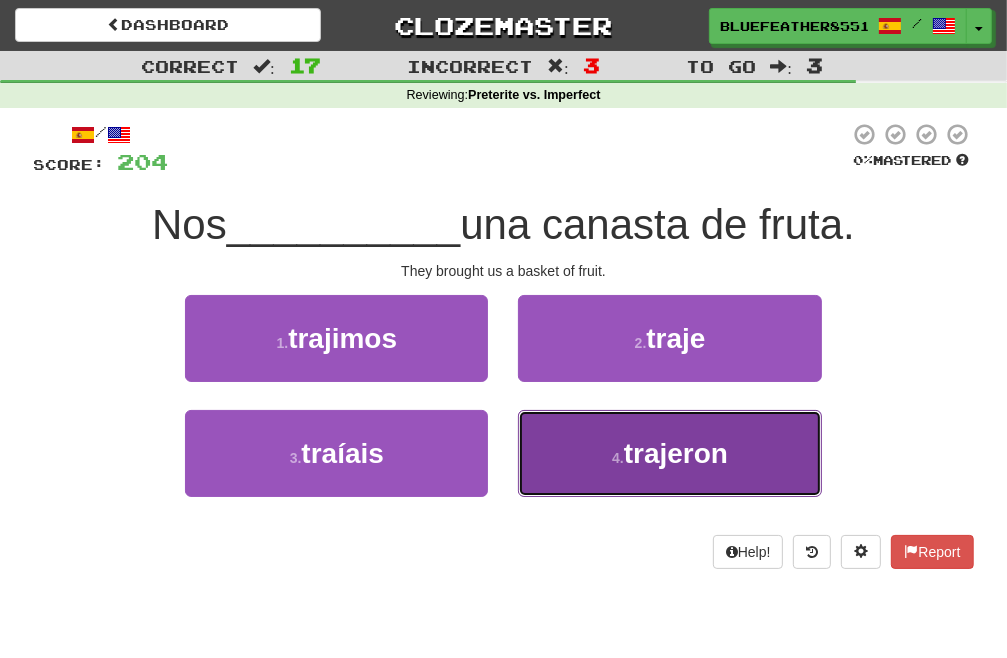 click on "4 .  trajeron" at bounding box center [669, 453] 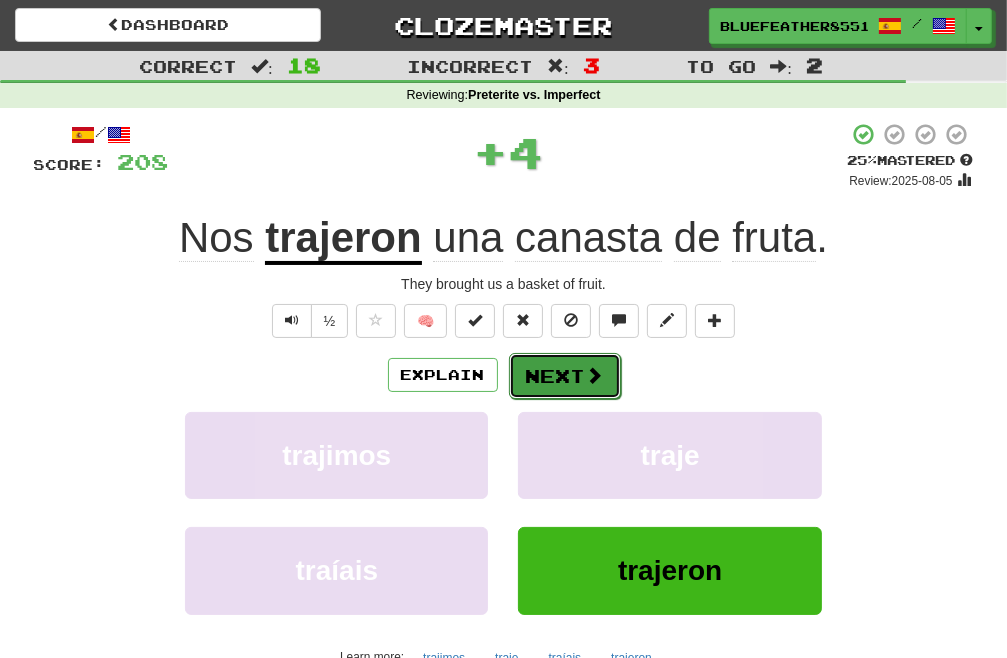 click on "Next" at bounding box center (565, 376) 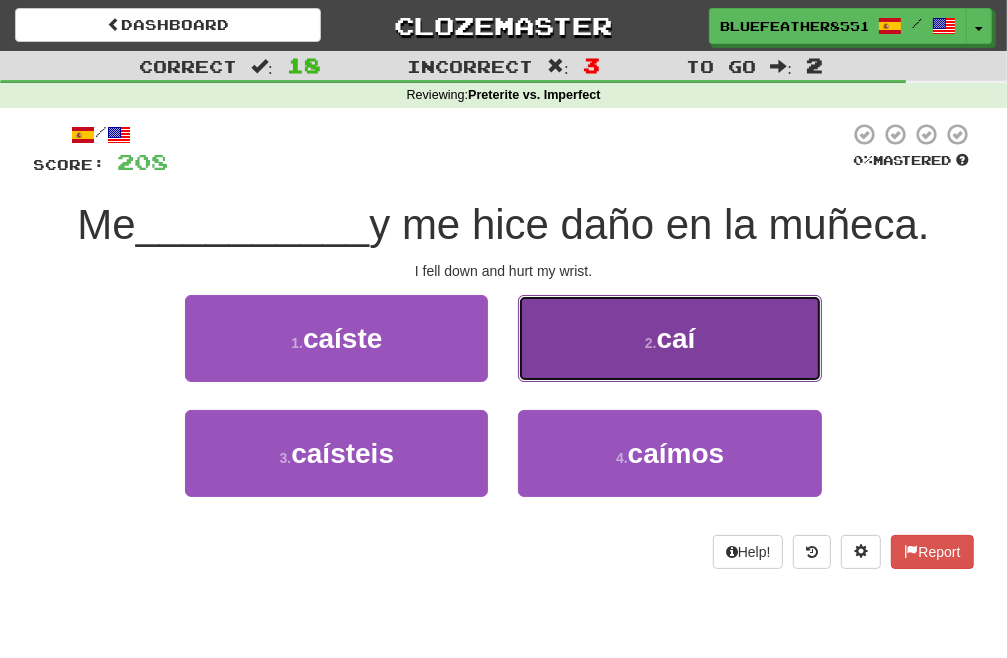 click on "caí" at bounding box center (676, 338) 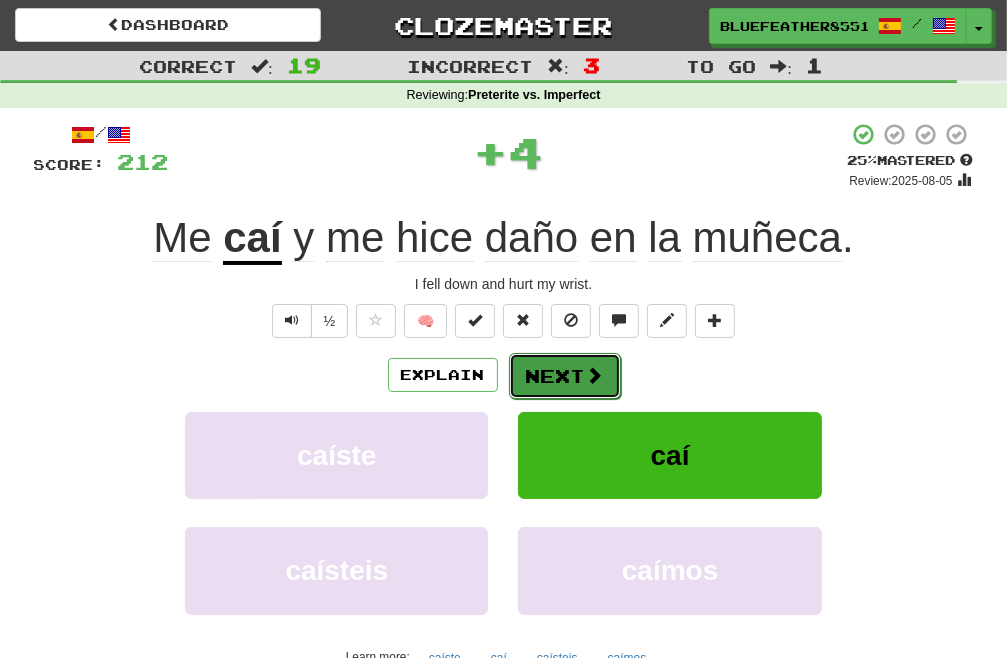 click on "Next" at bounding box center [565, 376] 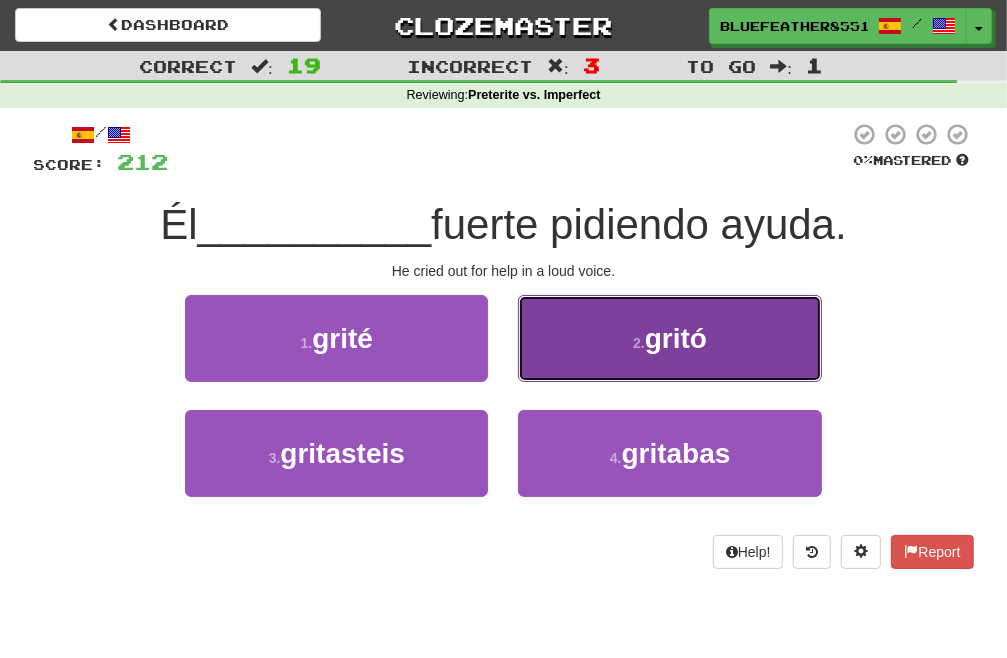 click on "2 .  gritó" at bounding box center [669, 338] 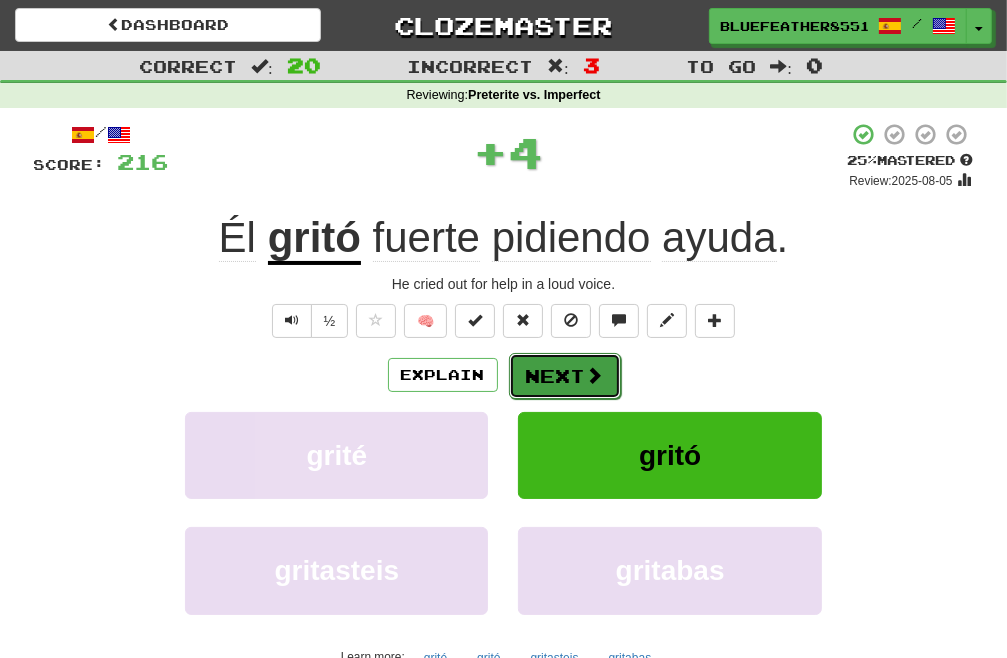 click on "Next" at bounding box center (565, 376) 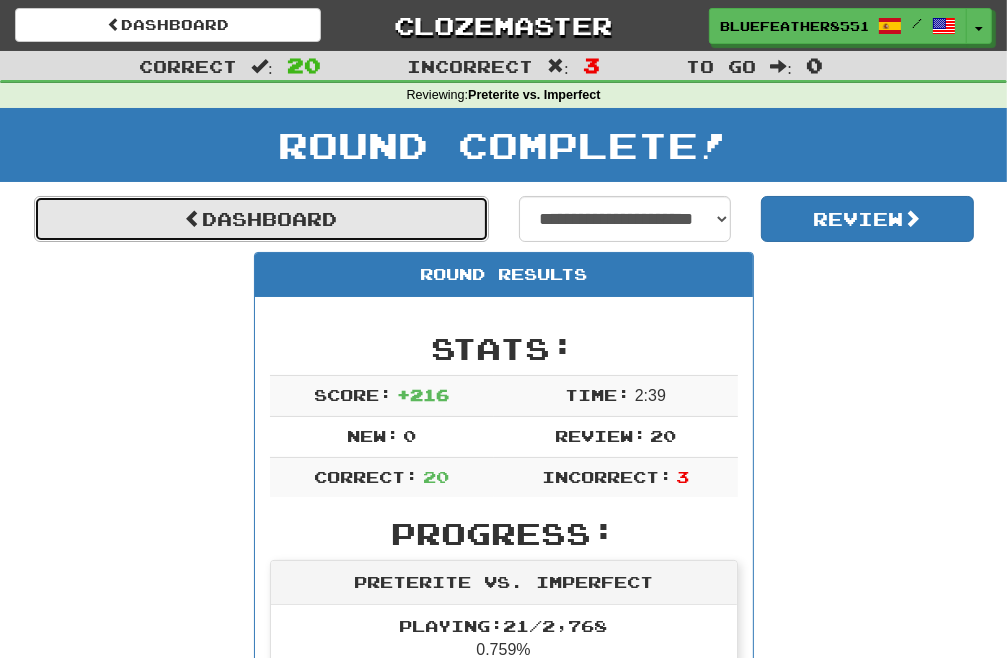 click on "Dashboard" at bounding box center (261, 219) 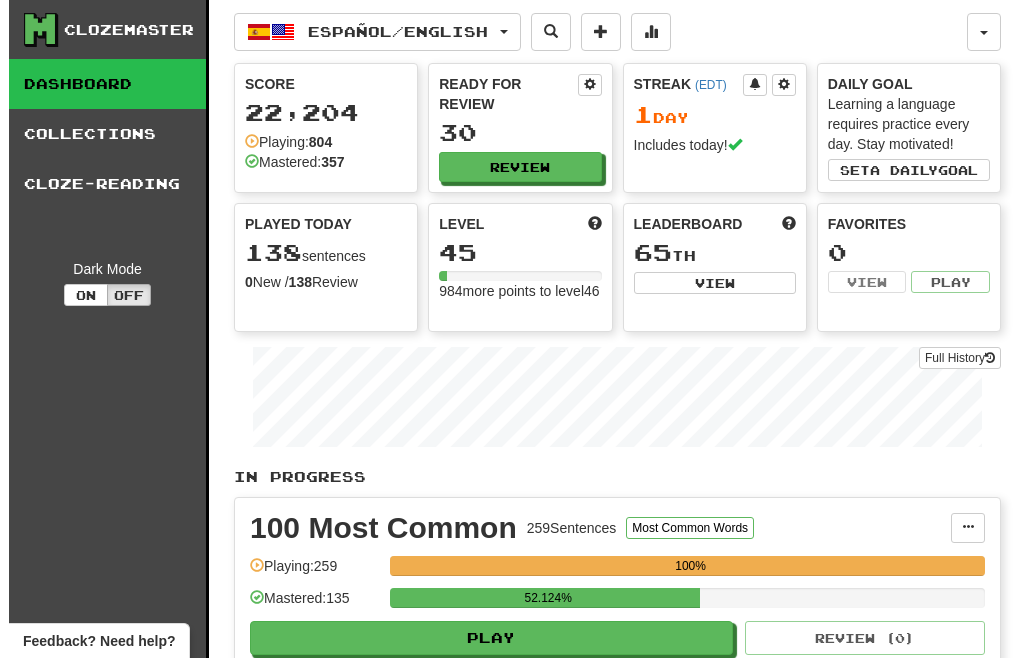 scroll, scrollTop: 0, scrollLeft: 0, axis: both 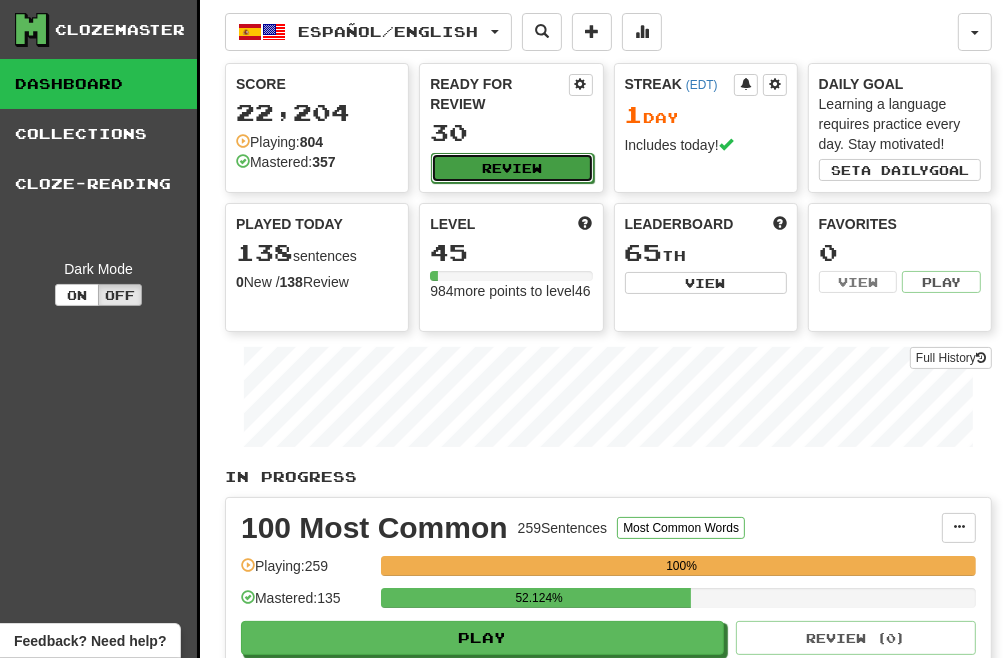 click on "Review" at bounding box center [512, 168] 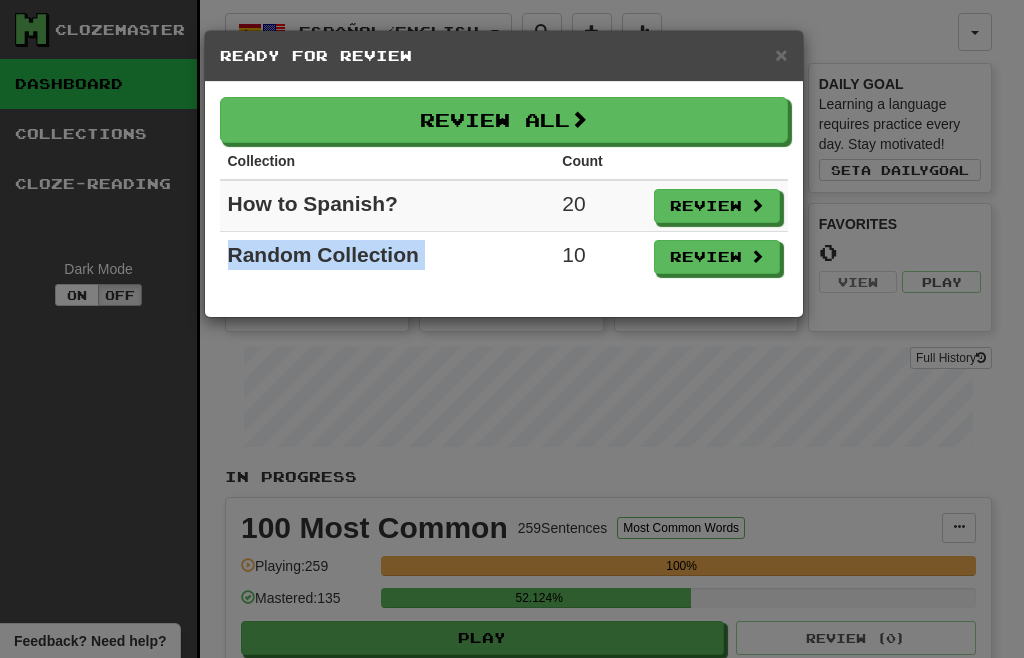 drag, startPoint x: 650, startPoint y: 210, endPoint x: 569, endPoint y: 270, distance: 100.80179 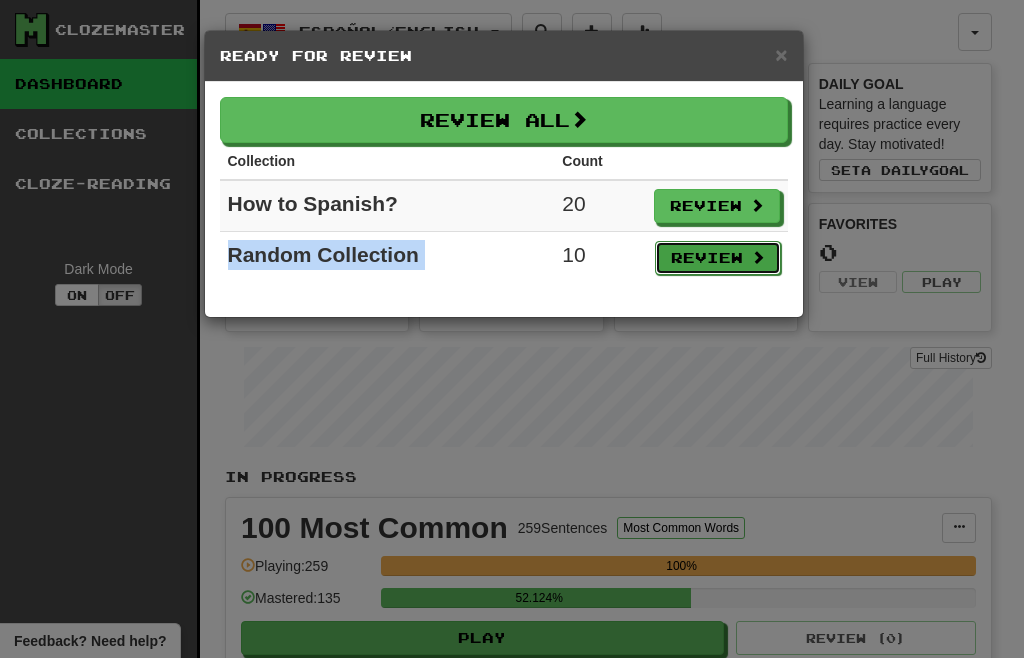 click on "Review" at bounding box center [718, 258] 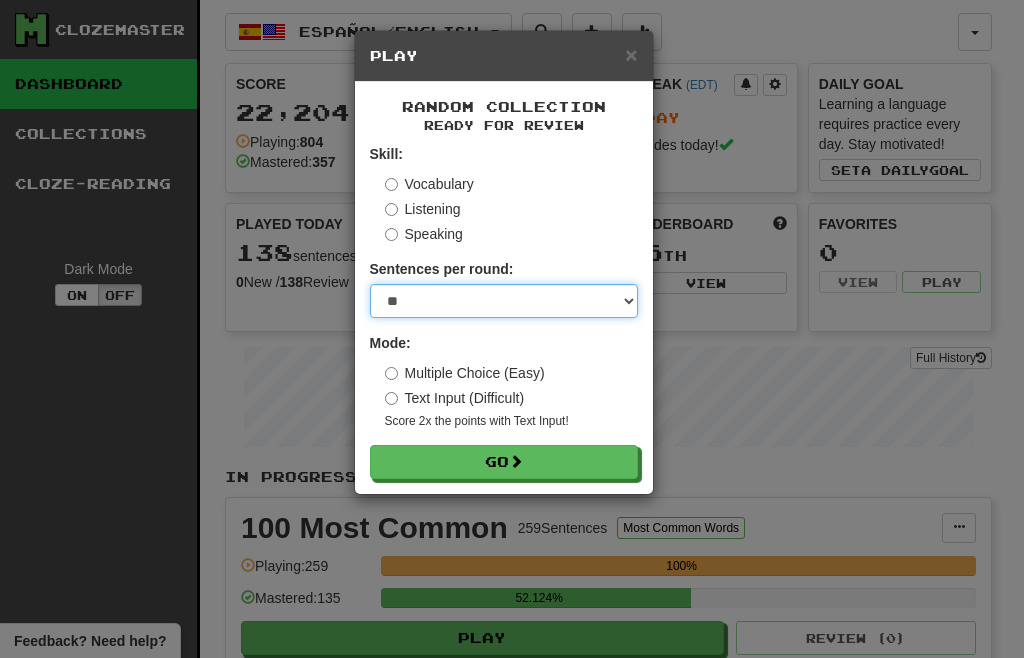 click on "* ** ** ** ** ** *** ********" at bounding box center [504, 301] 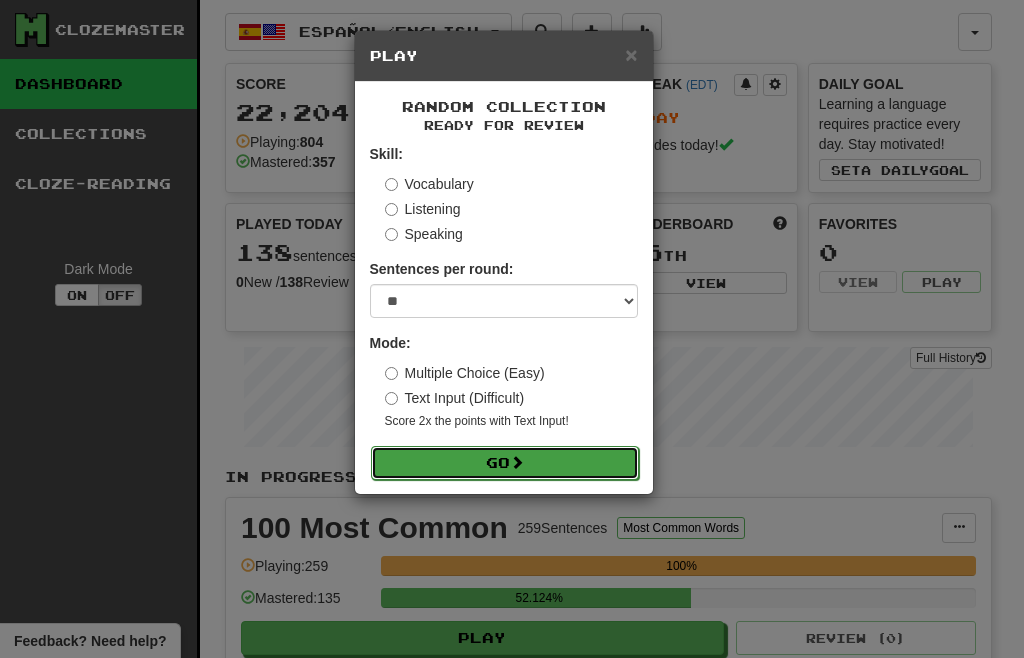 click on "Go" at bounding box center [505, 463] 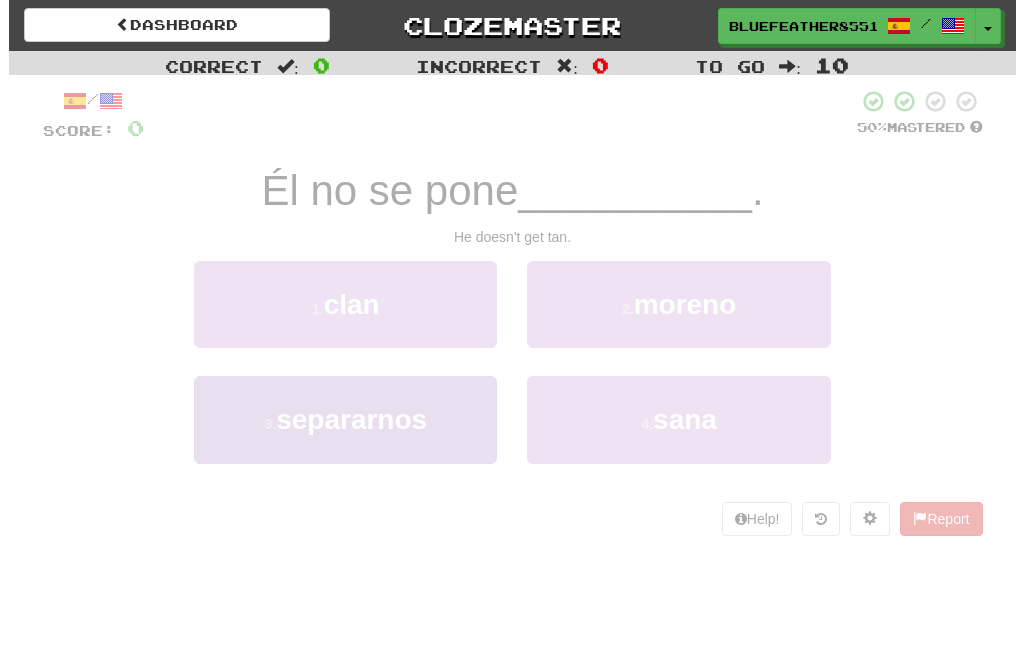 scroll, scrollTop: 0, scrollLeft: 0, axis: both 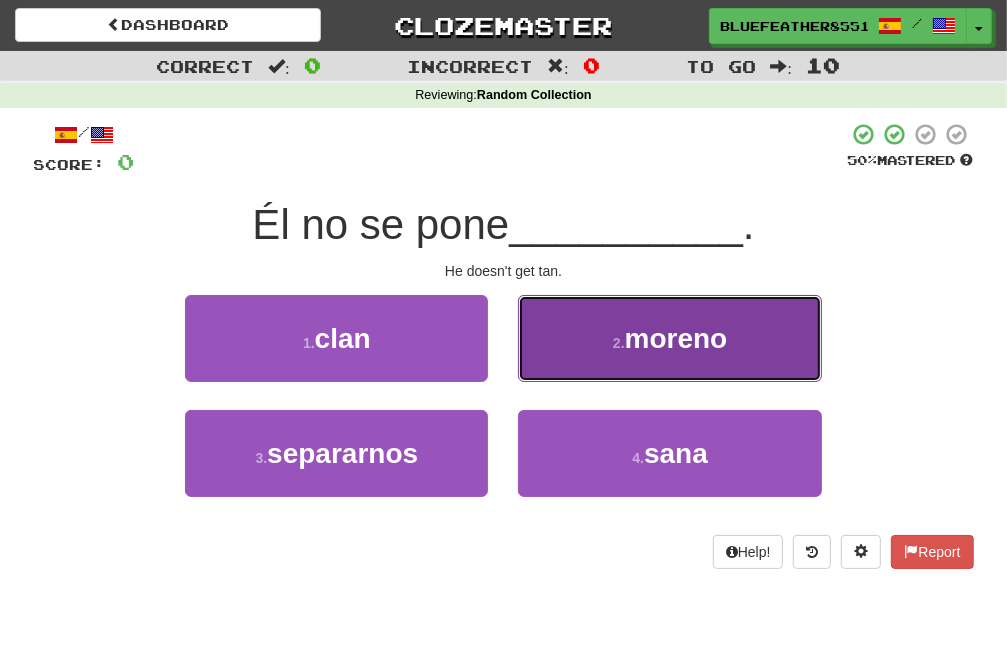 click on "2 .  moreno" at bounding box center [669, 338] 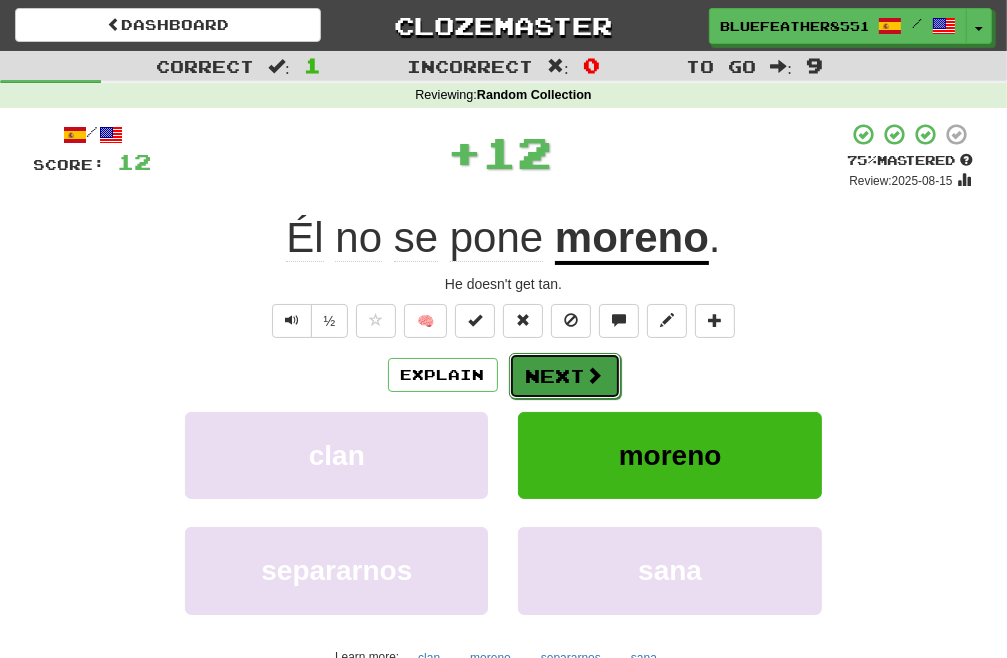 click on "Next" at bounding box center [565, 376] 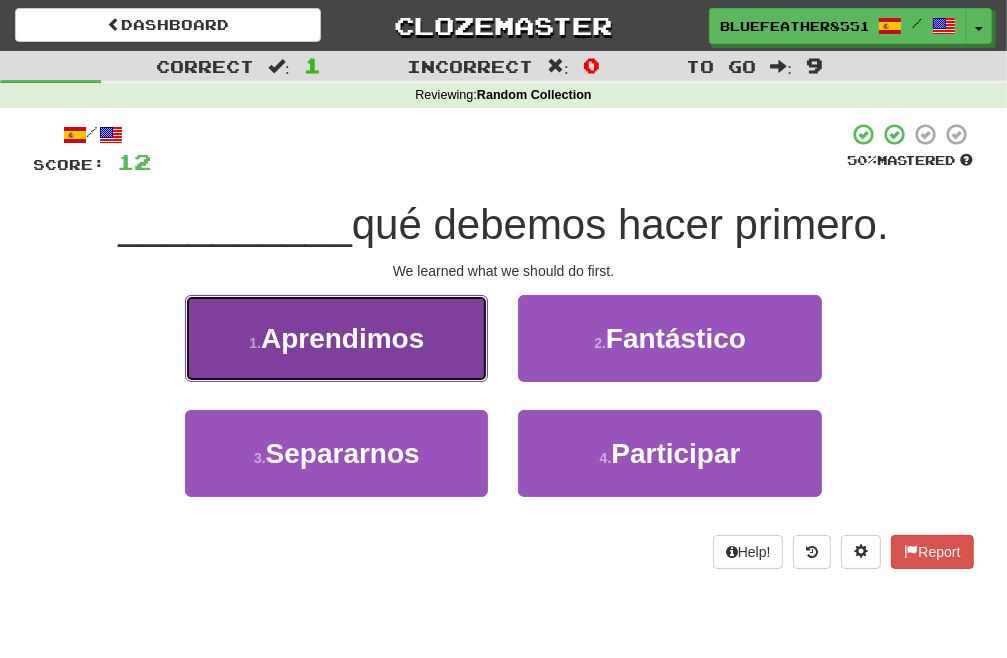click on "1 .  Aprendimos" at bounding box center (336, 338) 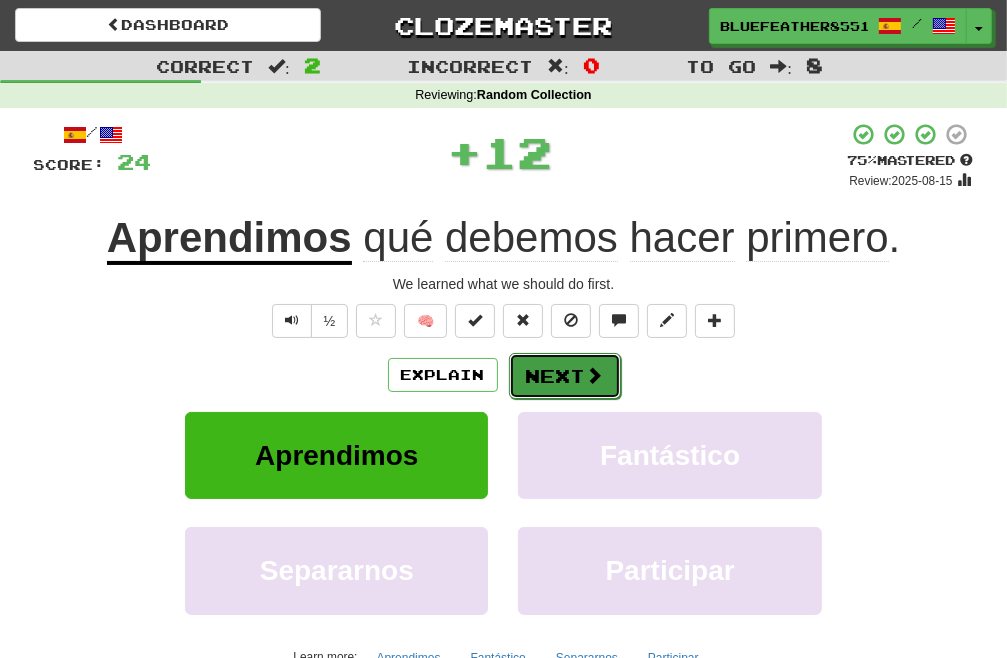 click on "Next" at bounding box center (565, 376) 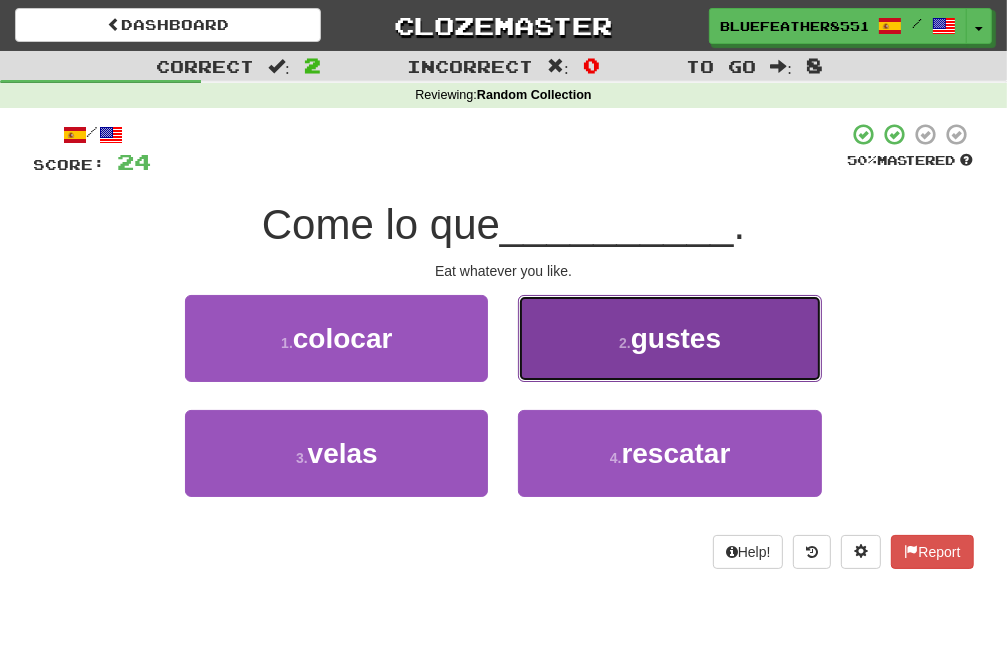 click on "2 .  gustes" at bounding box center (669, 338) 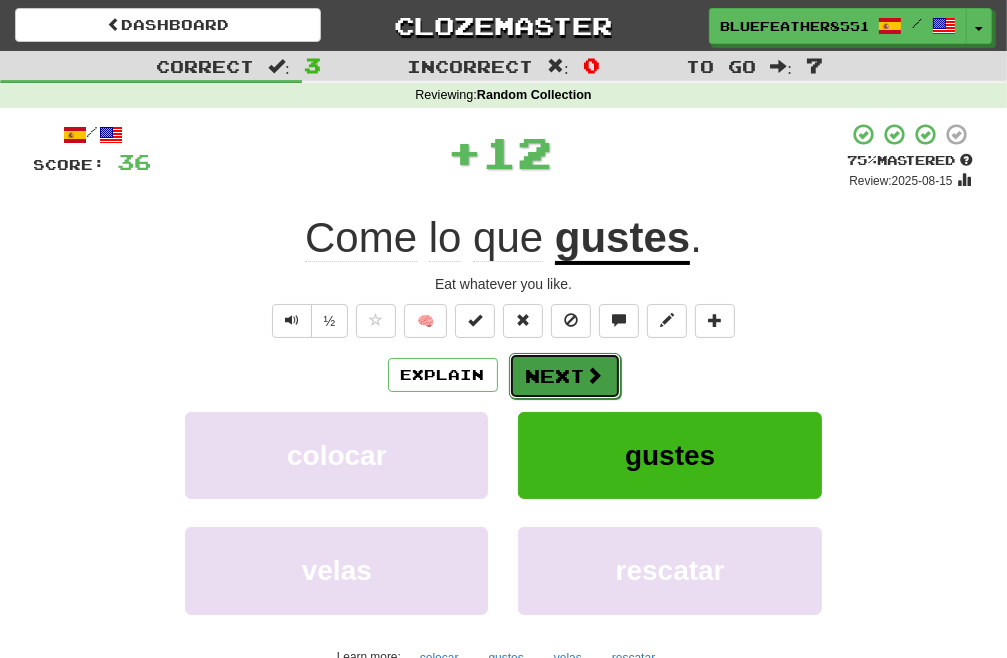 click on "Next" at bounding box center [565, 376] 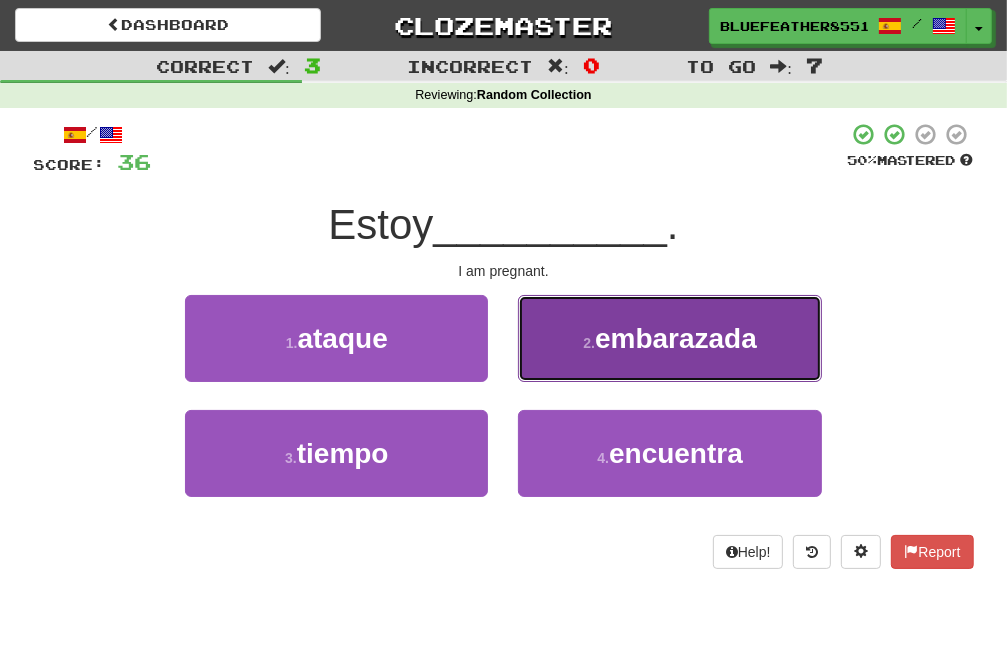 click on "2 .  embarazada" at bounding box center (669, 338) 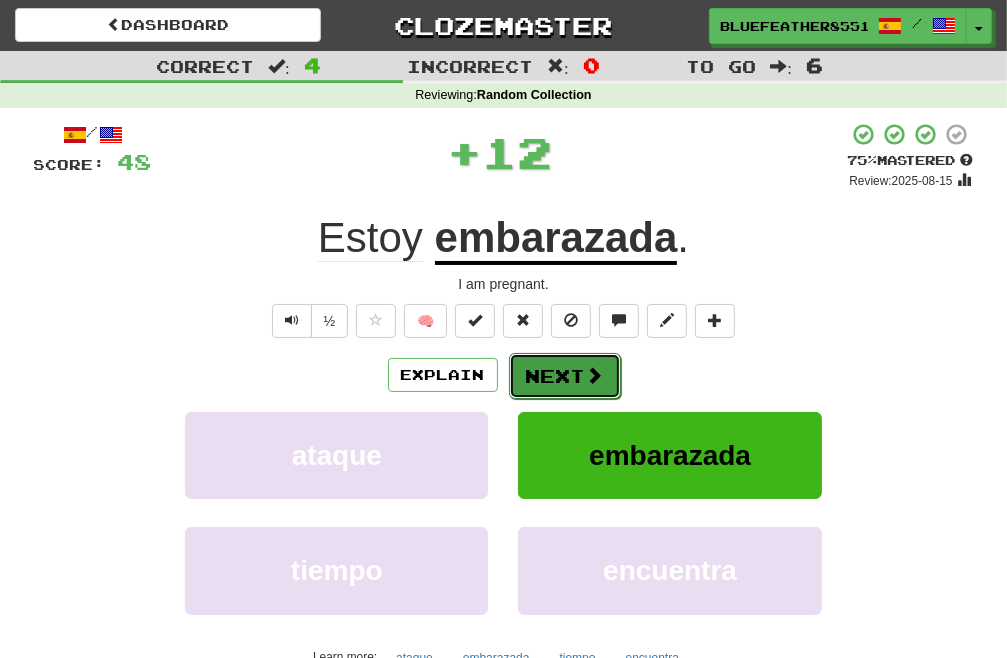 click on "Next" at bounding box center (565, 376) 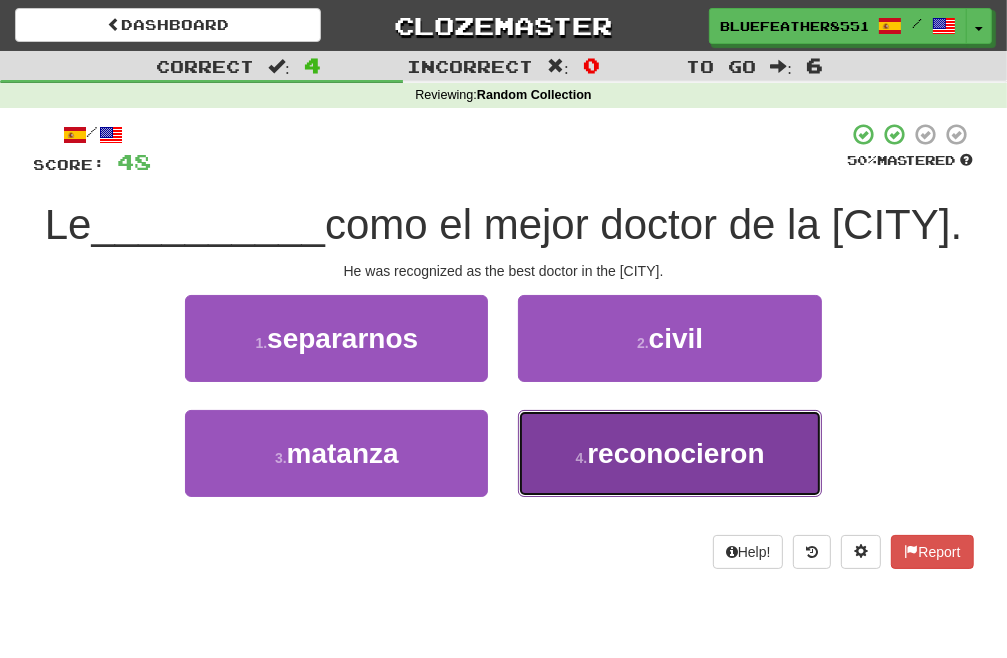 click on "4 .  reconocieron" at bounding box center [669, 453] 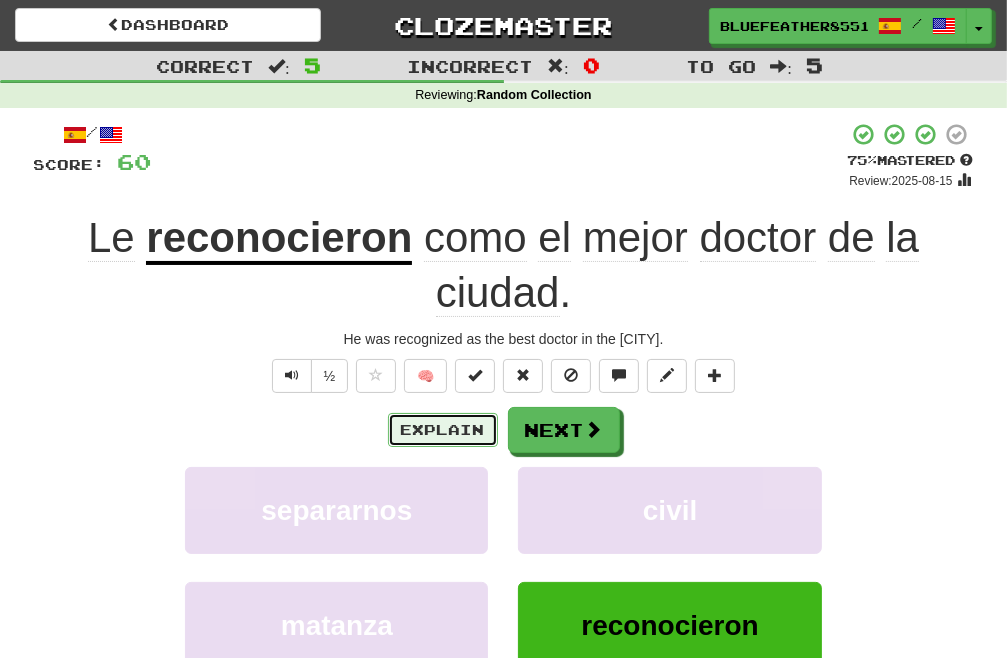 click on "Explain" at bounding box center [443, 430] 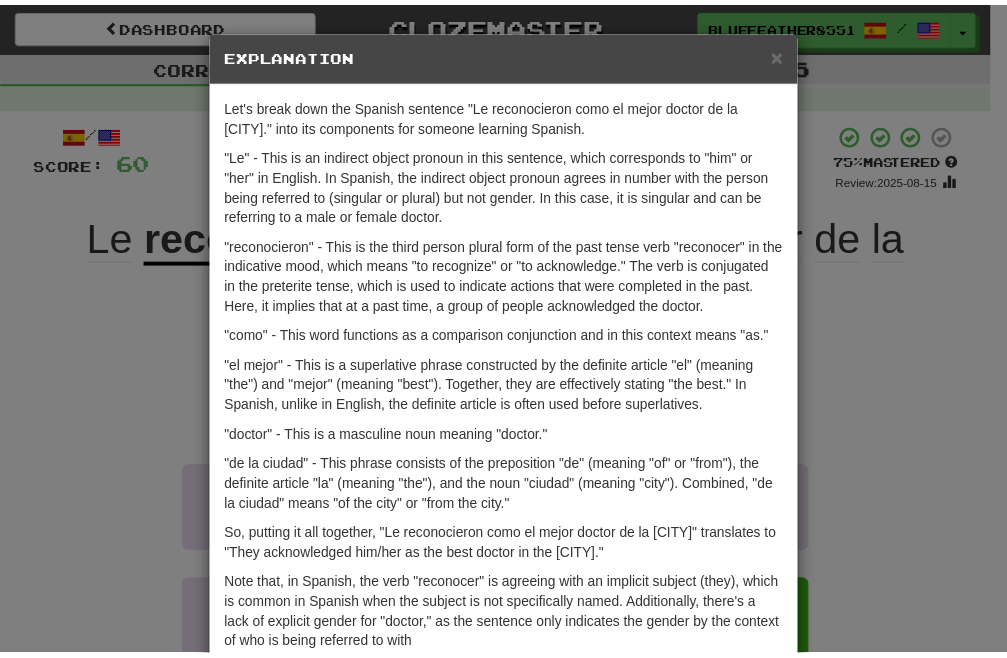 scroll, scrollTop: 0, scrollLeft: 0, axis: both 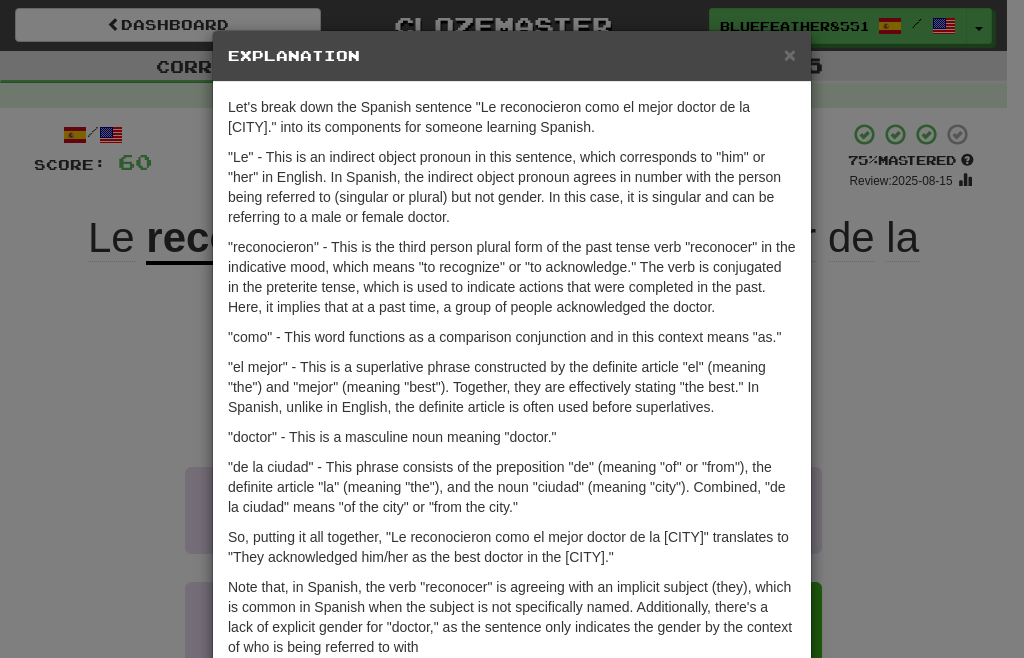 click on "× Explanation Let's break down the Spanish sentence "Le reconocieron como el mejor doctor de la ciudad." into its components for someone learning Spanish.
"Le" - This is an indirect object pronoun in this sentence, which corresponds to "him" or "her" in English. In Spanish, the indirect object pronoun agrees in number with the person being referred to (singular or plural) but not gender. In this case, it is singular and can be referring to a male or female doctor.
"reconocieron" - This is the third person plural form of the past tense verb "reconocer" in the indicative mood, which means "to recognize" or "to acknowledge." The verb is conjugated in the preterite tense, which is used to indicate actions that were completed in the past. Here, it implies that at a past time, a group of people acknowledged the doctor.
"como" - This word functions as a comparison conjunction and in this context means "as."
"doctor" - This is a masculine noun meaning "doctor."
Let us know ! Close" at bounding box center [512, 329] 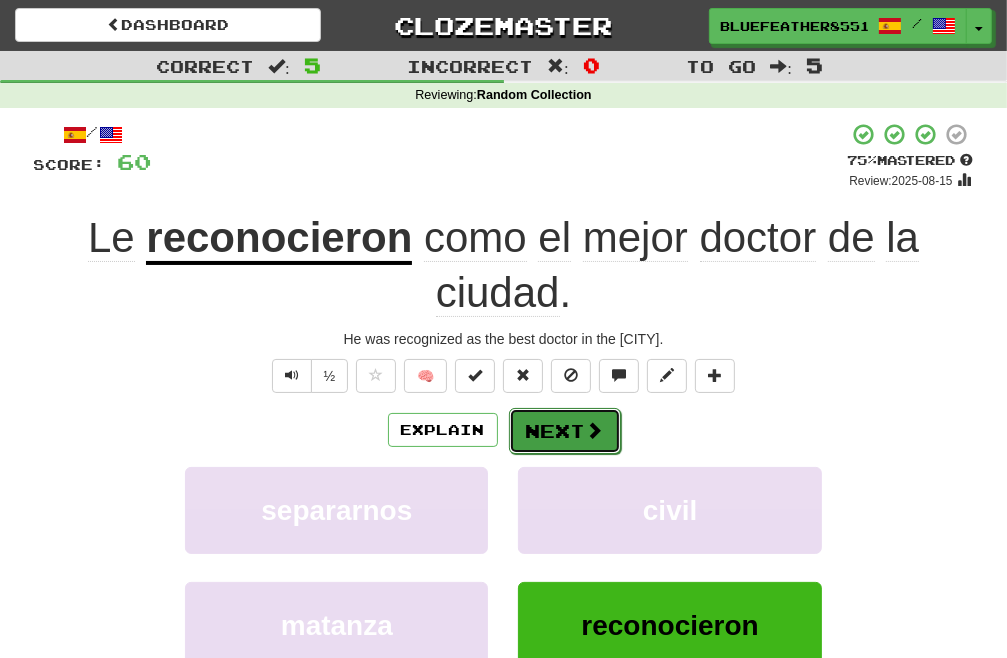click on "Next" at bounding box center (565, 431) 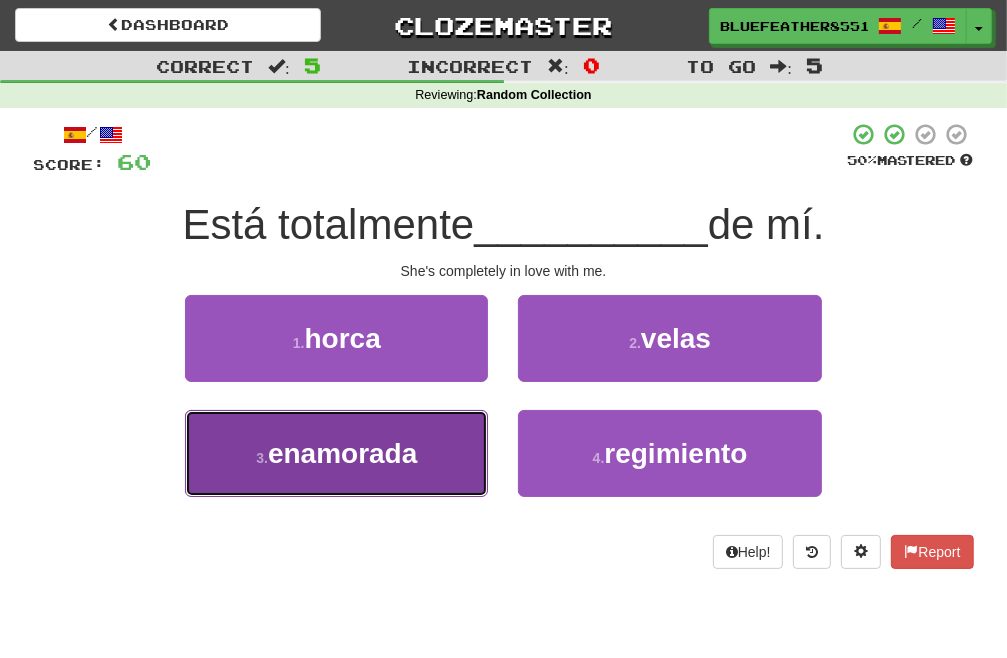 click on "3 .  enamorada" at bounding box center (336, 453) 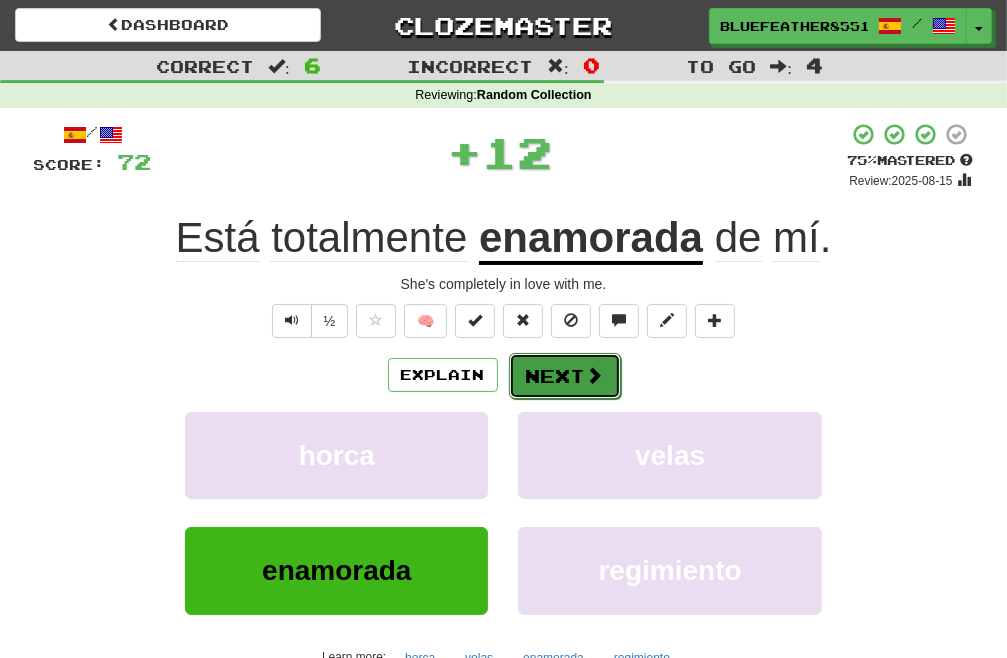 click on "Next" at bounding box center (565, 376) 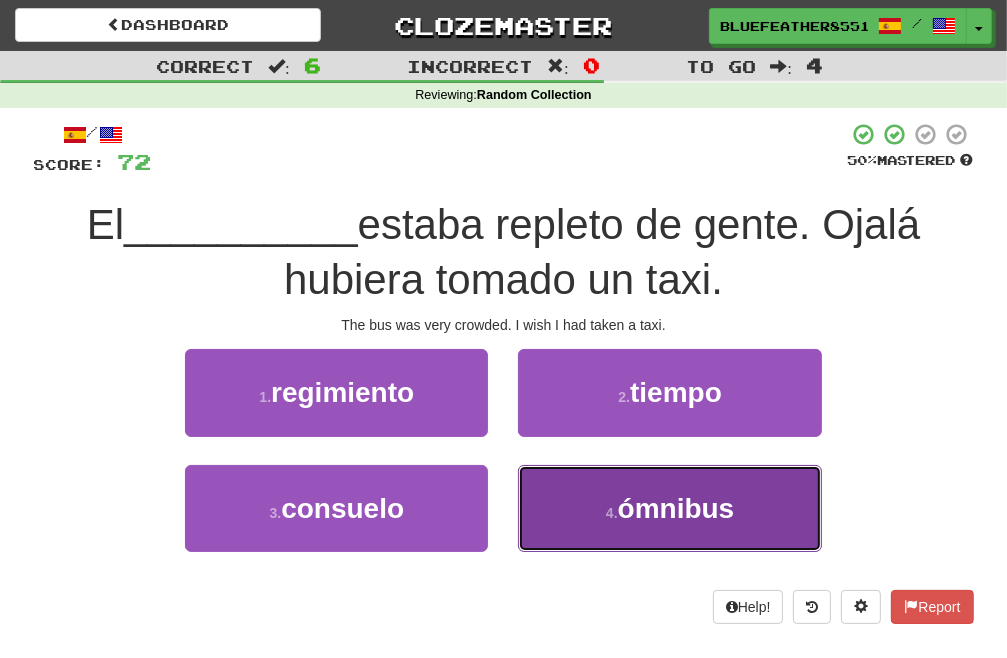 click on "4 .  ómnibus" at bounding box center (669, 508) 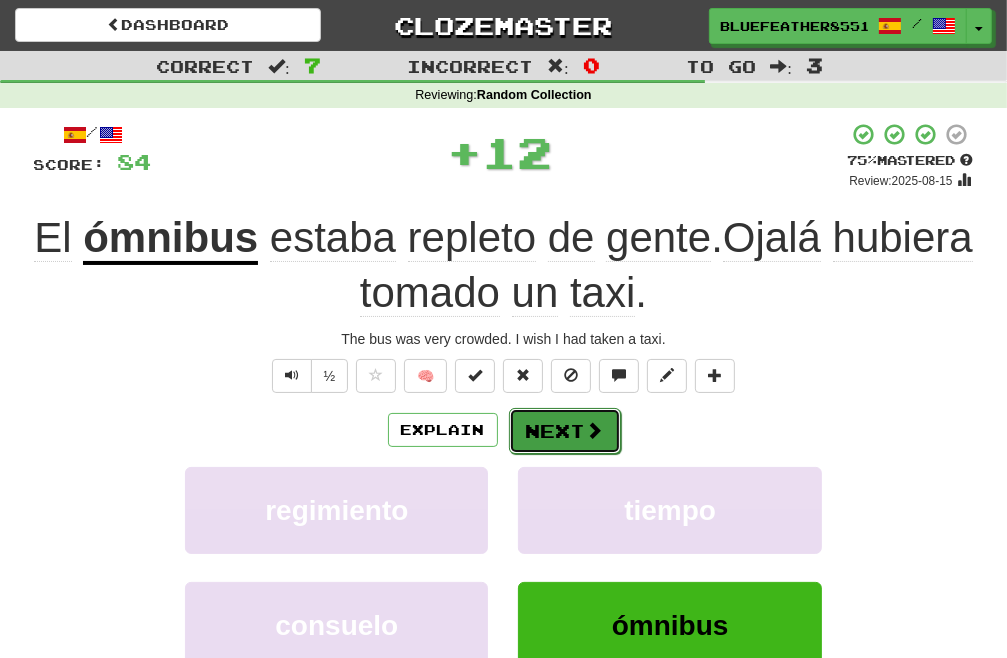 click at bounding box center [595, 430] 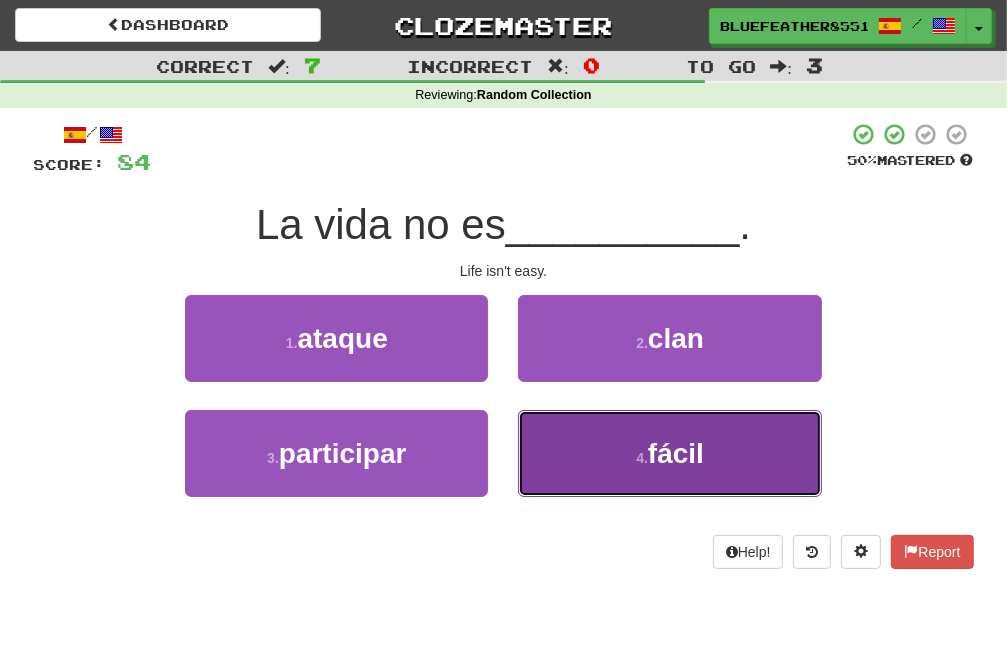 click on "4 .  fácil" at bounding box center (669, 453) 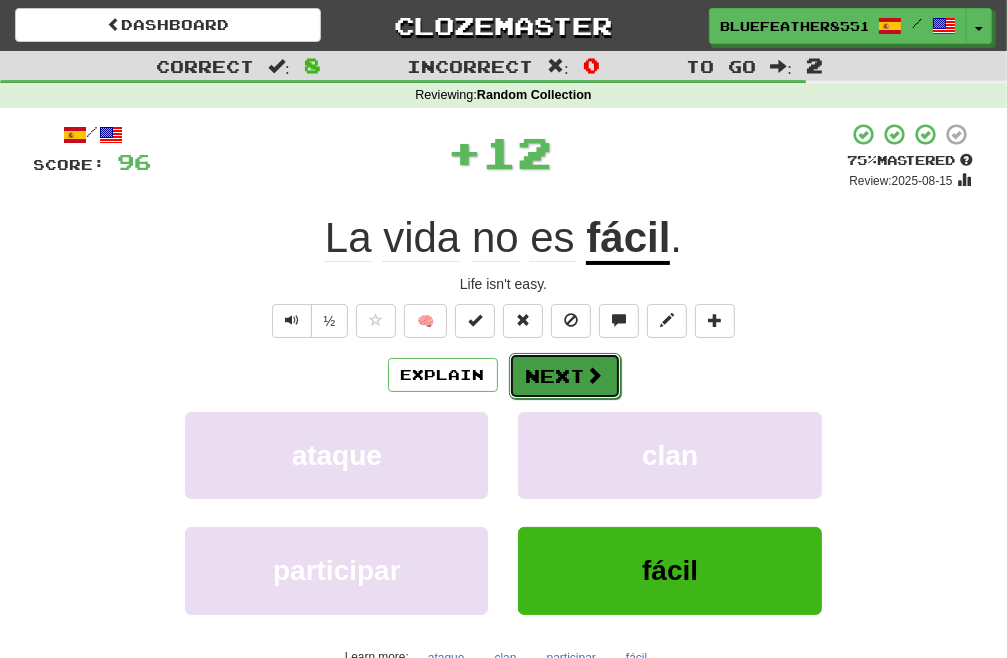 click on "Next" at bounding box center (565, 376) 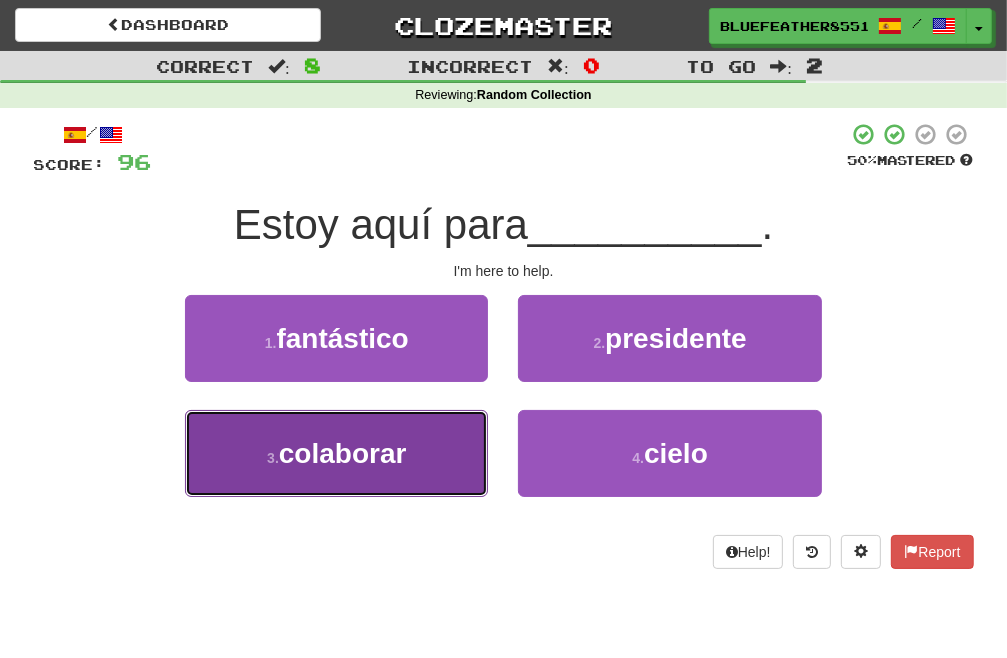 click on "3 .  colaborar" at bounding box center (336, 453) 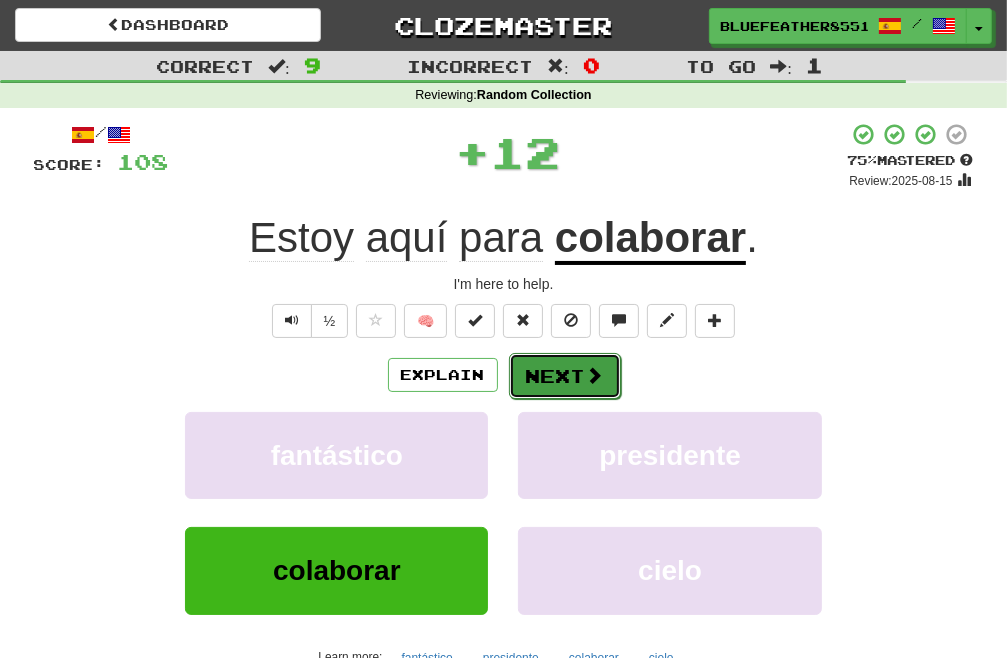 click on "Next" at bounding box center (565, 376) 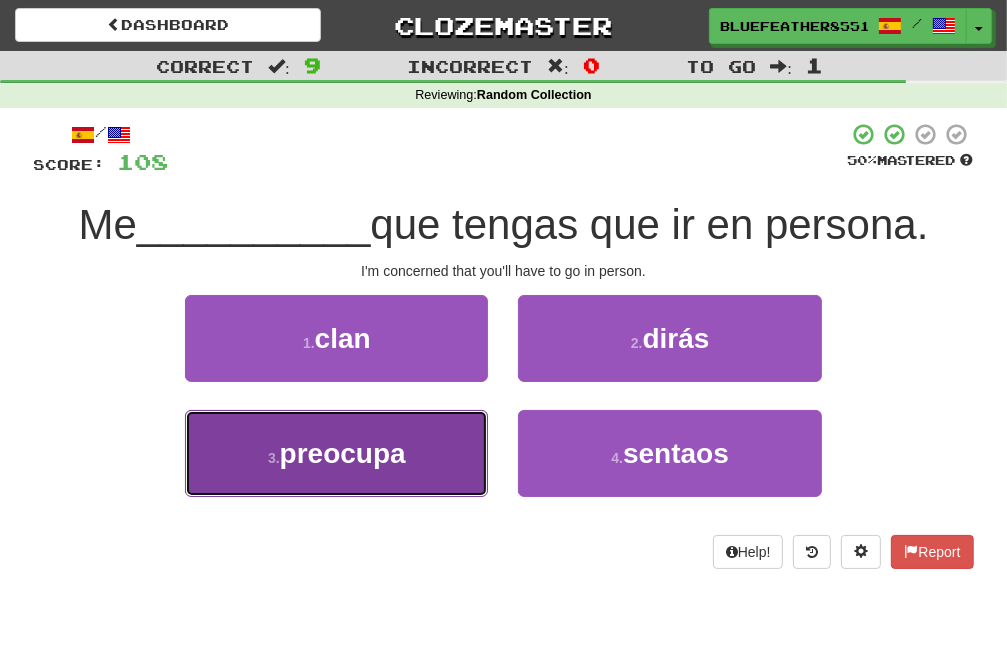 click on "3 .  preocupa" at bounding box center [336, 453] 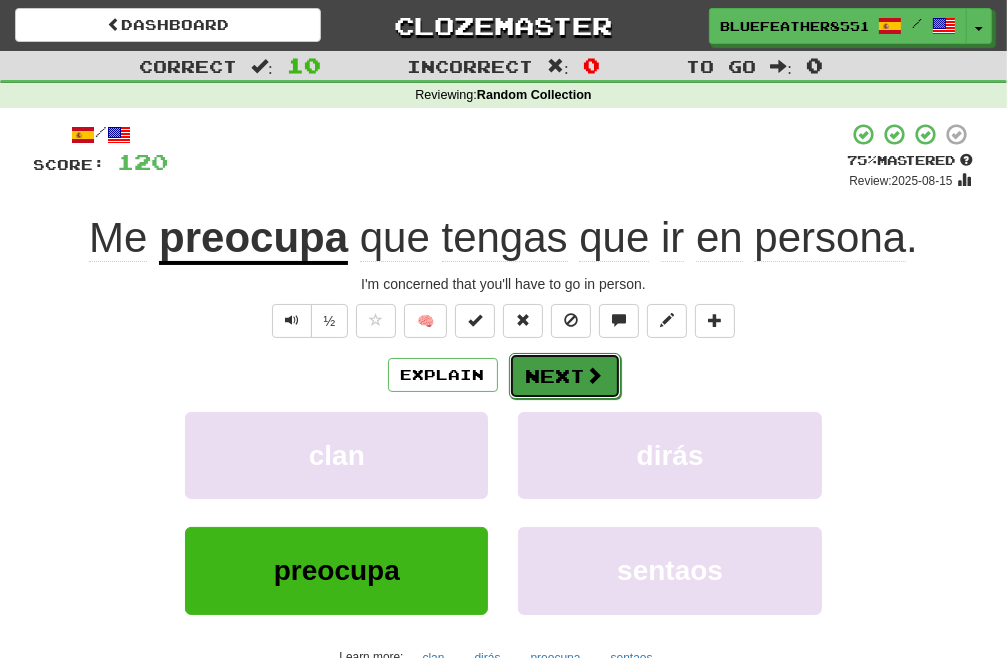 click on "Next" at bounding box center (565, 376) 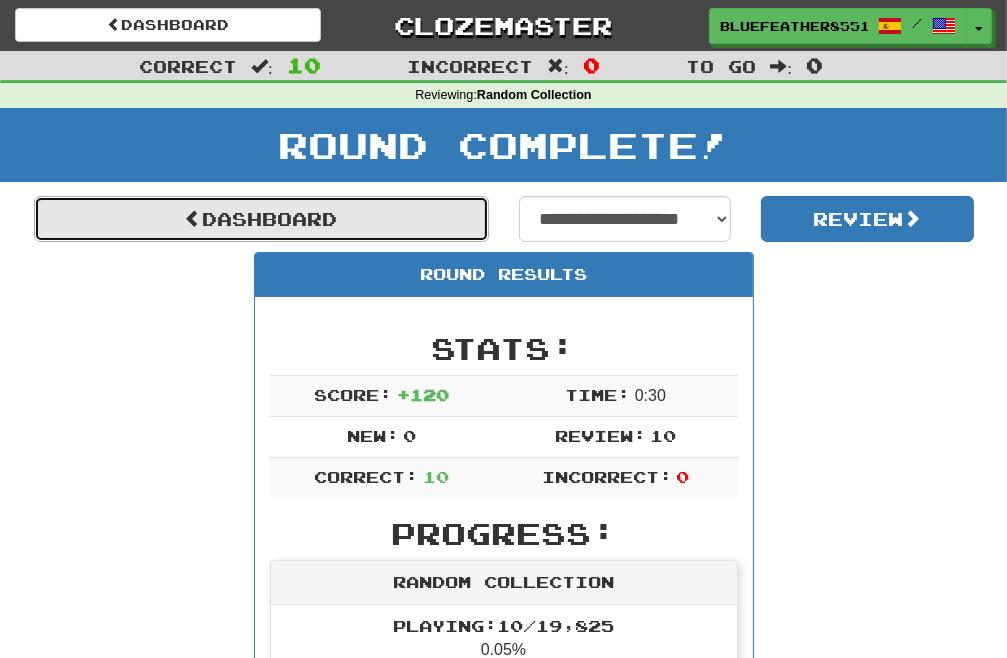 click on "Dashboard" at bounding box center (261, 219) 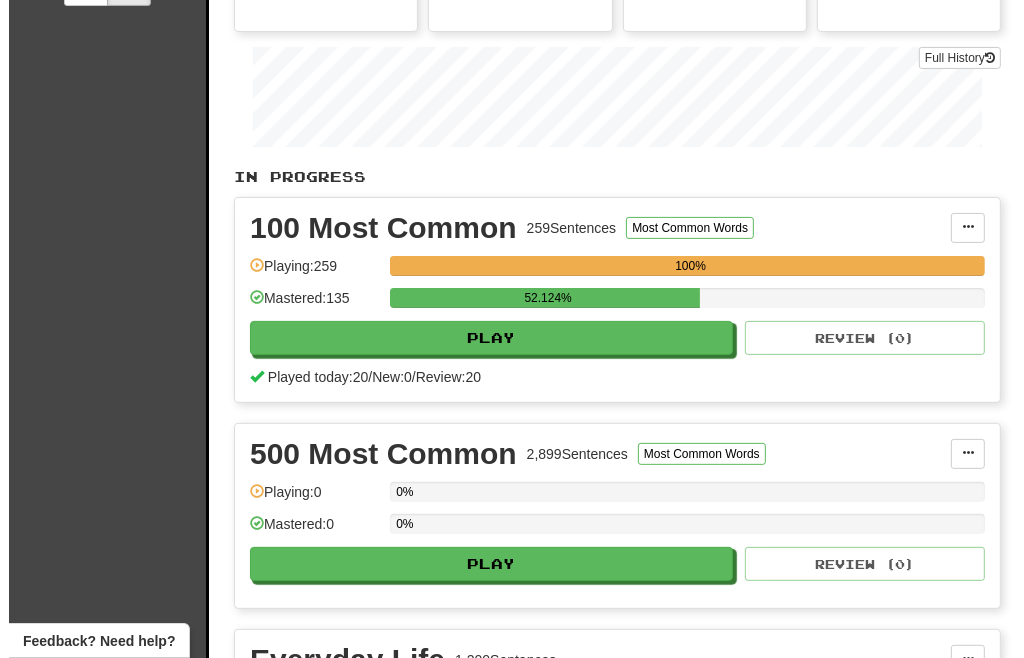 scroll, scrollTop: 500, scrollLeft: 0, axis: vertical 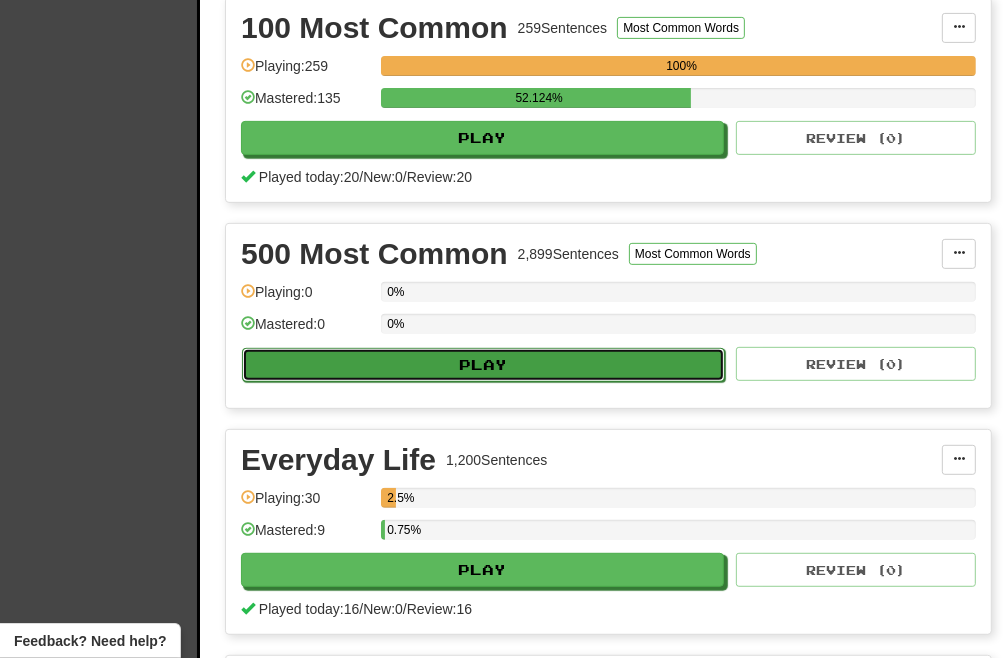 click on "Play" at bounding box center (483, 365) 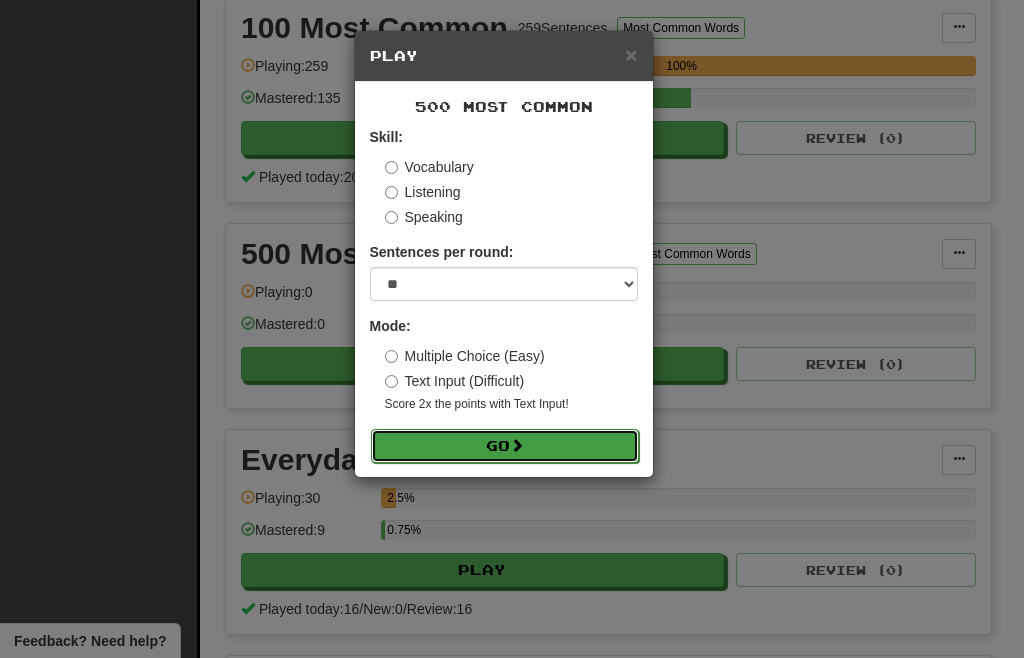 click on "Go" at bounding box center [505, 446] 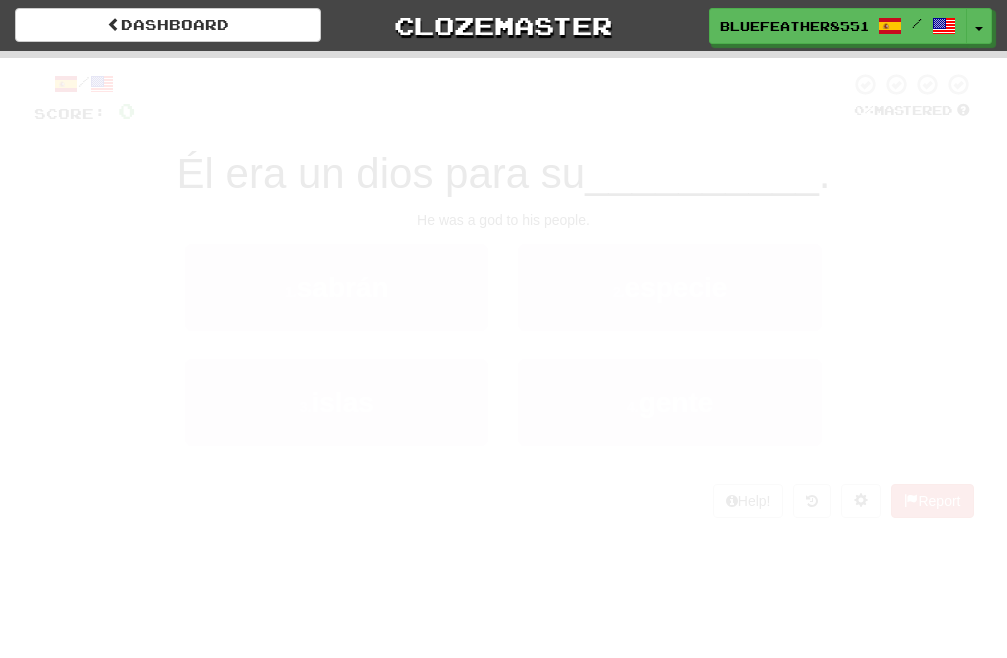 scroll, scrollTop: 0, scrollLeft: 0, axis: both 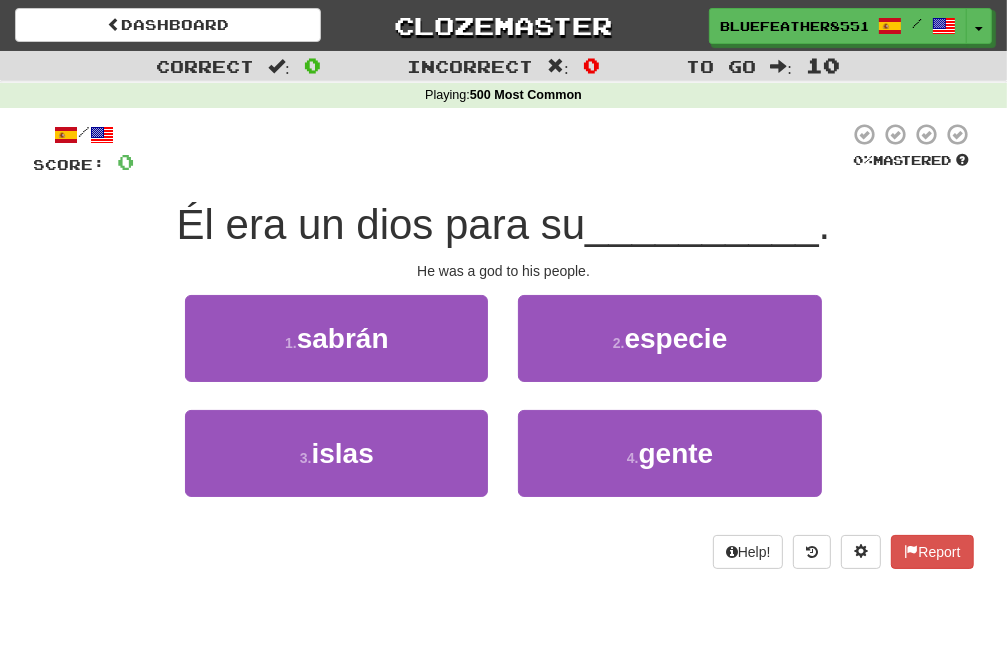 click on "4 .  gente" at bounding box center [669, 467] 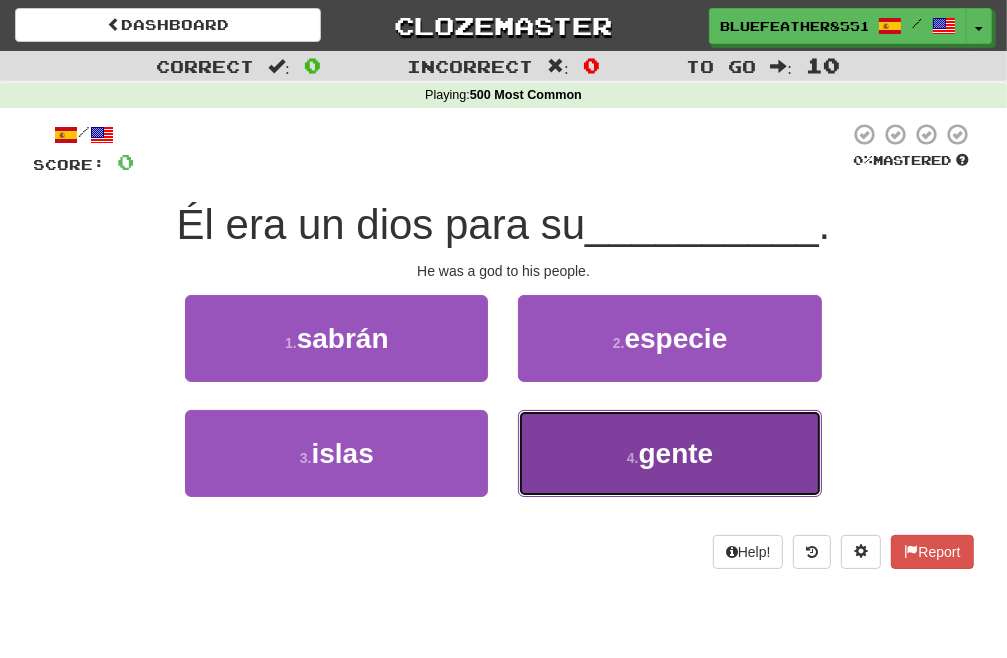 click on "4 .  gente" at bounding box center [669, 453] 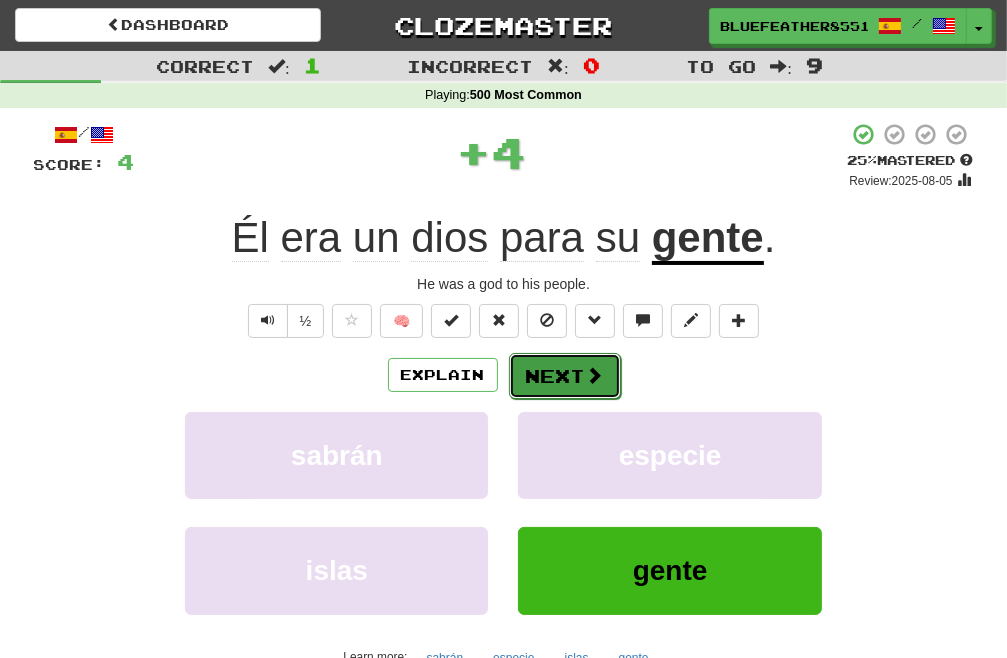 click on "Next" at bounding box center (565, 376) 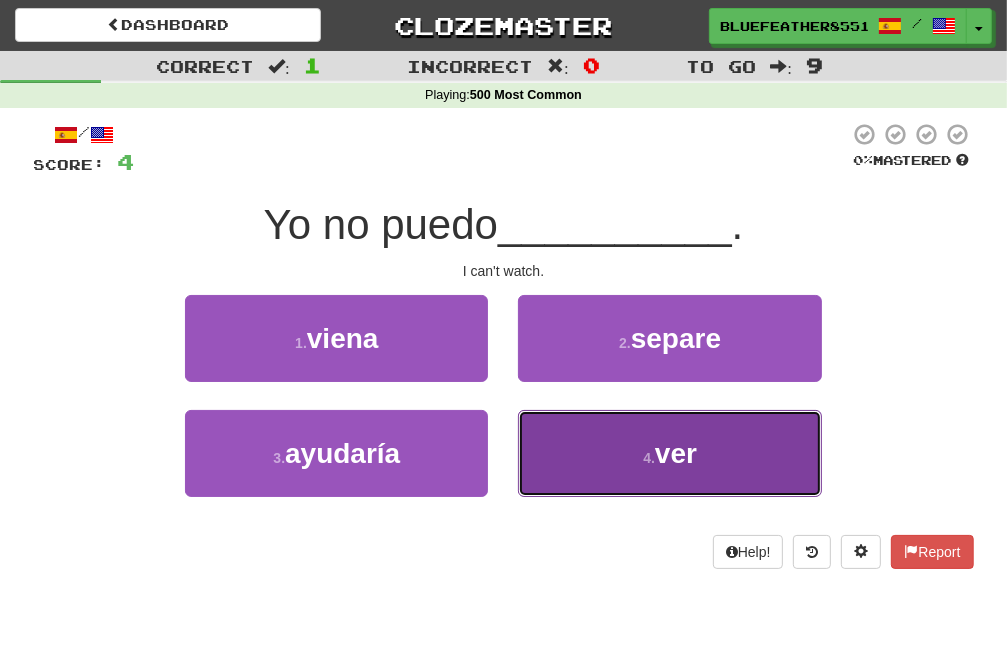 click on "4 .  ver" at bounding box center (669, 453) 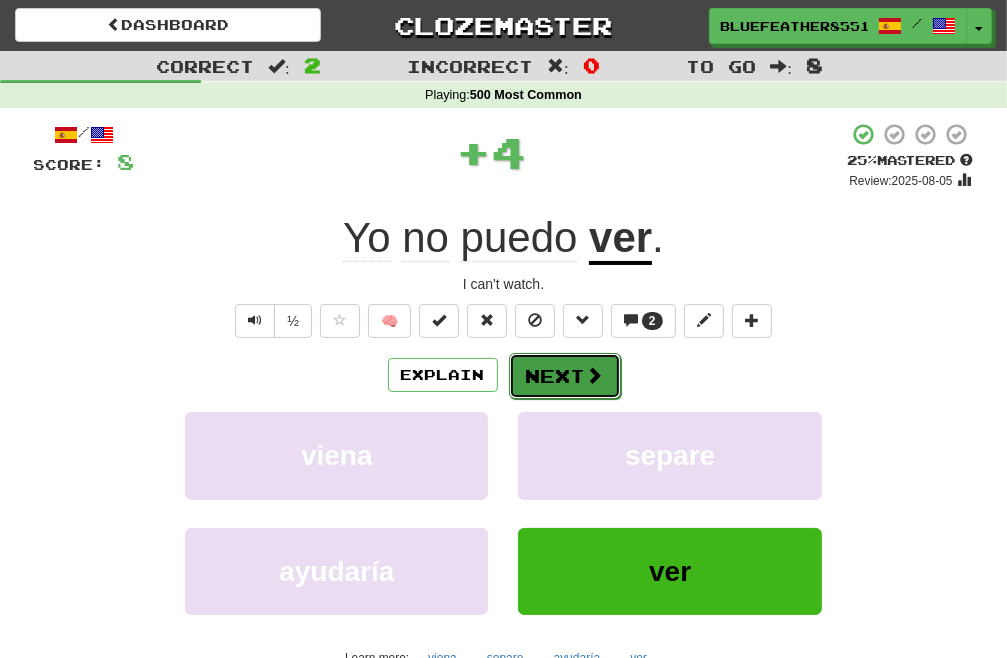 click on "Next" at bounding box center (565, 376) 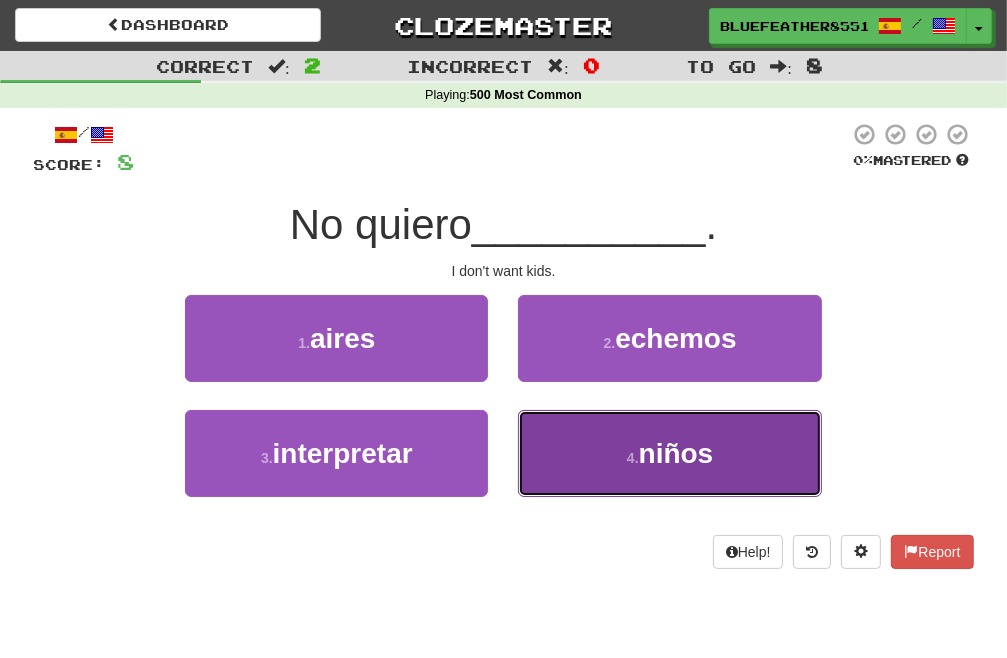 click on "4 .  niños" at bounding box center (669, 453) 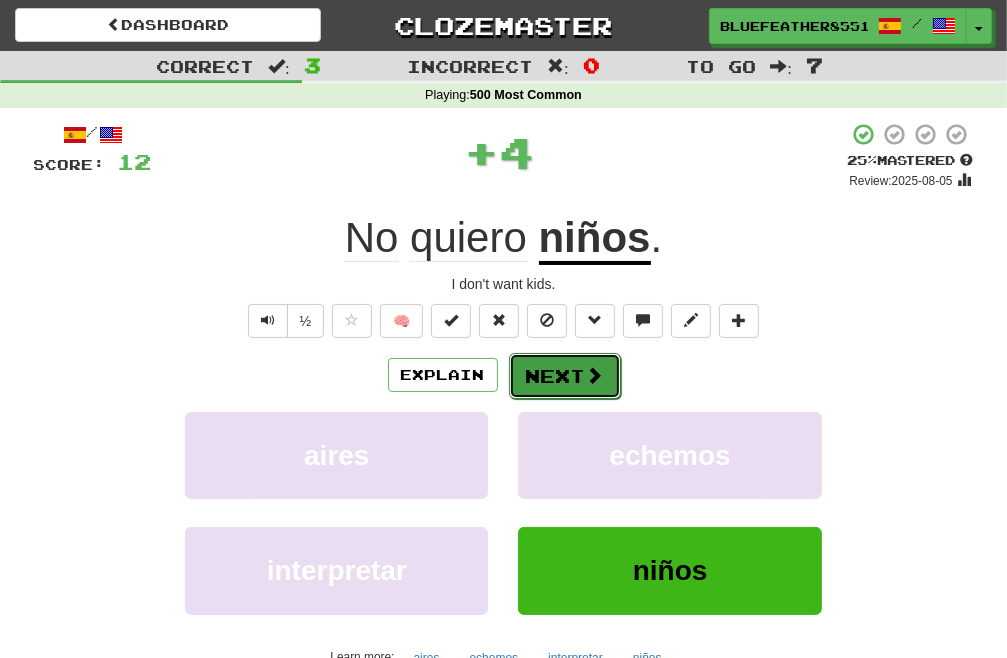 click on "Next" at bounding box center [565, 376] 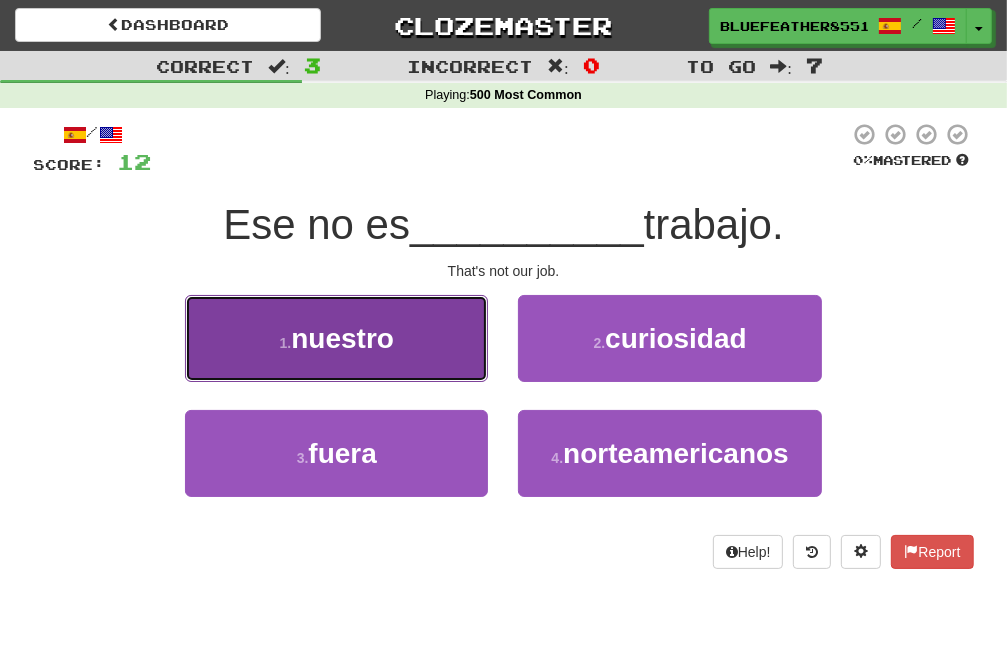 click on "1 .  nuestro" at bounding box center (336, 338) 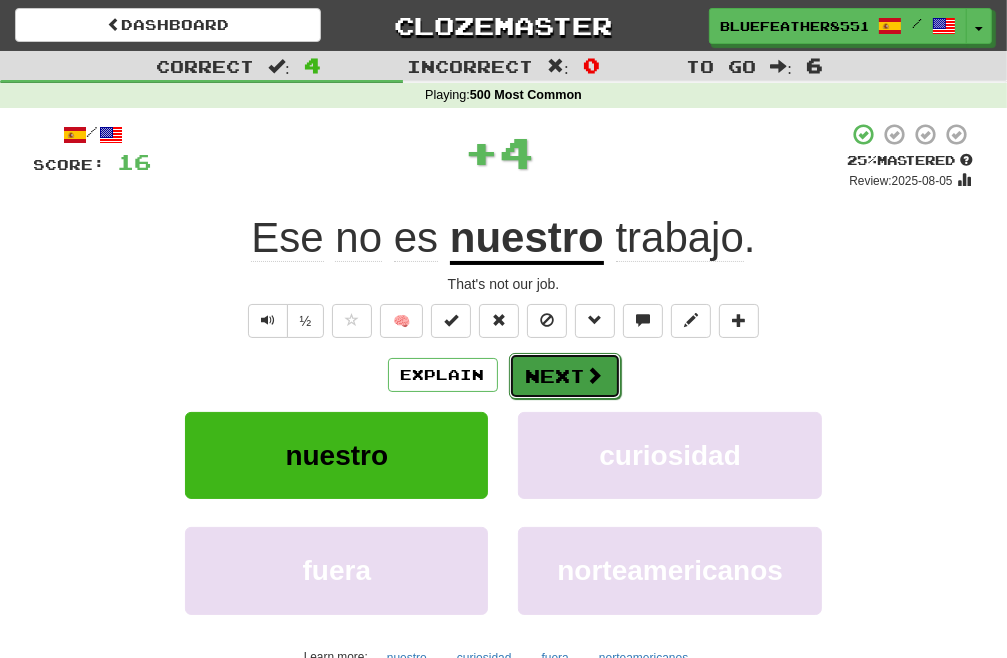 click on "Next" at bounding box center (565, 376) 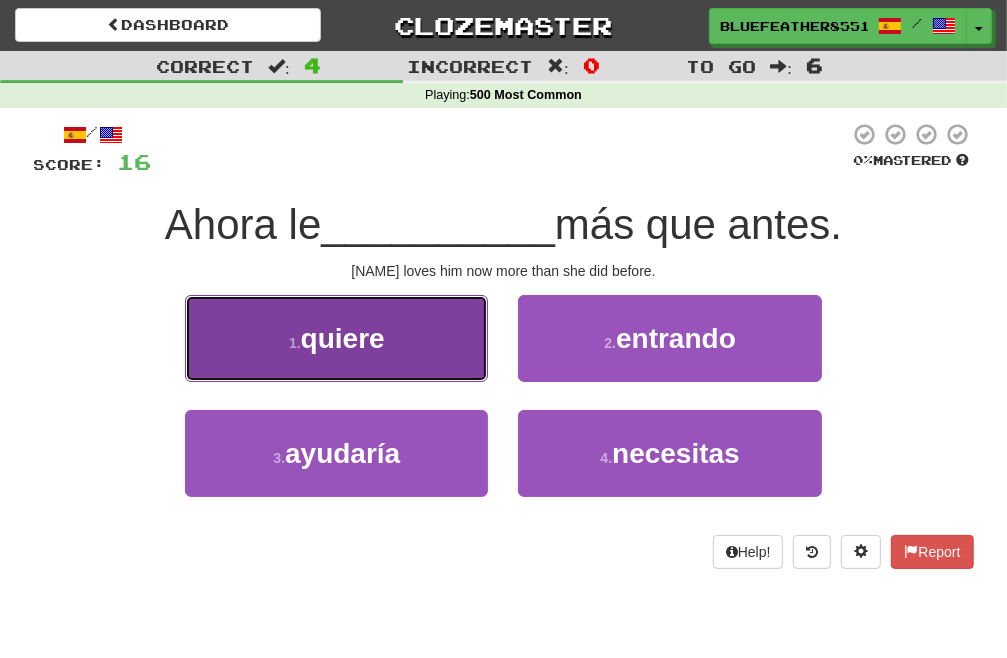 click on "1 .  quiere" at bounding box center (336, 338) 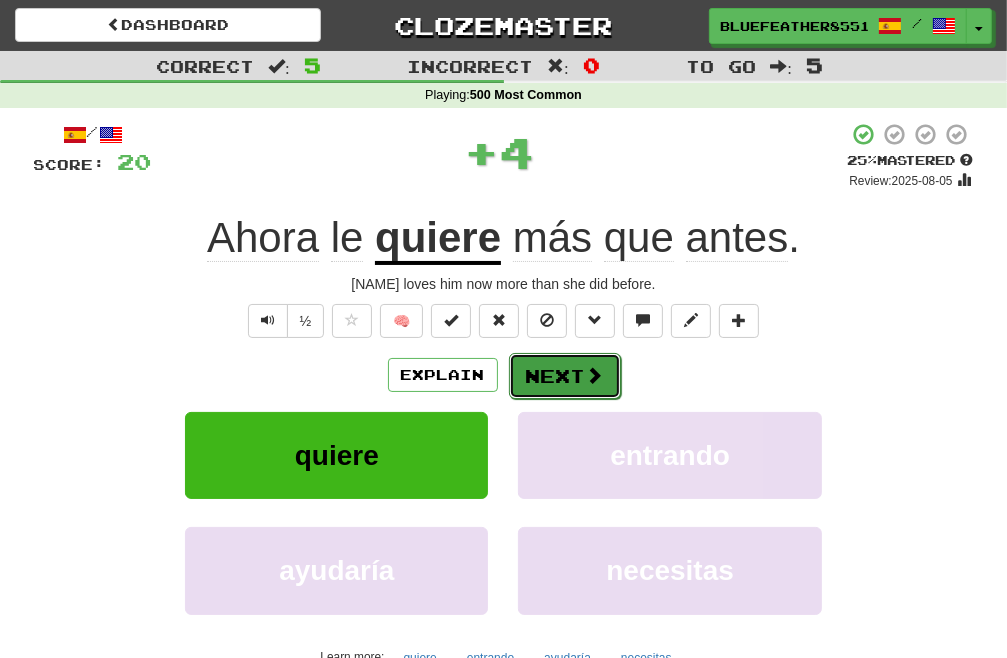 click on "Next" at bounding box center (565, 376) 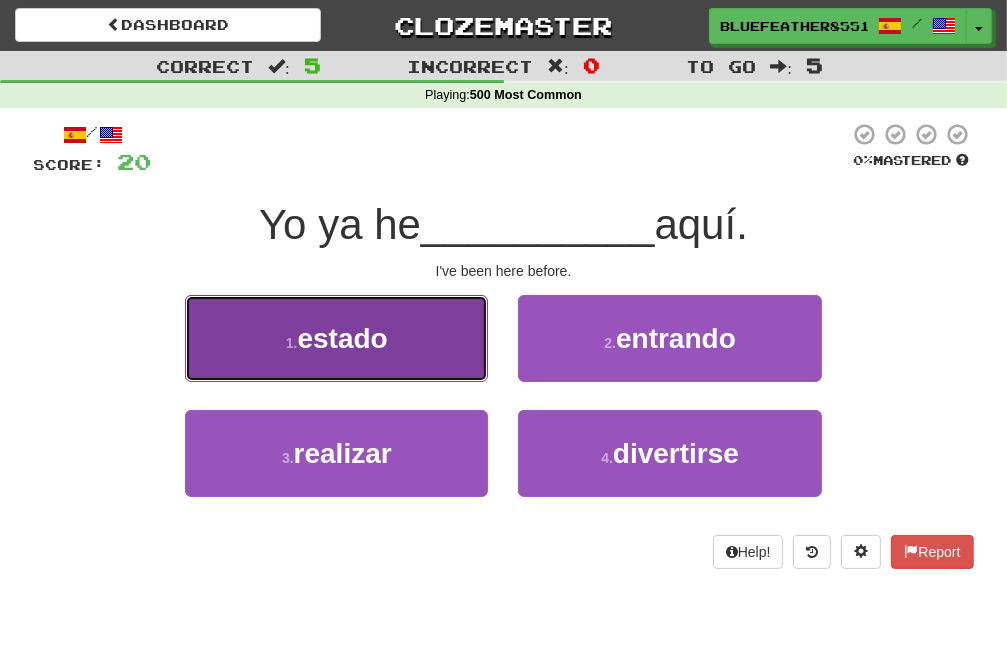 click on "1 .  estado" at bounding box center (336, 338) 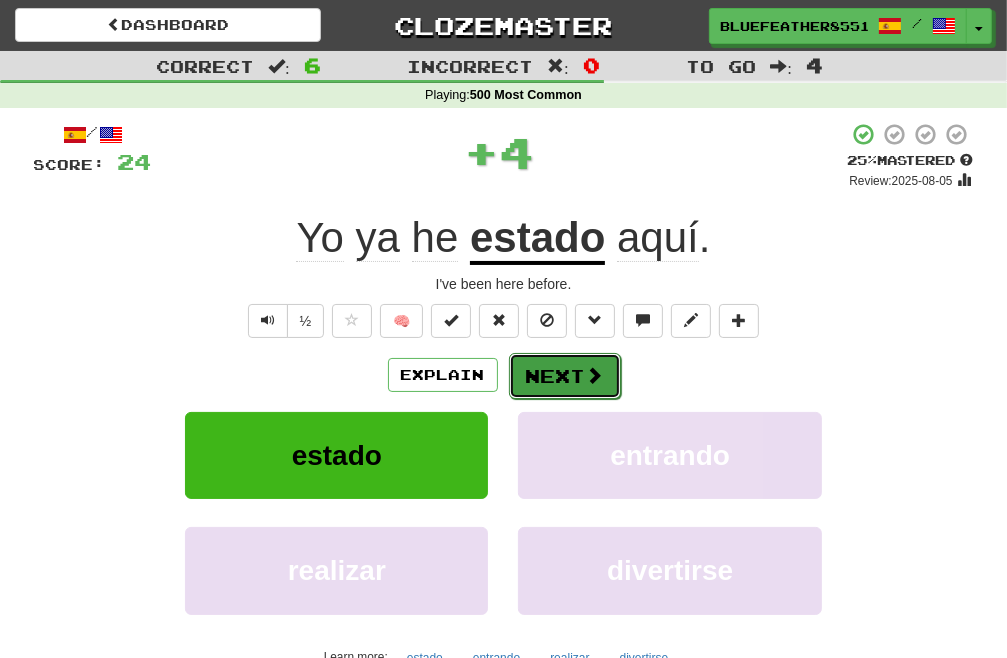 click on "Next" at bounding box center [565, 376] 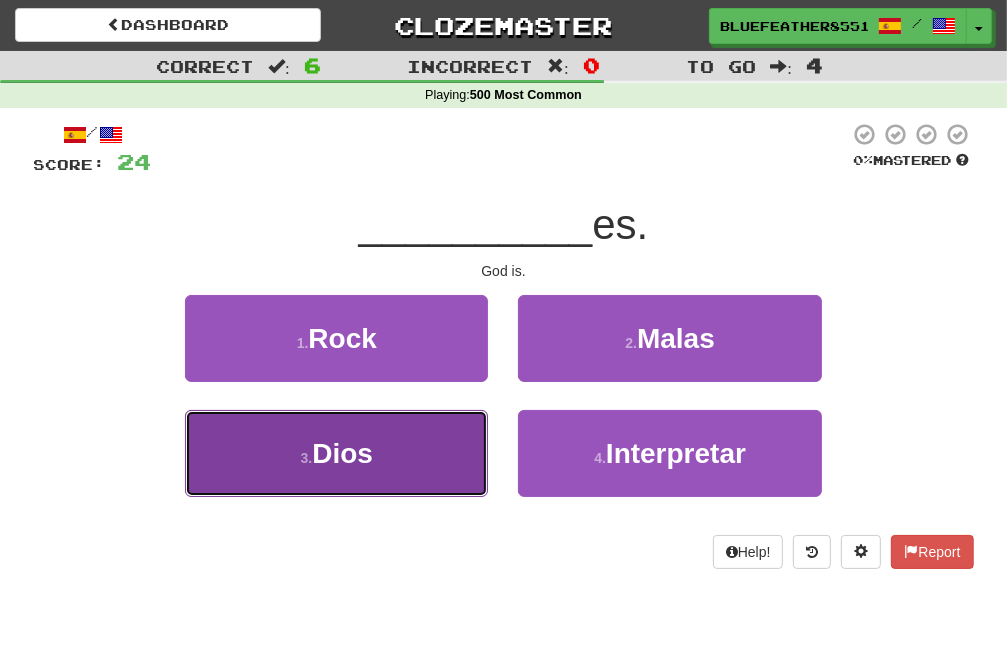 click on "3 .  Dios" at bounding box center [336, 453] 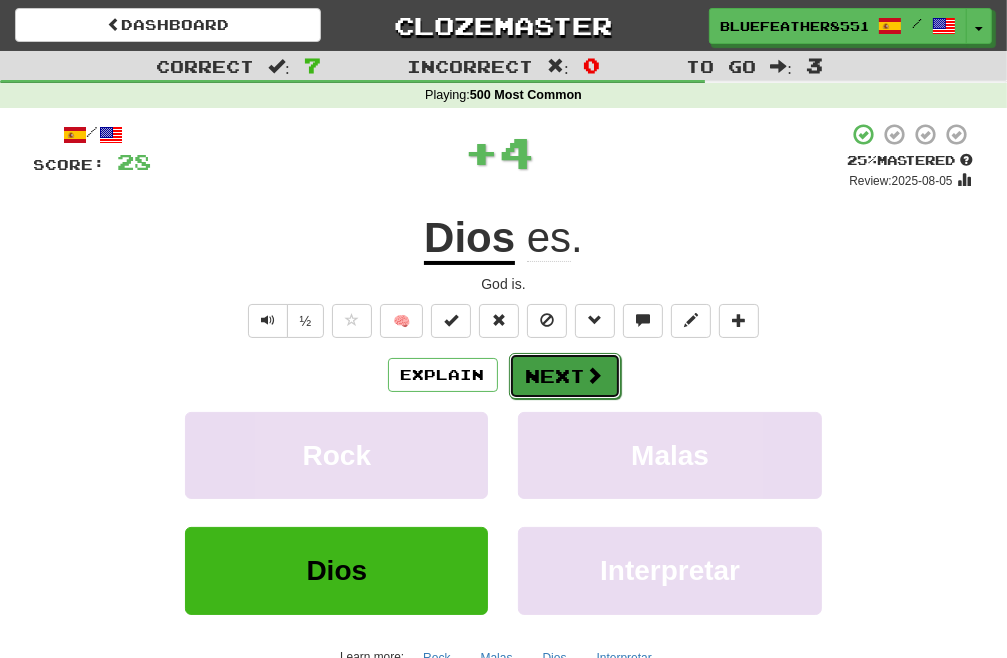 click on "Next" at bounding box center (565, 376) 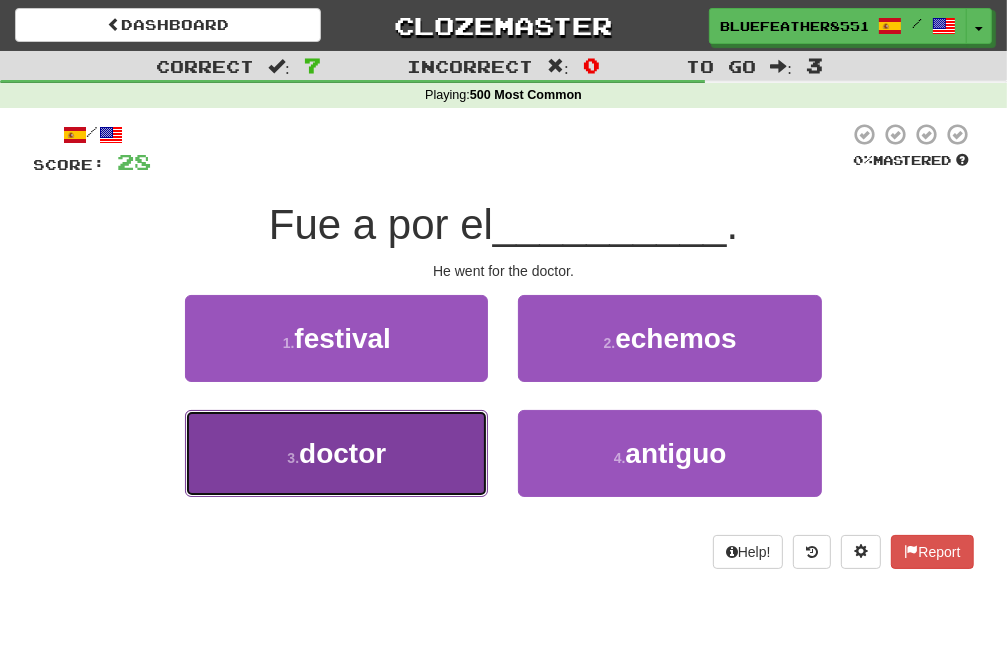 click on "3 .  doctor" at bounding box center [336, 453] 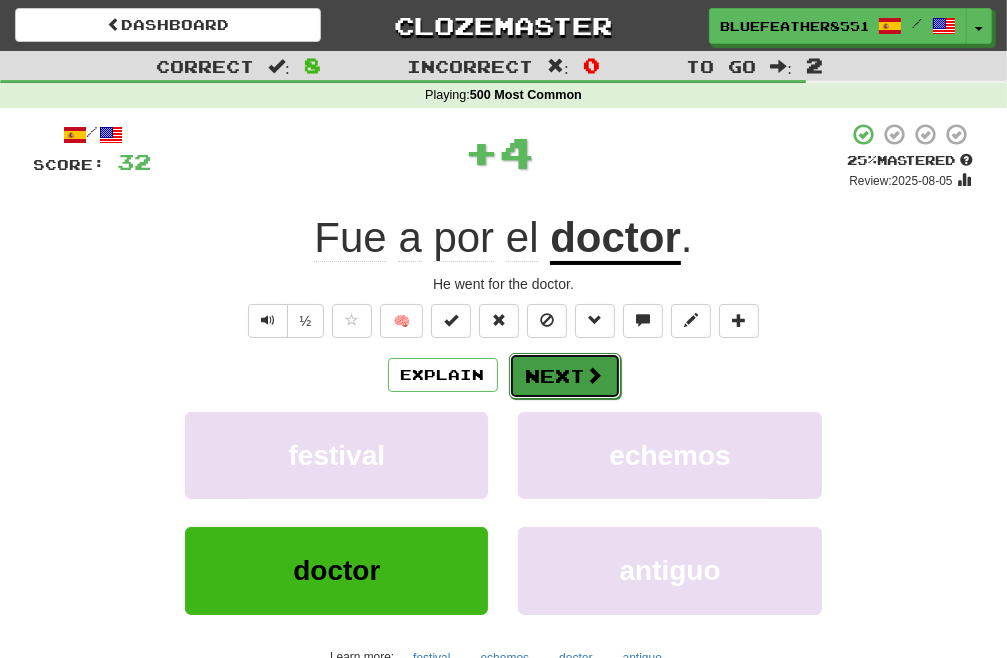 click on "Next" at bounding box center (565, 376) 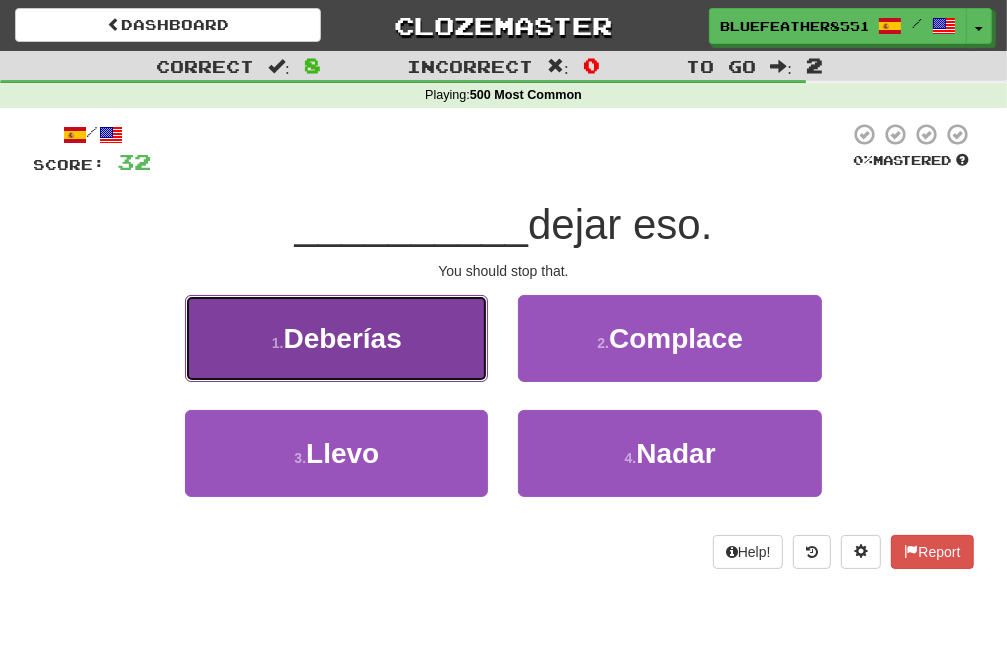 click on "1 .  Deberías" at bounding box center (336, 338) 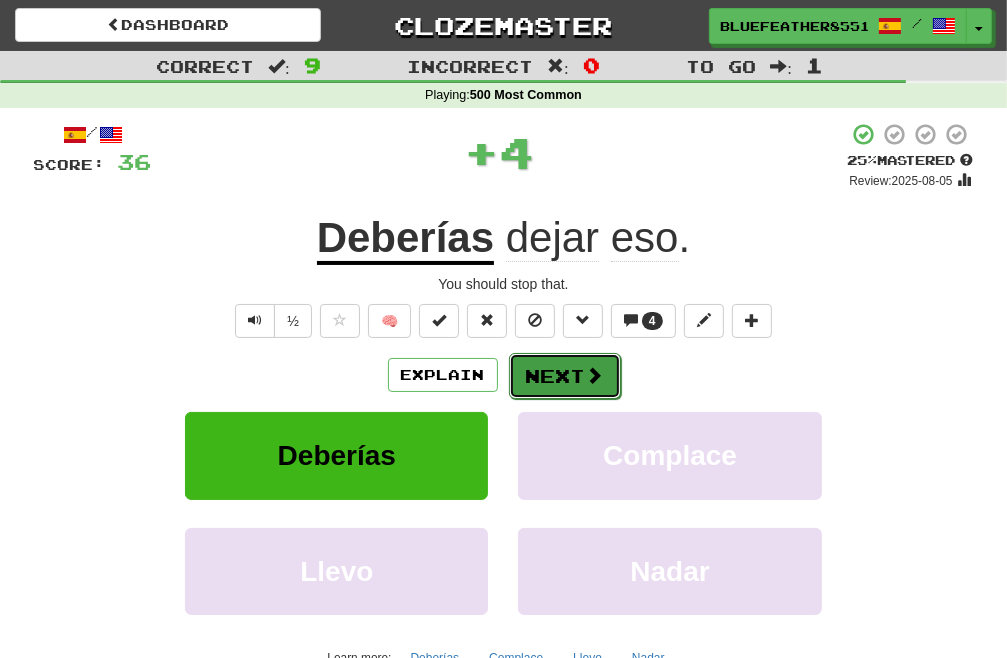 click on "Next" at bounding box center (565, 376) 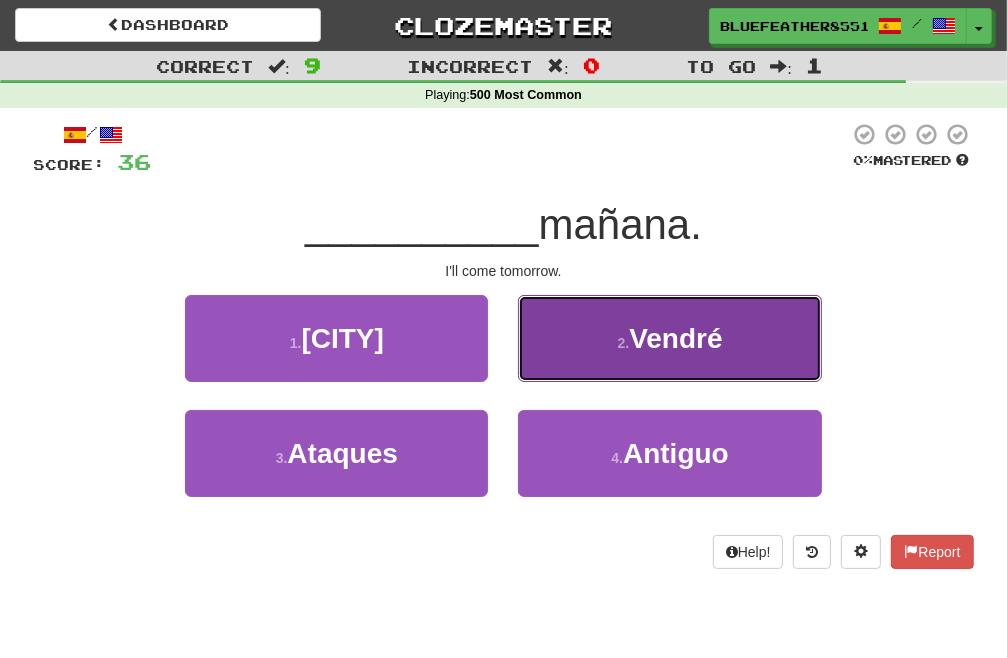 click on "2 .  Vendré" at bounding box center (669, 338) 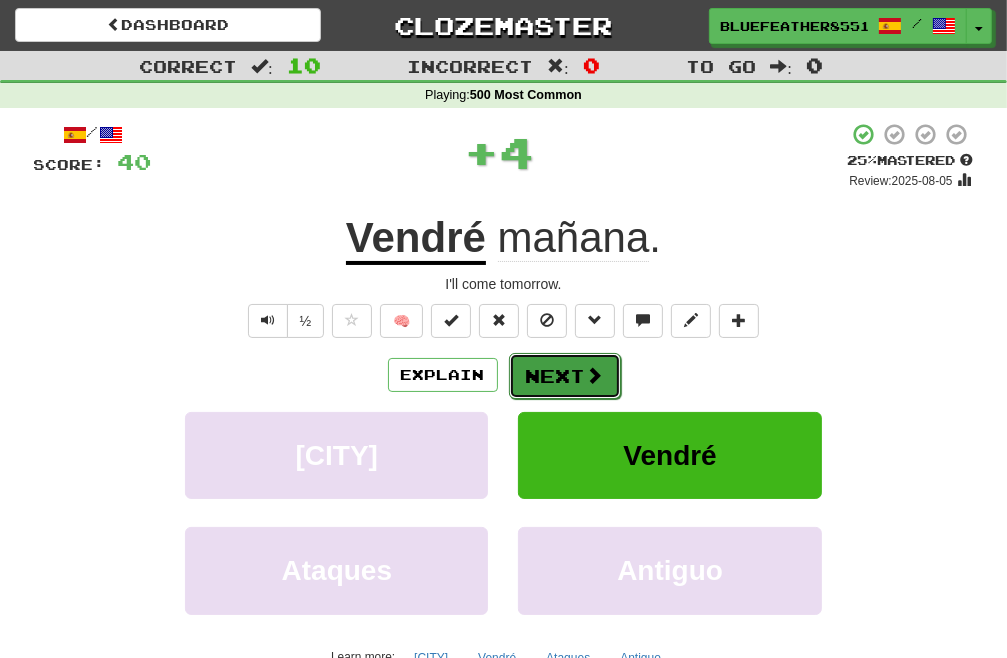 click on "Next" at bounding box center (565, 376) 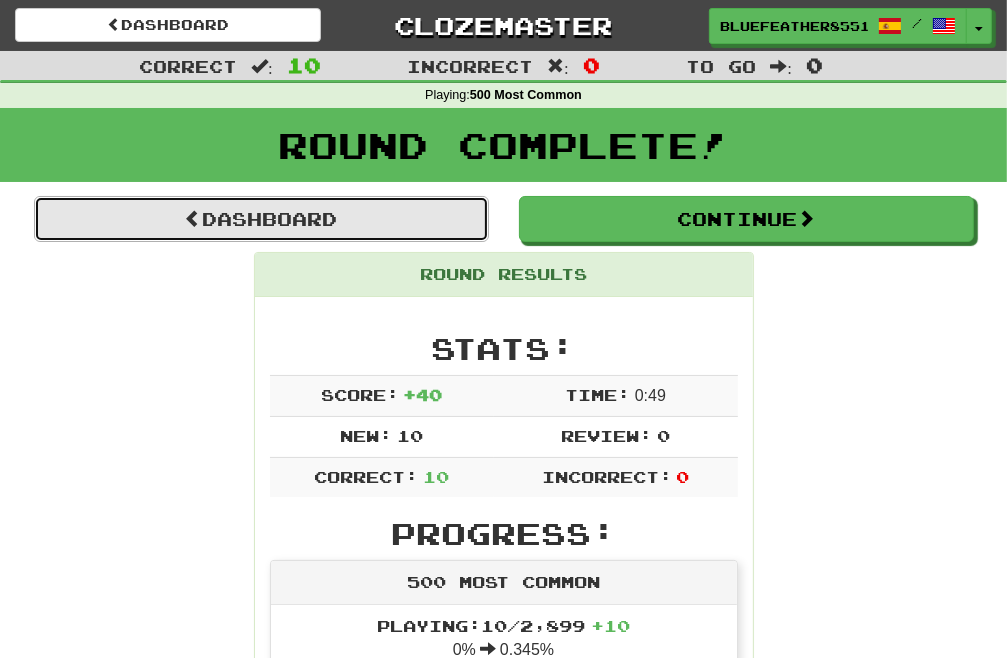 click on "Dashboard" at bounding box center [261, 219] 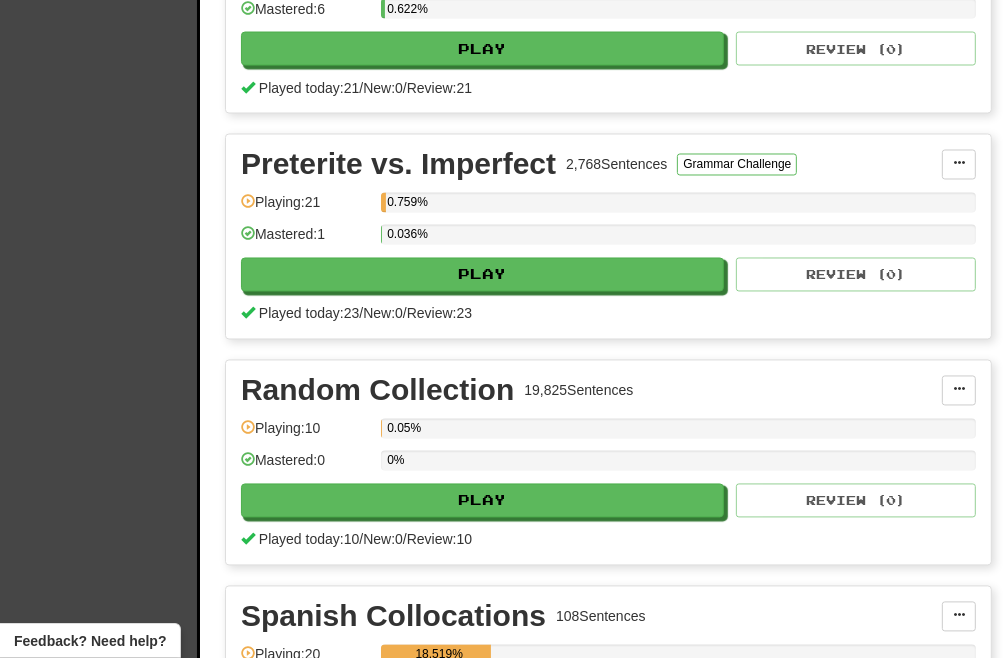 scroll, scrollTop: 2400, scrollLeft: 0, axis: vertical 